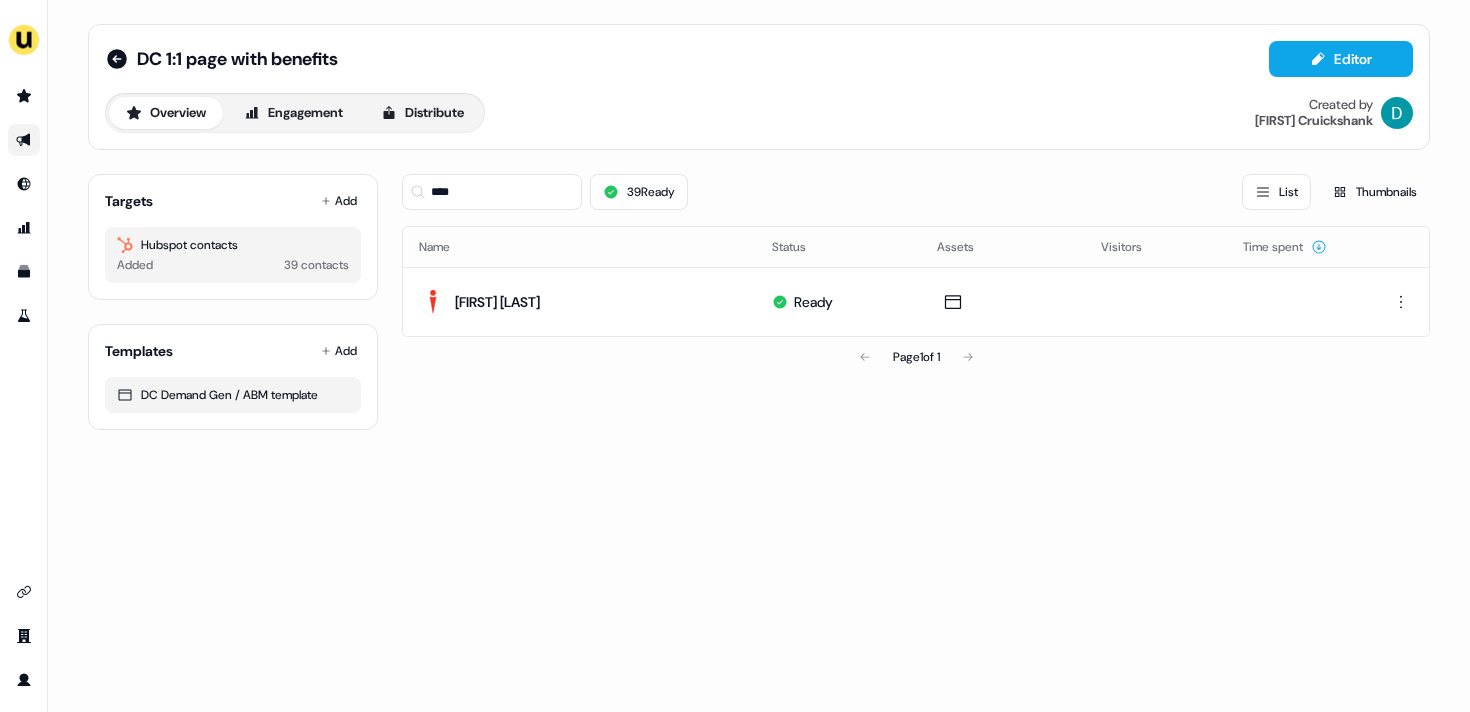 scroll, scrollTop: 0, scrollLeft: 0, axis: both 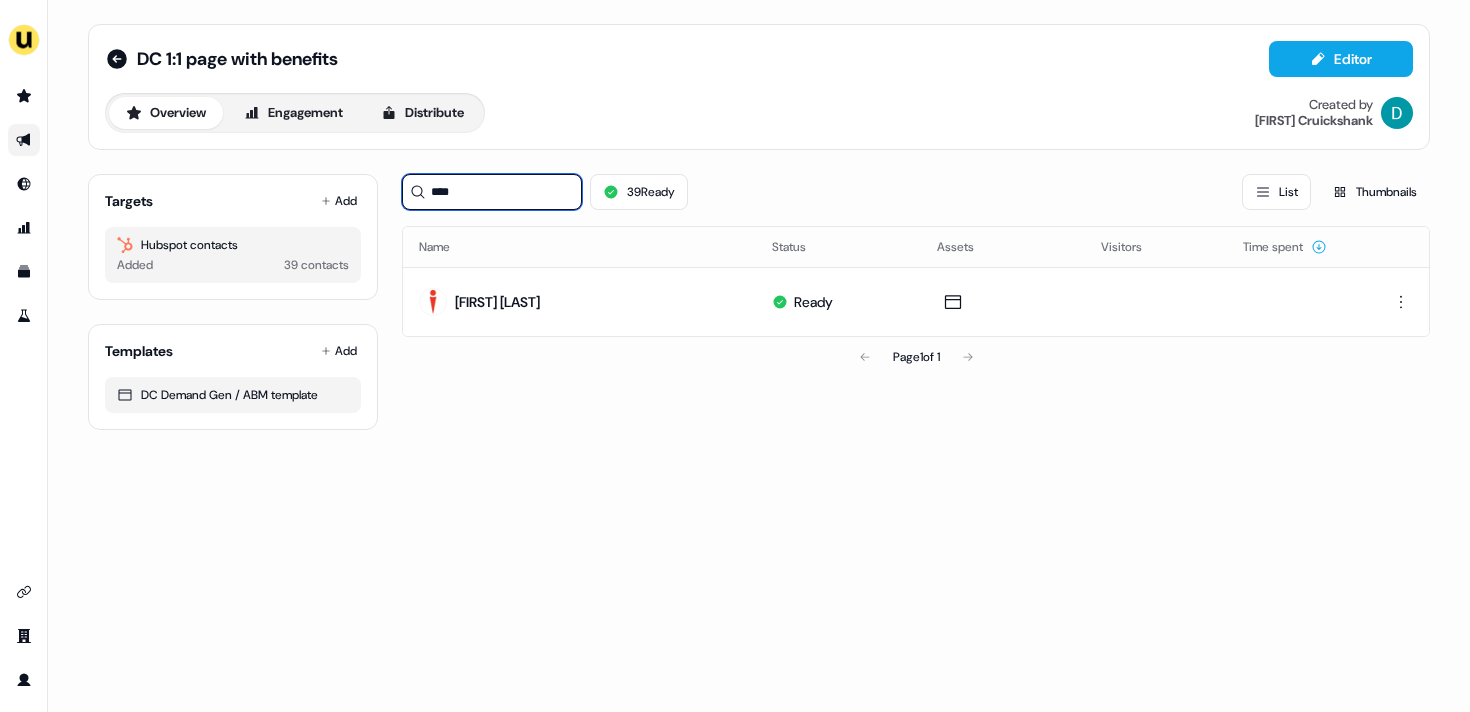 click on "****" at bounding box center (492, 192) 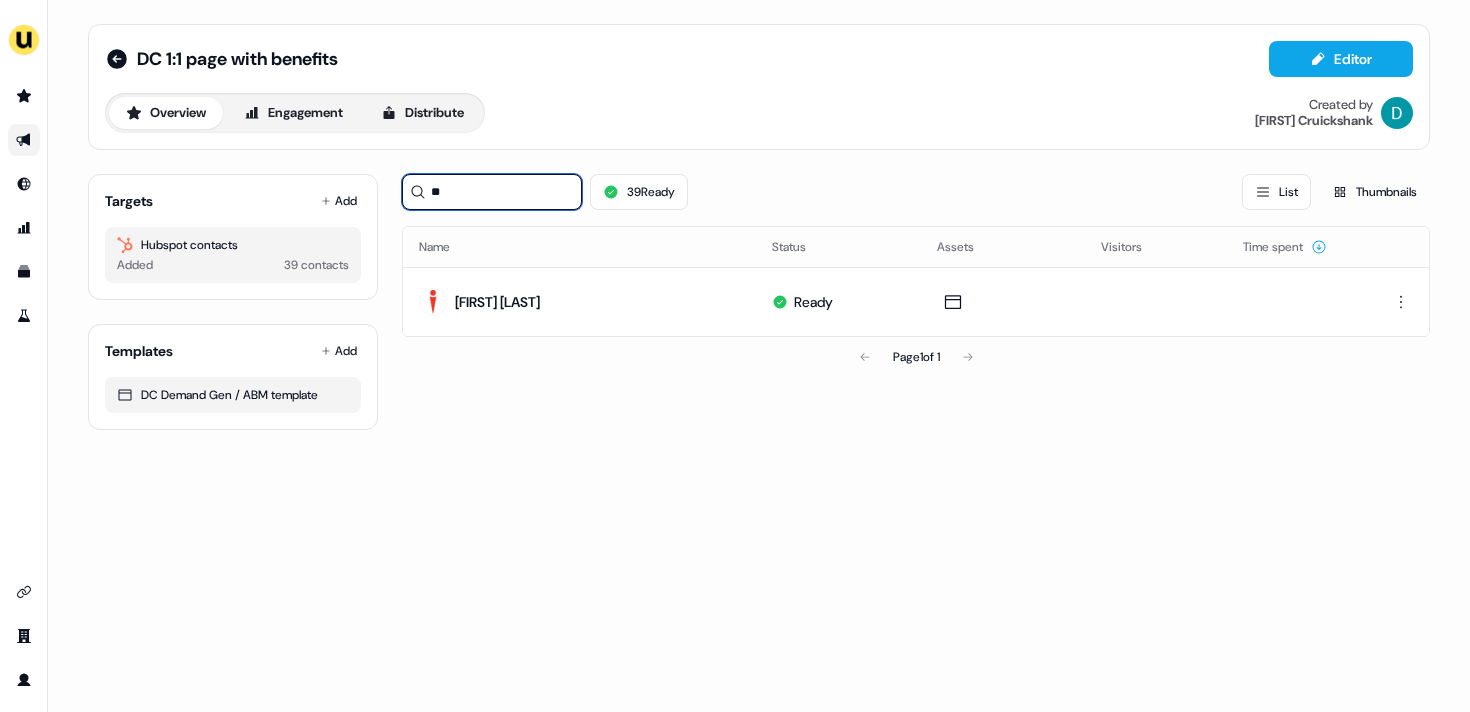 type on "*" 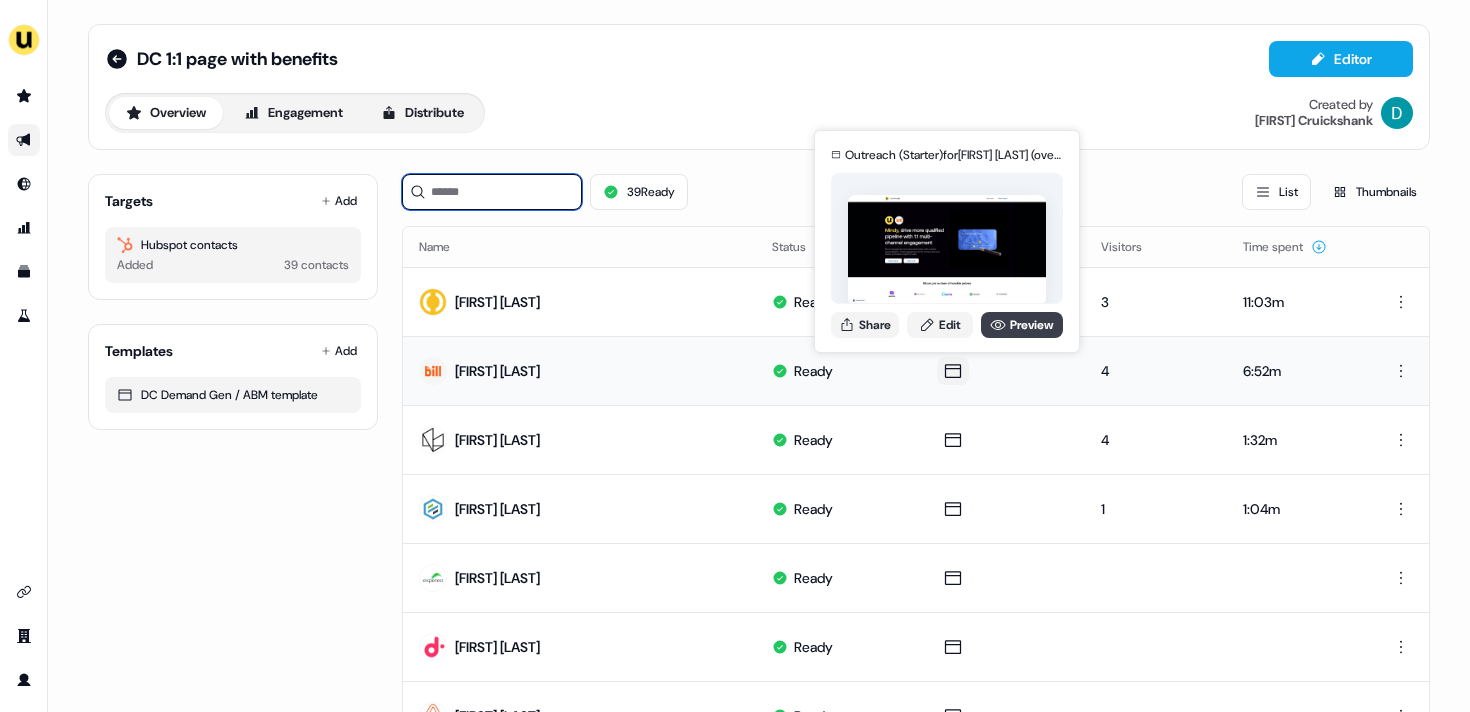 type 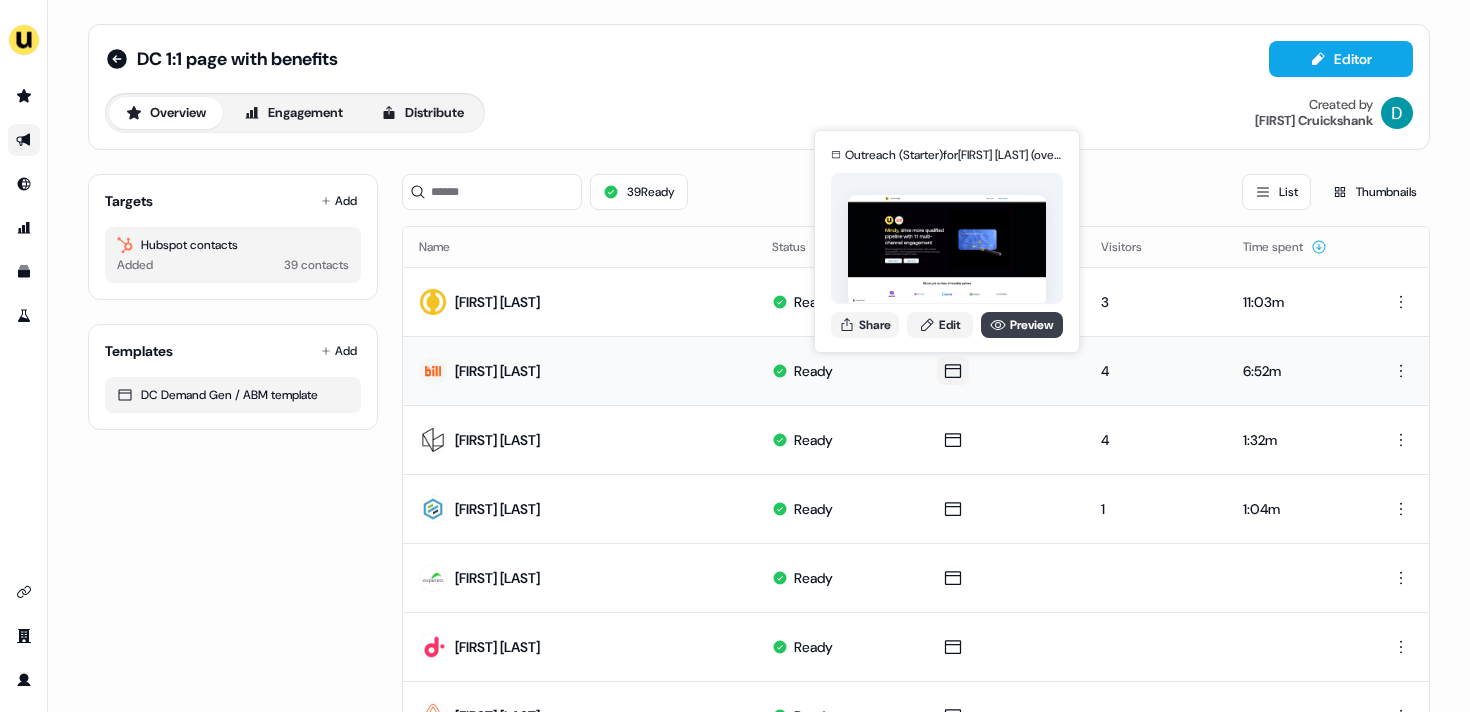 click on "Preview" at bounding box center [1022, 325] 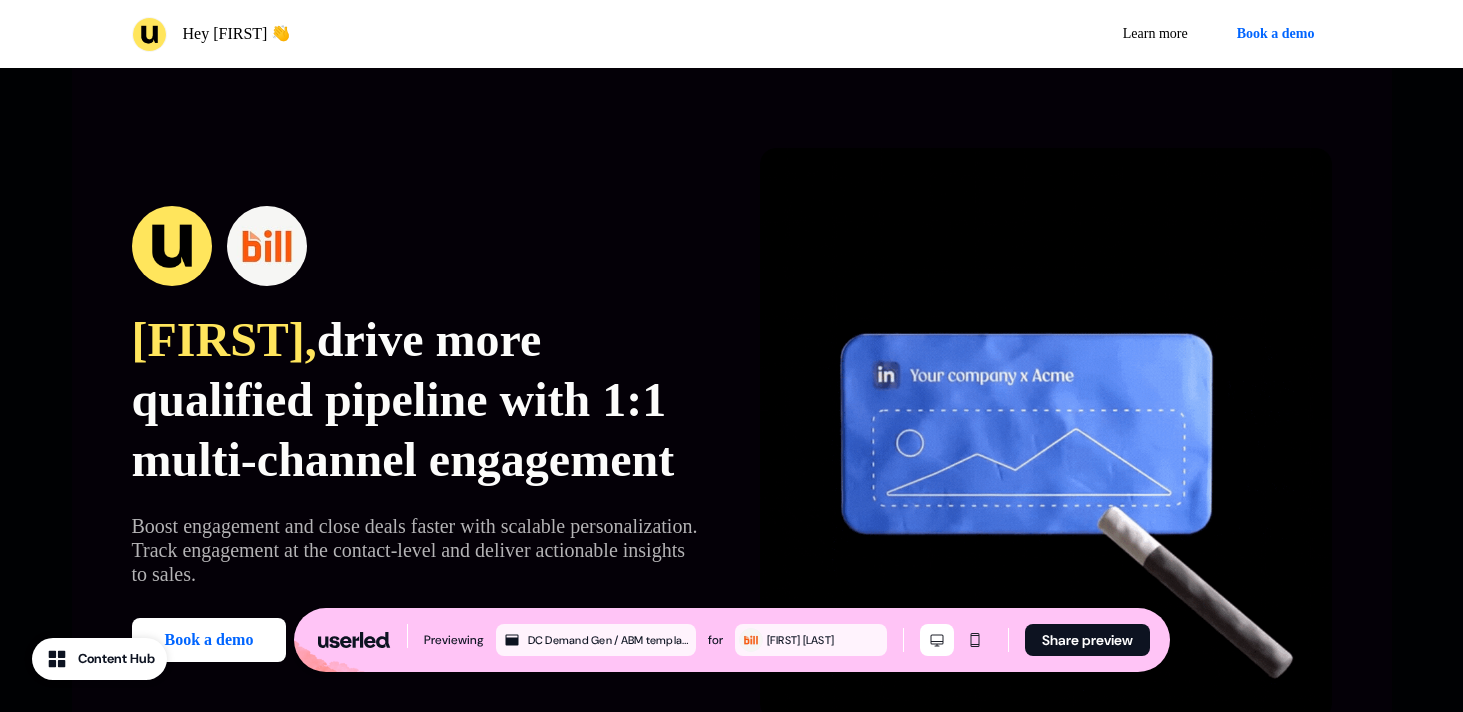 scroll, scrollTop: 0, scrollLeft: 0, axis: both 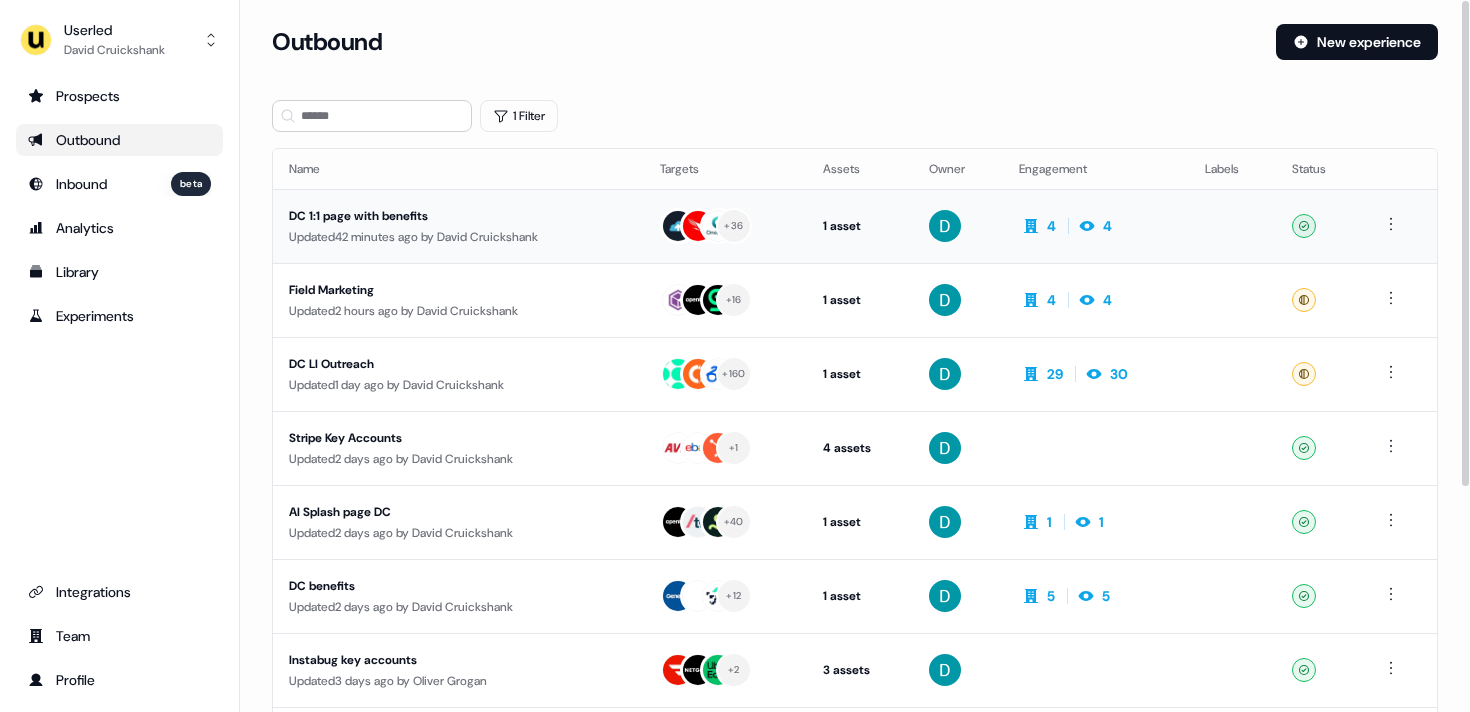 click on "Updated  42 minutes ago   by   [FIRST] [LAST]" at bounding box center [458, 237] 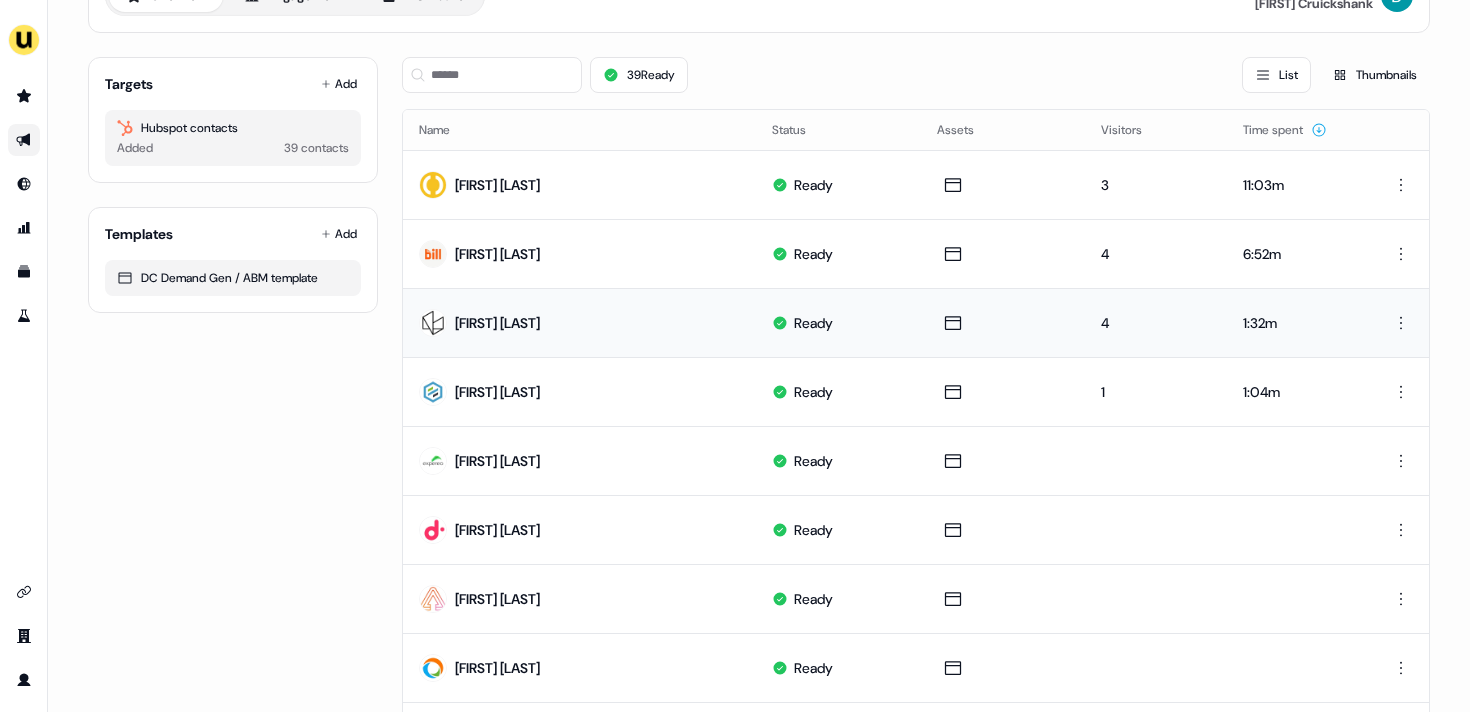 scroll, scrollTop: 0, scrollLeft: 0, axis: both 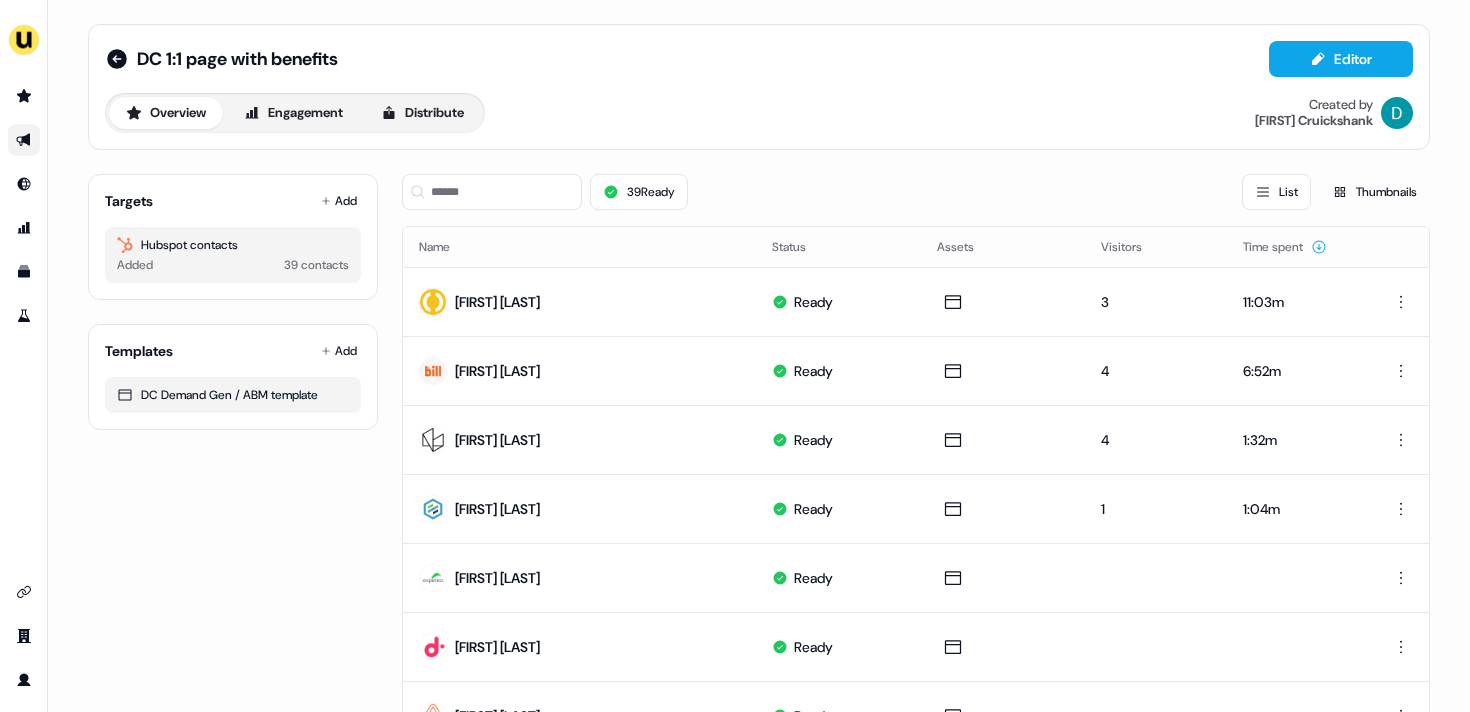 click on "DC 1:1 page with benefits Editor Overview Engagement Distribute Created by [FIRST]   [LAST]" at bounding box center [759, 87] 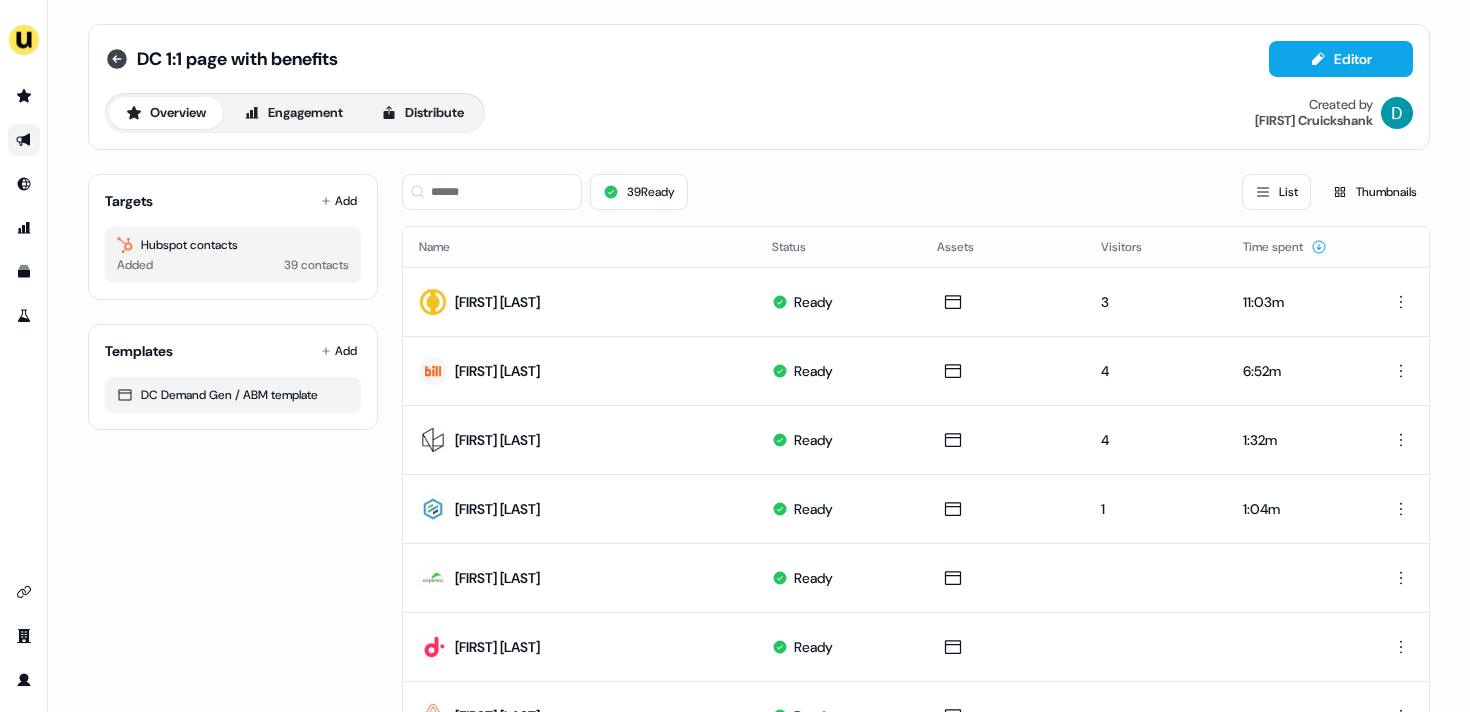 click 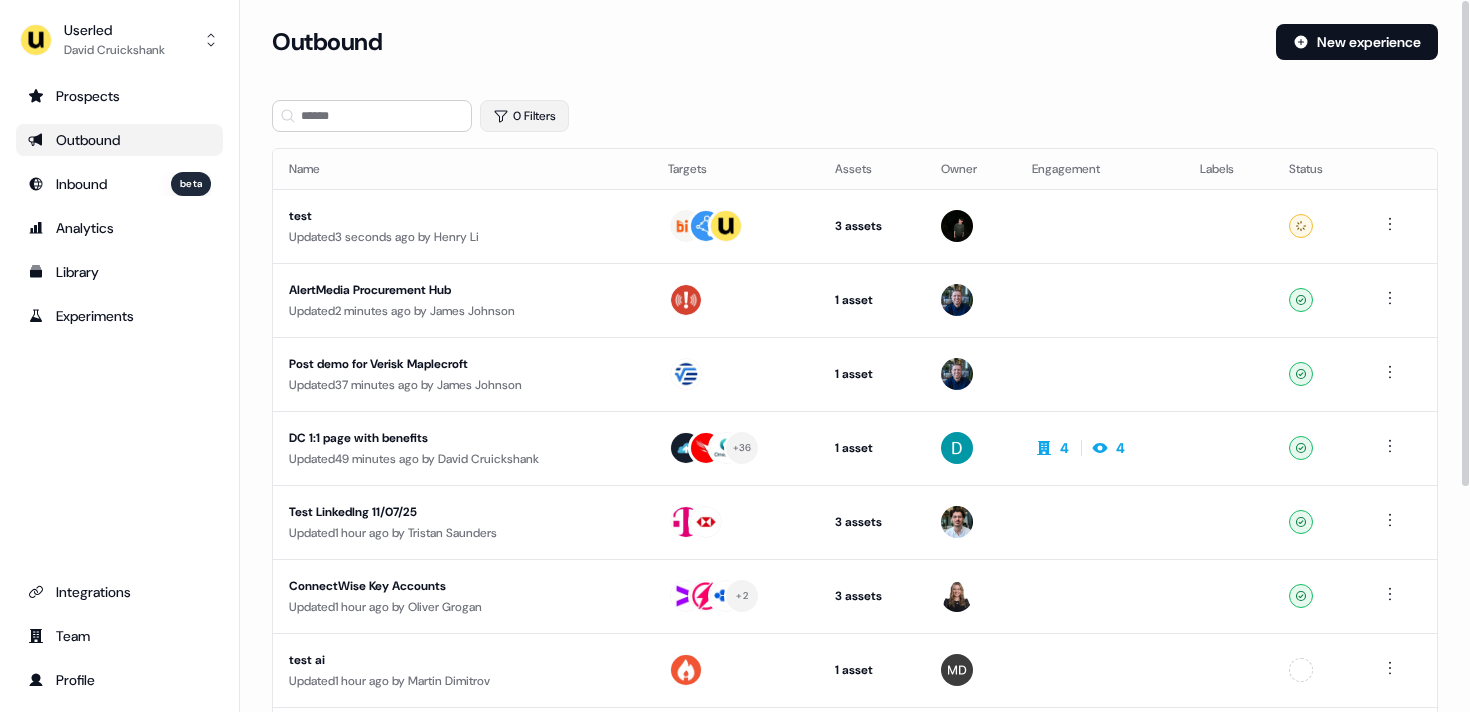 click on "0   Filters" at bounding box center (524, 116) 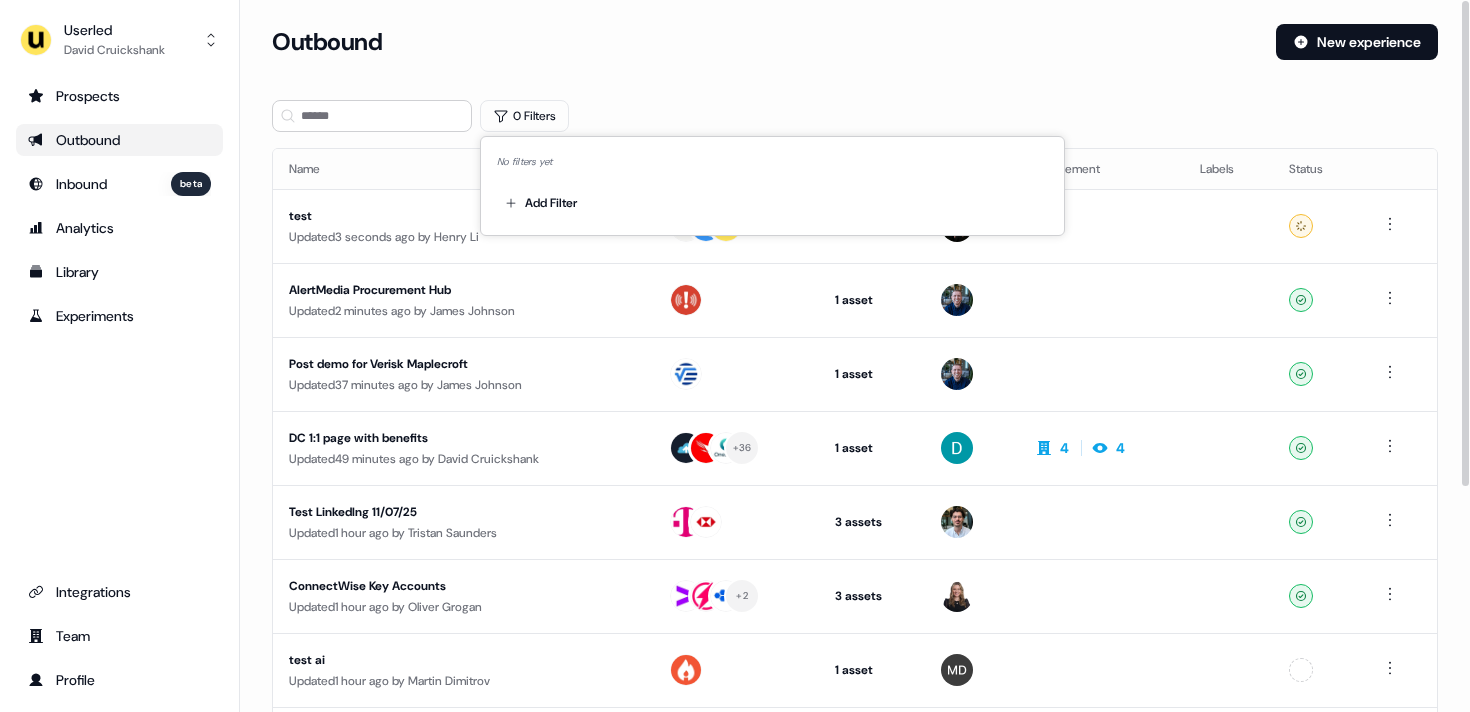 click on "Outbound New experience" at bounding box center [855, 54] 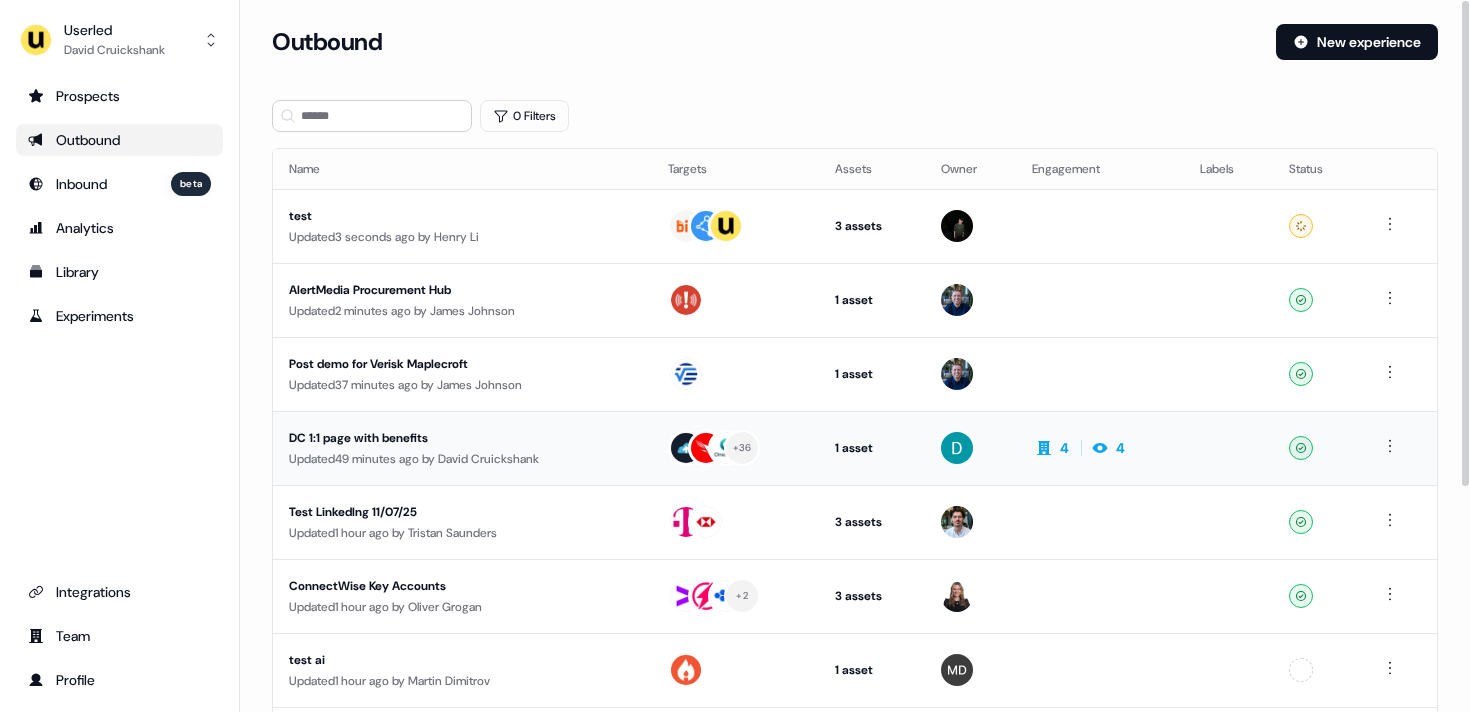 click on "Updated  49 minutes ago   by   [FIRST] [LAST]" at bounding box center (462, 459) 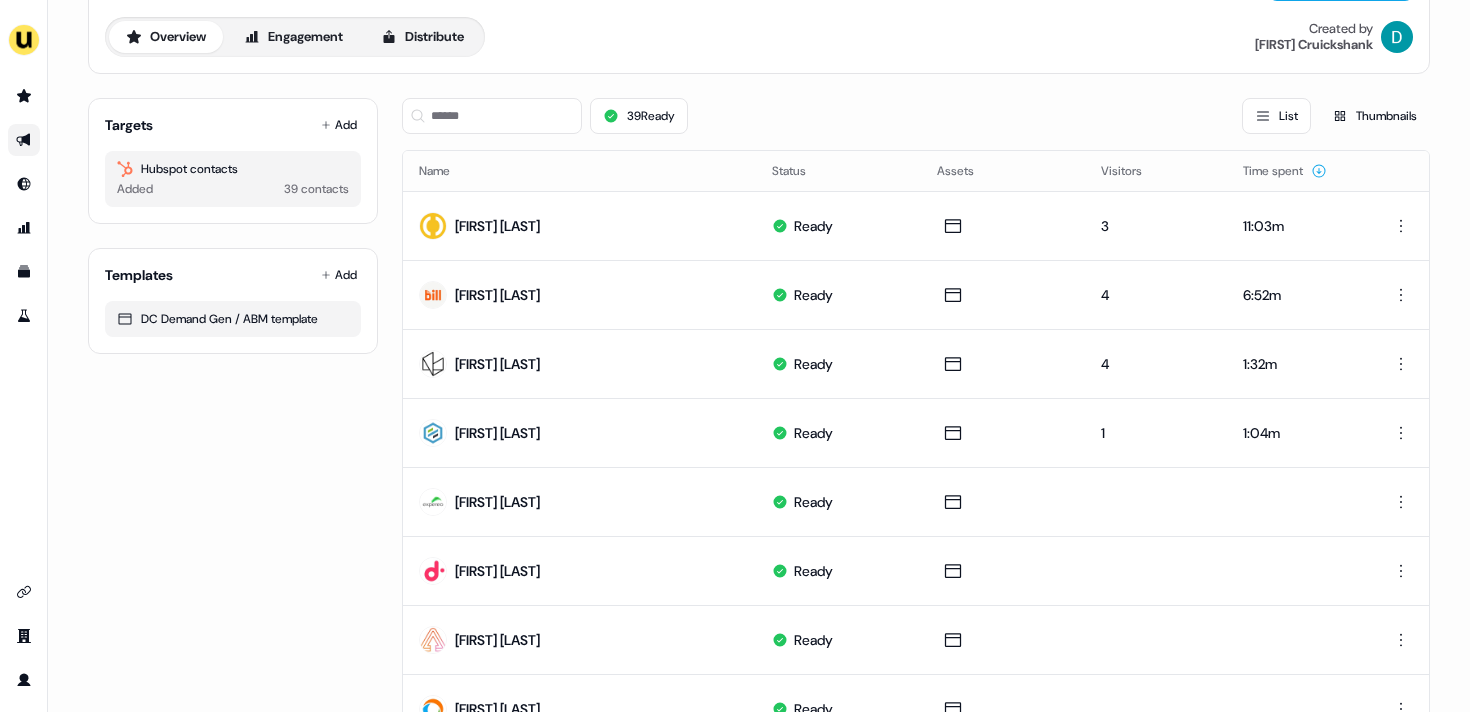 scroll, scrollTop: 75, scrollLeft: 0, axis: vertical 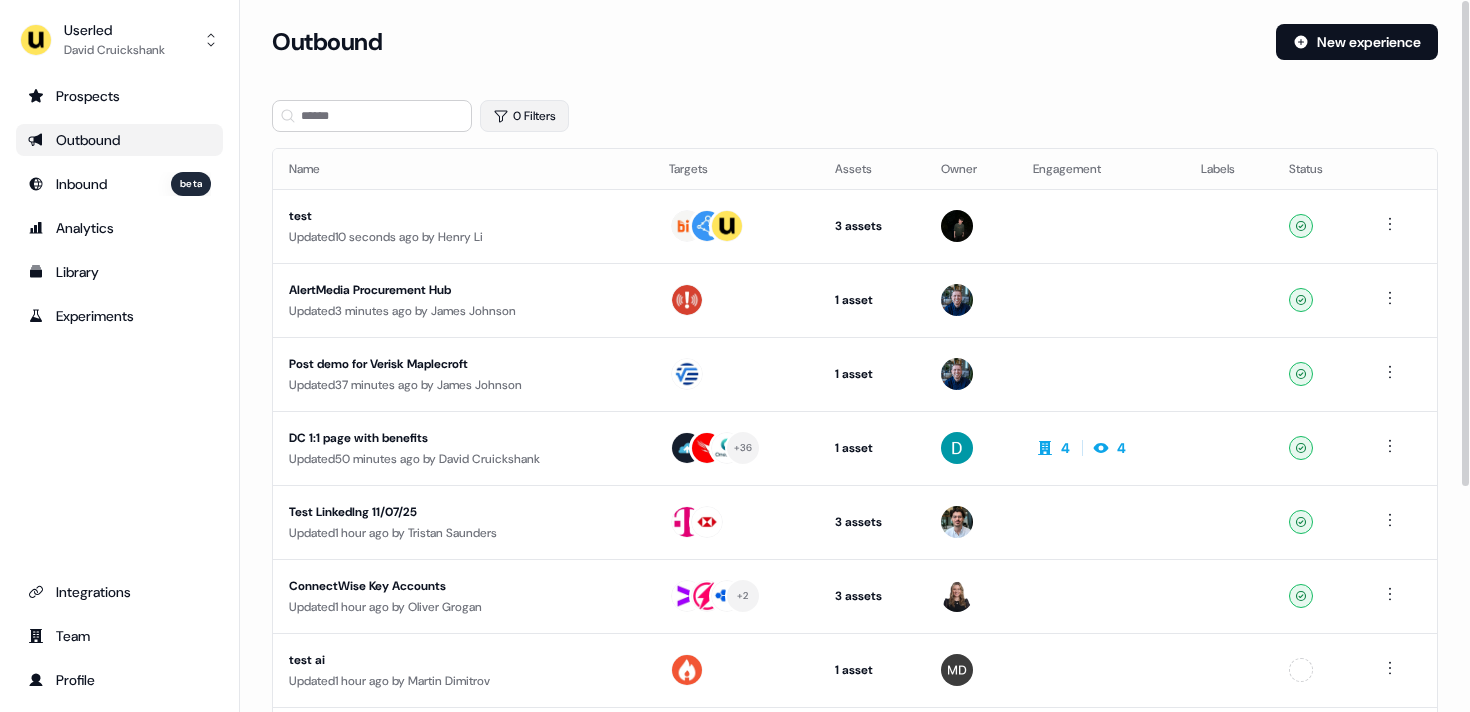 click on "0   Filters" at bounding box center [524, 116] 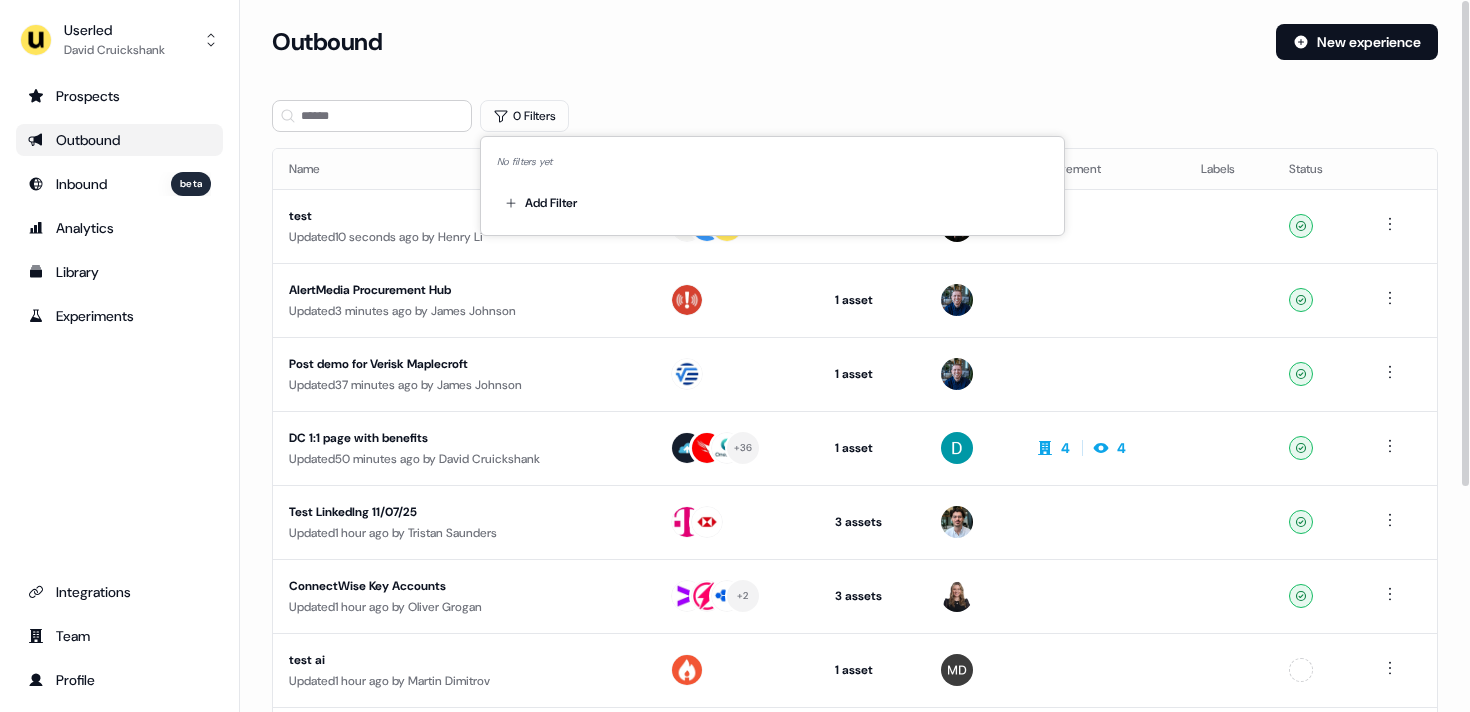 click on "Add Filter" at bounding box center [772, 199] 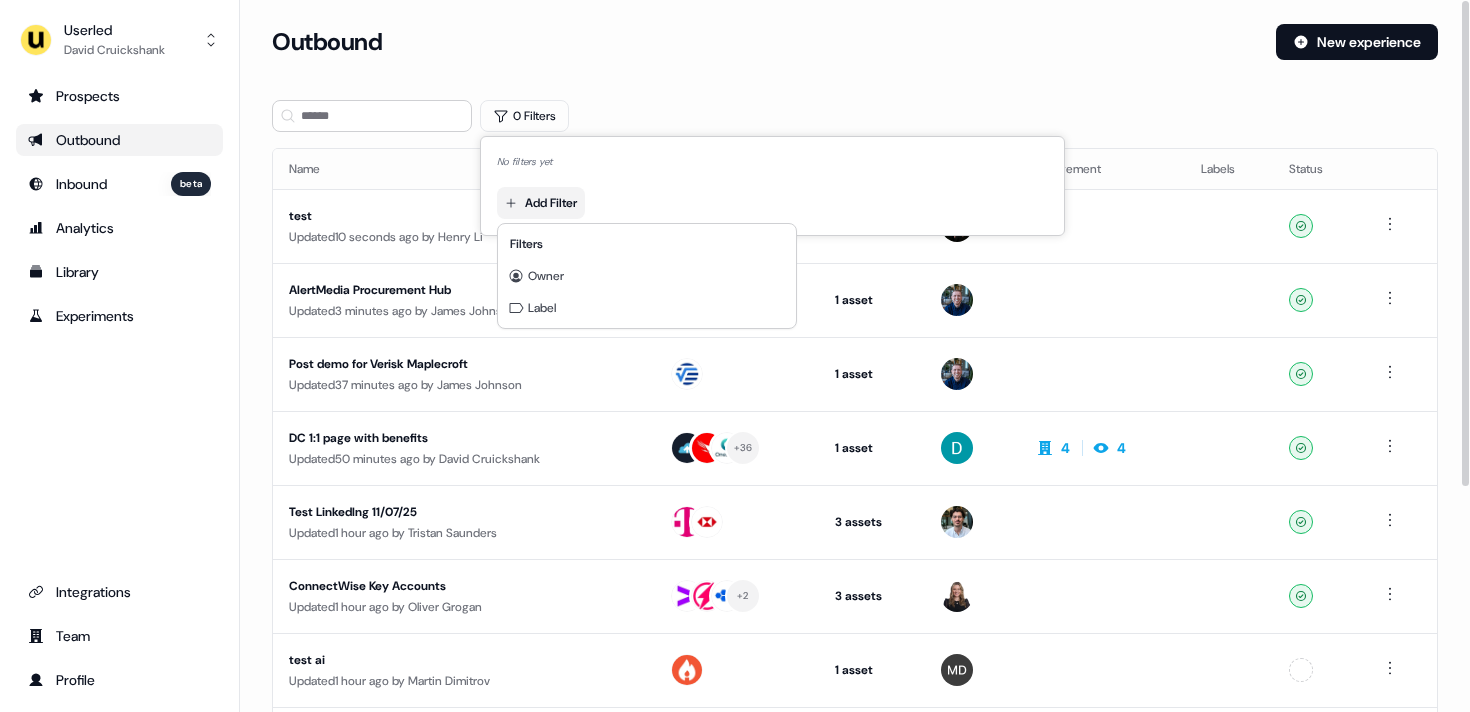 click on "For the best experience switch devices to a bigger screen. Go to Userled.io Userled [FIRST] [LAST] Prospects Outbound Inbound beta Analytics Library Experiments Integrations Team Profile Loading... Outbound New experience 0   Filters Name Targets Assets Owner Engagement Labels Status test Updated  10 seconds ago   by   [FIRST] [LAST] 3   assets LinkedIn Square, Outreach (Starter), Web page Ready AlertMedia Procurement Hub Updated  3 minutes ago   by   [FIRST] [LAST] 1   asset Web page Ready Post demo for Verisk Maplecroft  Updated  37 minutes ago   by   [FIRST] [LAST] 1   asset Post-demo follow-up Ready DC 1:1 page with benefits Updated  50 minutes ago   by   [FIRST] [LAST] + 36 1   asset Outreach (Starter) 4 4 Ready Test LinkedIng 11/07/25 Updated  1 hour ago   by   [FIRST] [LAST] 3   assets LinkedIn Landscape, LinkedIn Square, Outreach (Starter) Ready ConnectWise Key Accounts Updated  1 hour ago   by   [FIRST] [LAST] + 2 3   assets Outreach (Starter), LinkedIn Landscape, LinkedIn Square Ready test ai" at bounding box center [735, 356] 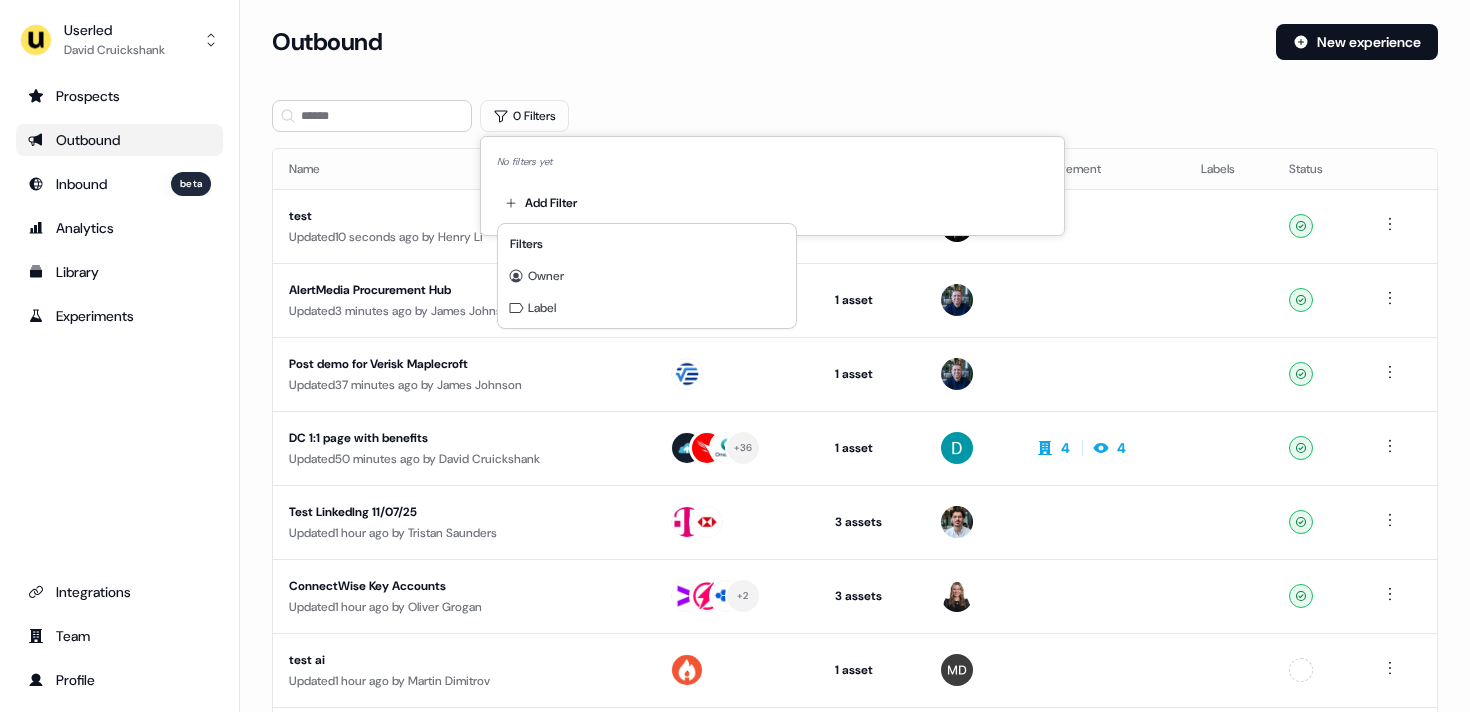 click on "Filters" at bounding box center [647, 244] 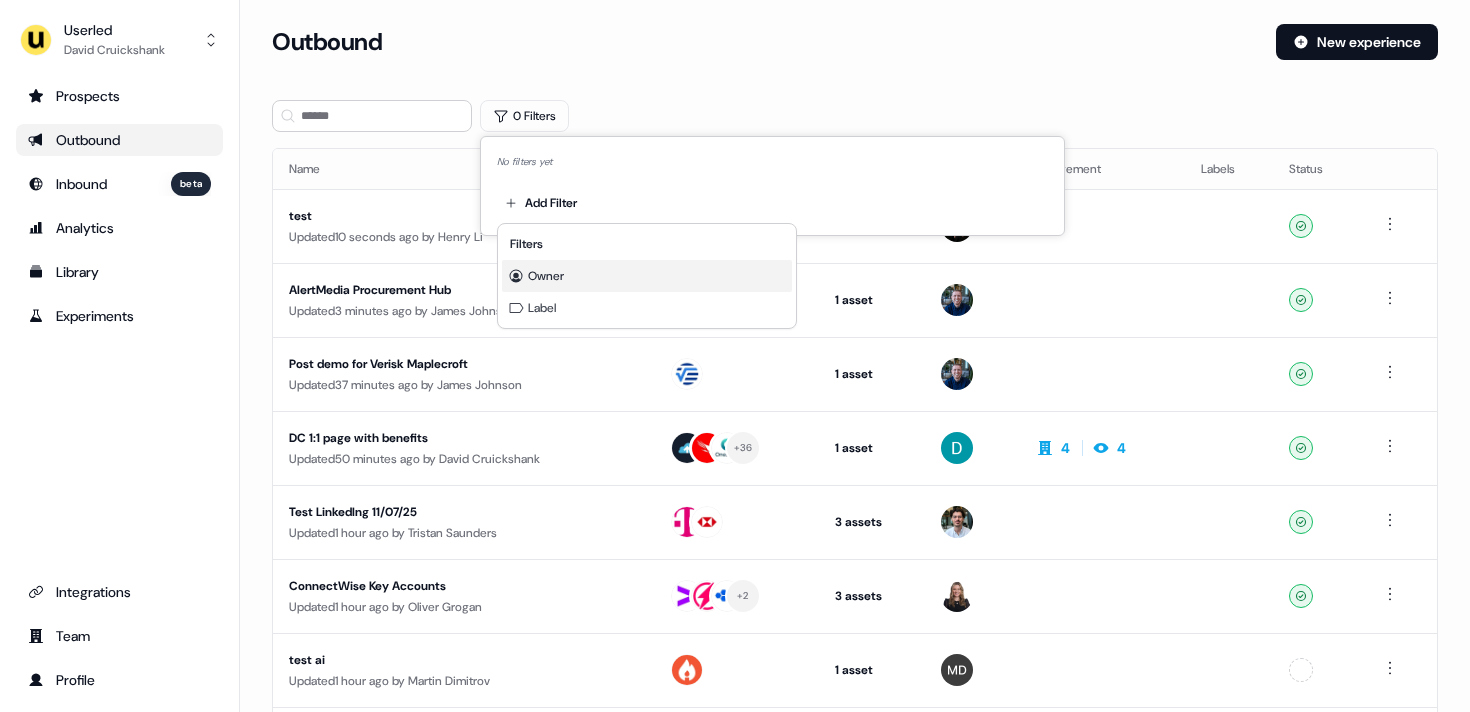 click on "Owner" at bounding box center (546, 276) 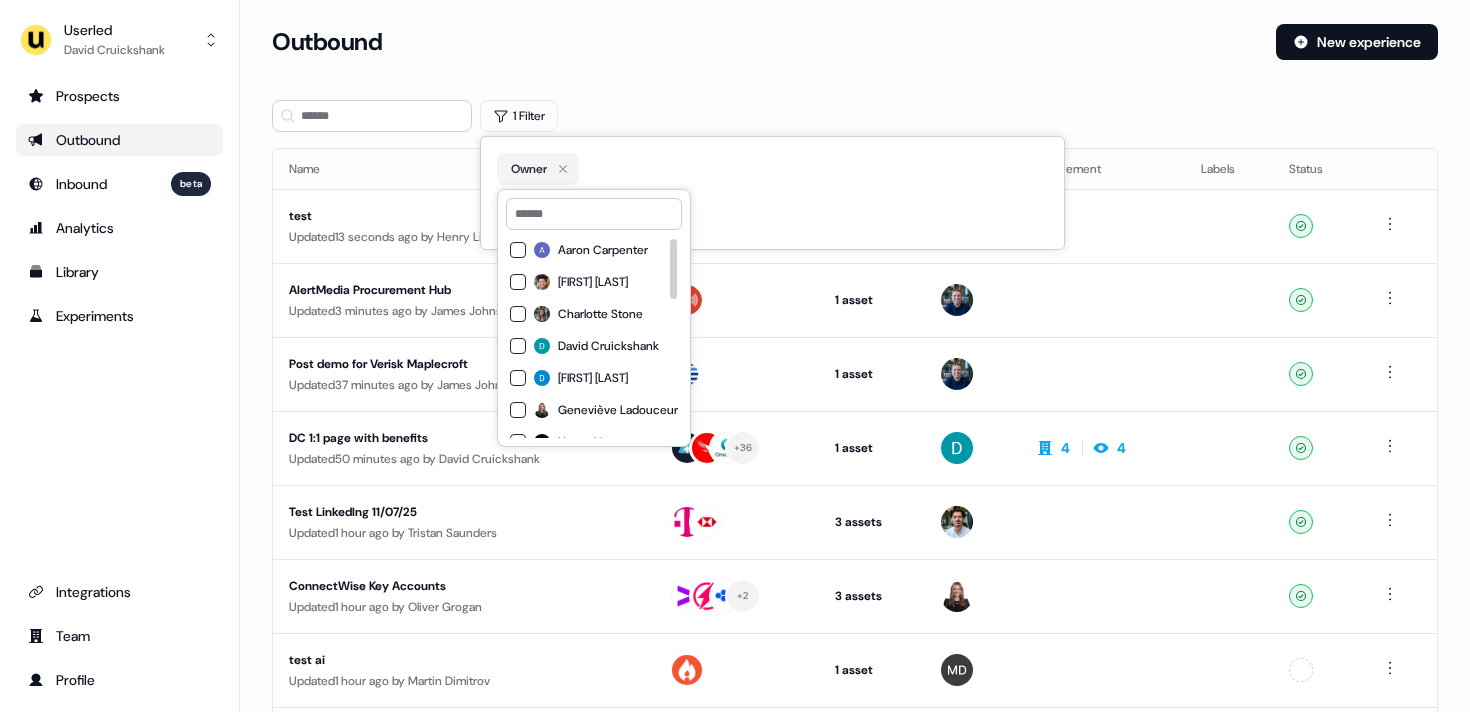 click on "David Cruickshank" at bounding box center [608, 346] 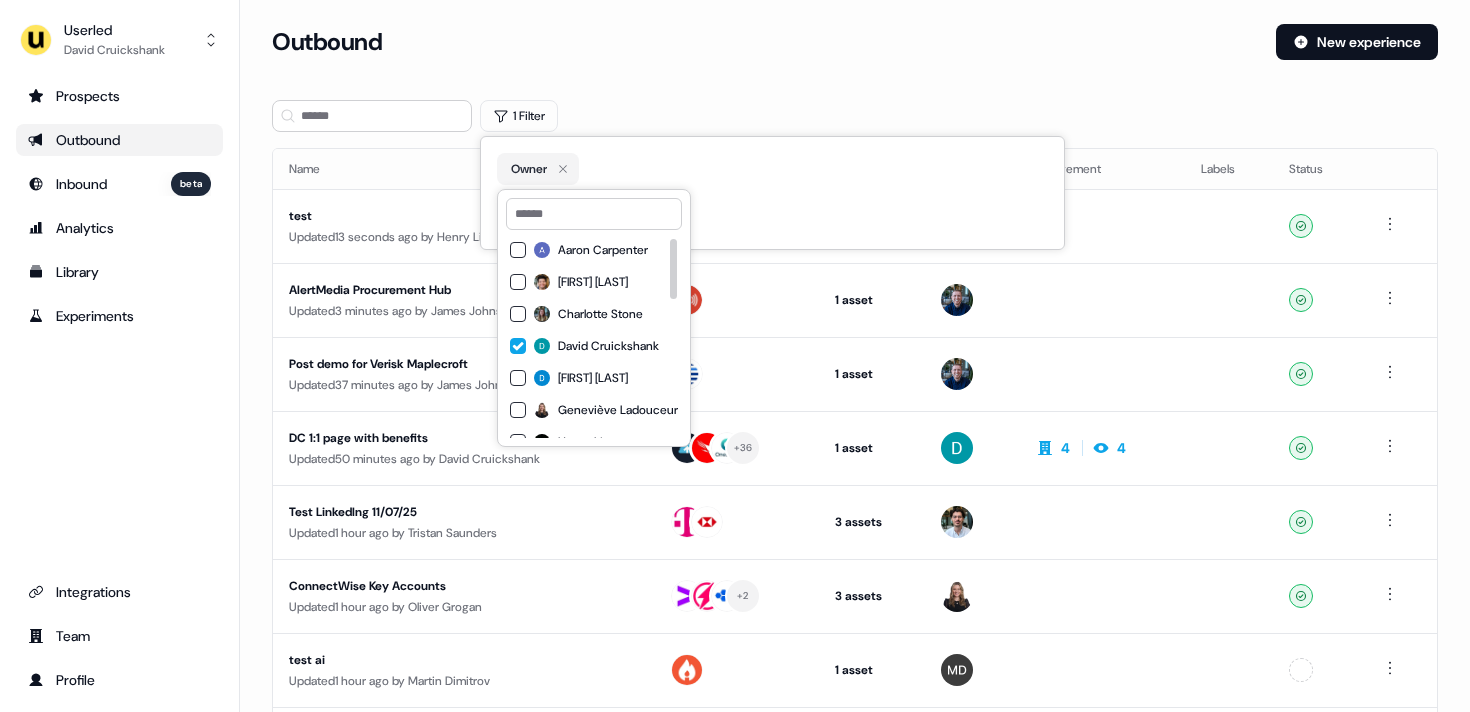 click on "1   Filter" at bounding box center [855, 116] 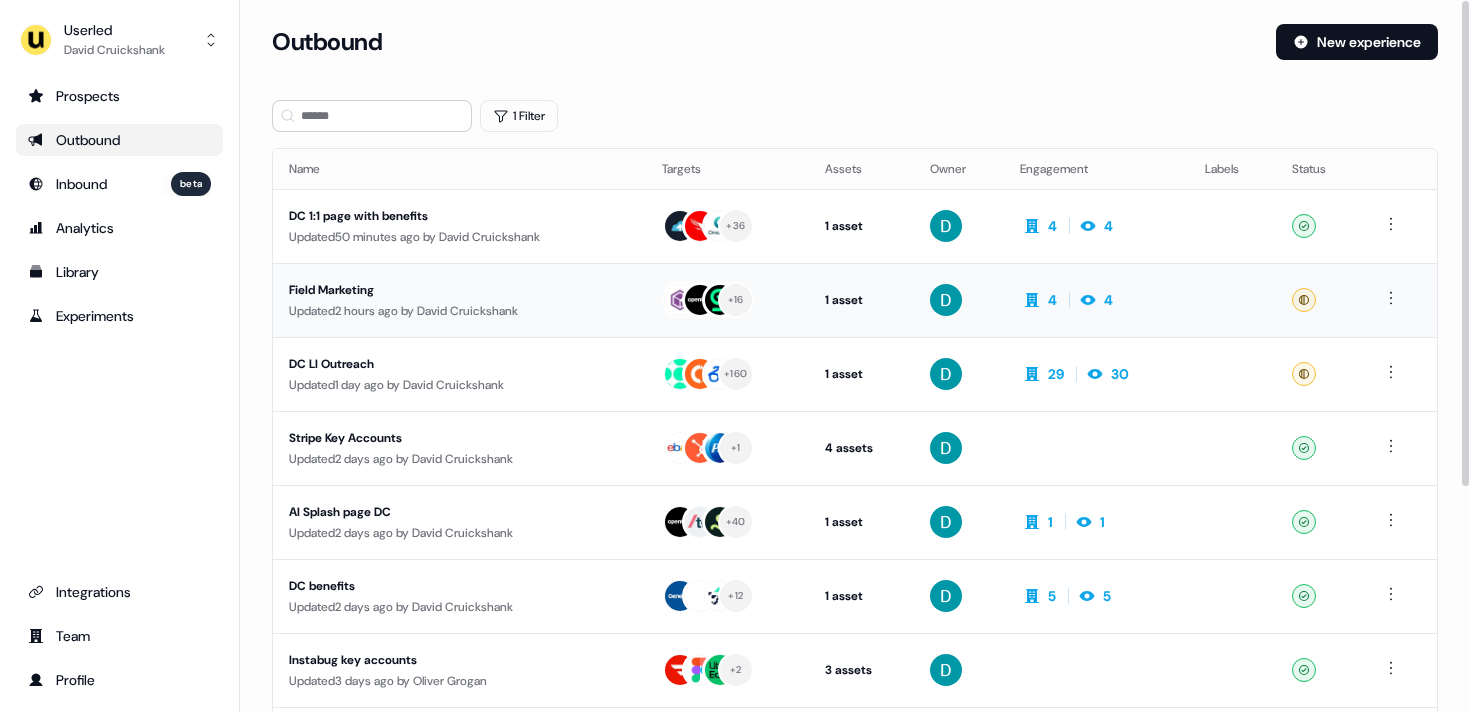click on "Field Marketing Updated  2 hours ago   by   [FIRST] [LAST]" at bounding box center (459, 300) 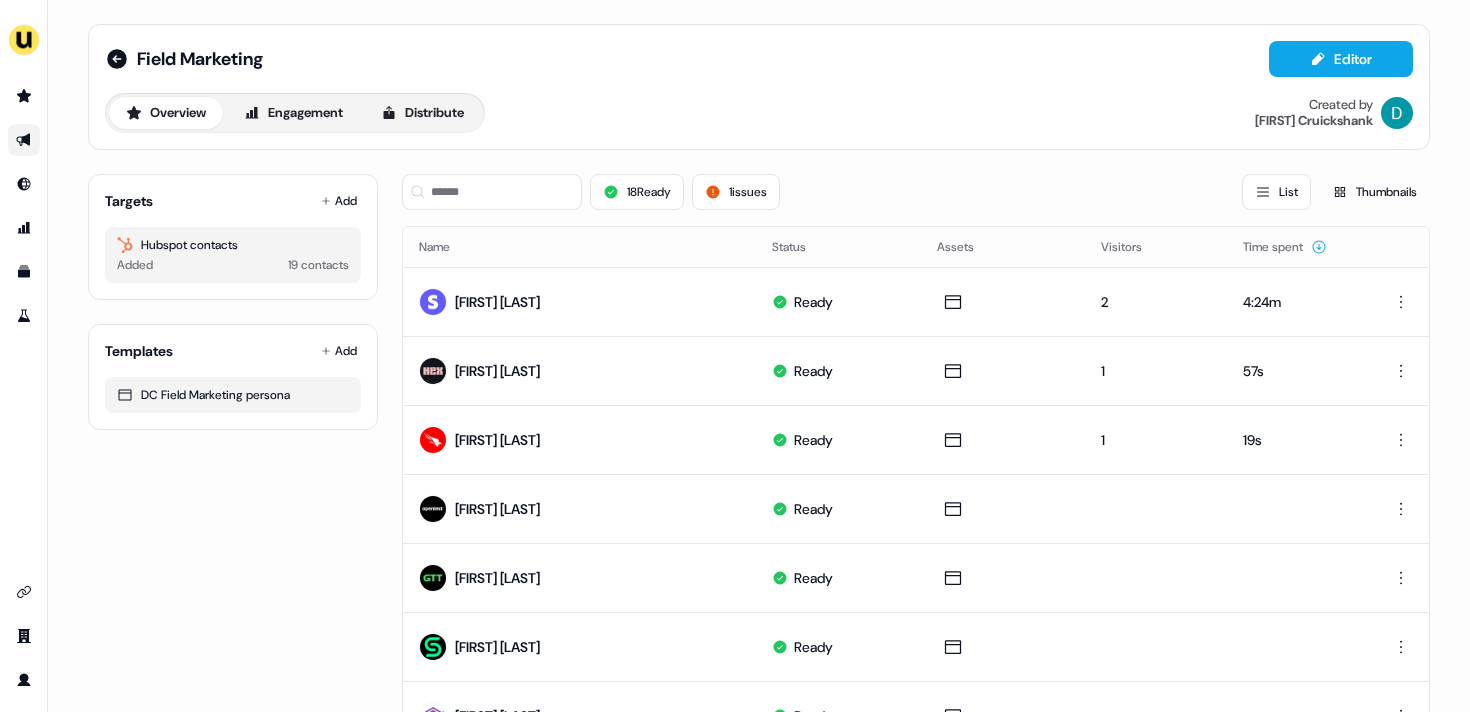 click on "Field Marketing" at bounding box center (184, 59) 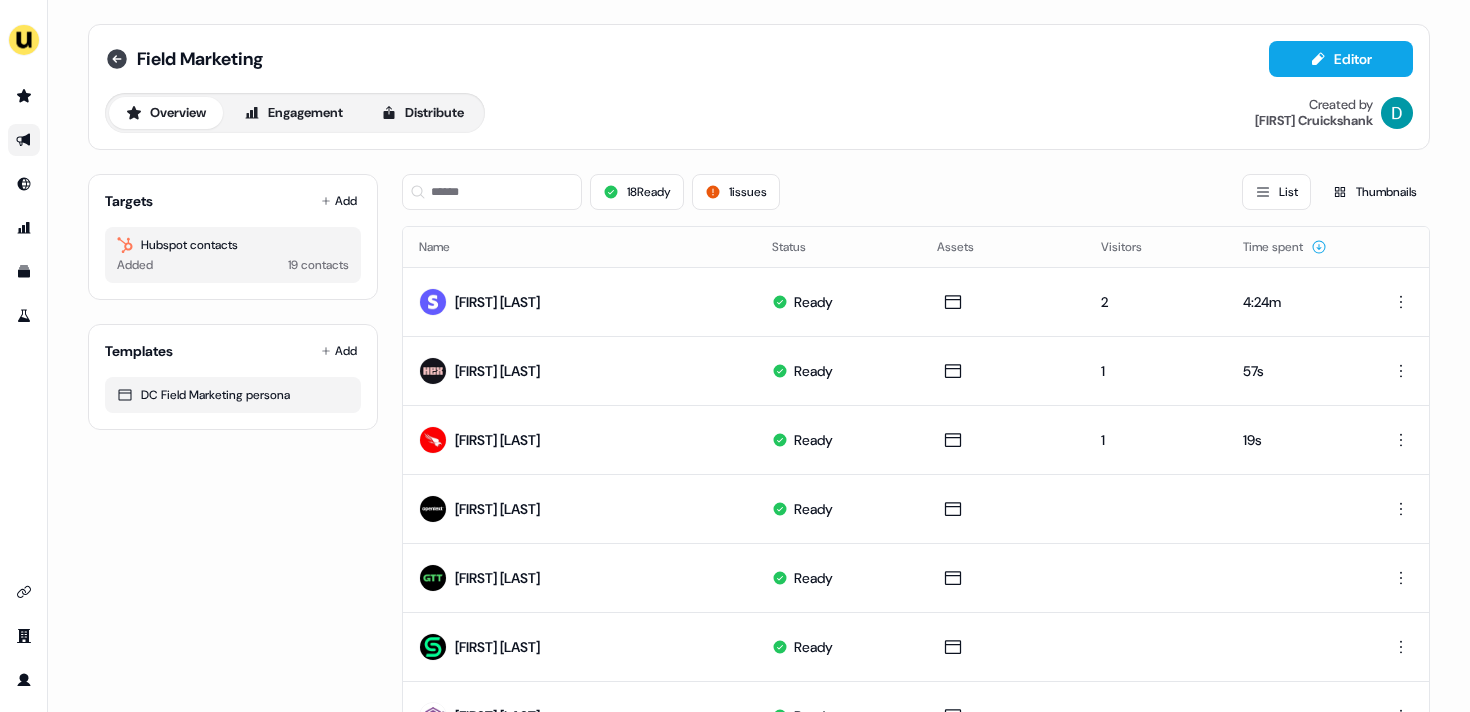 click 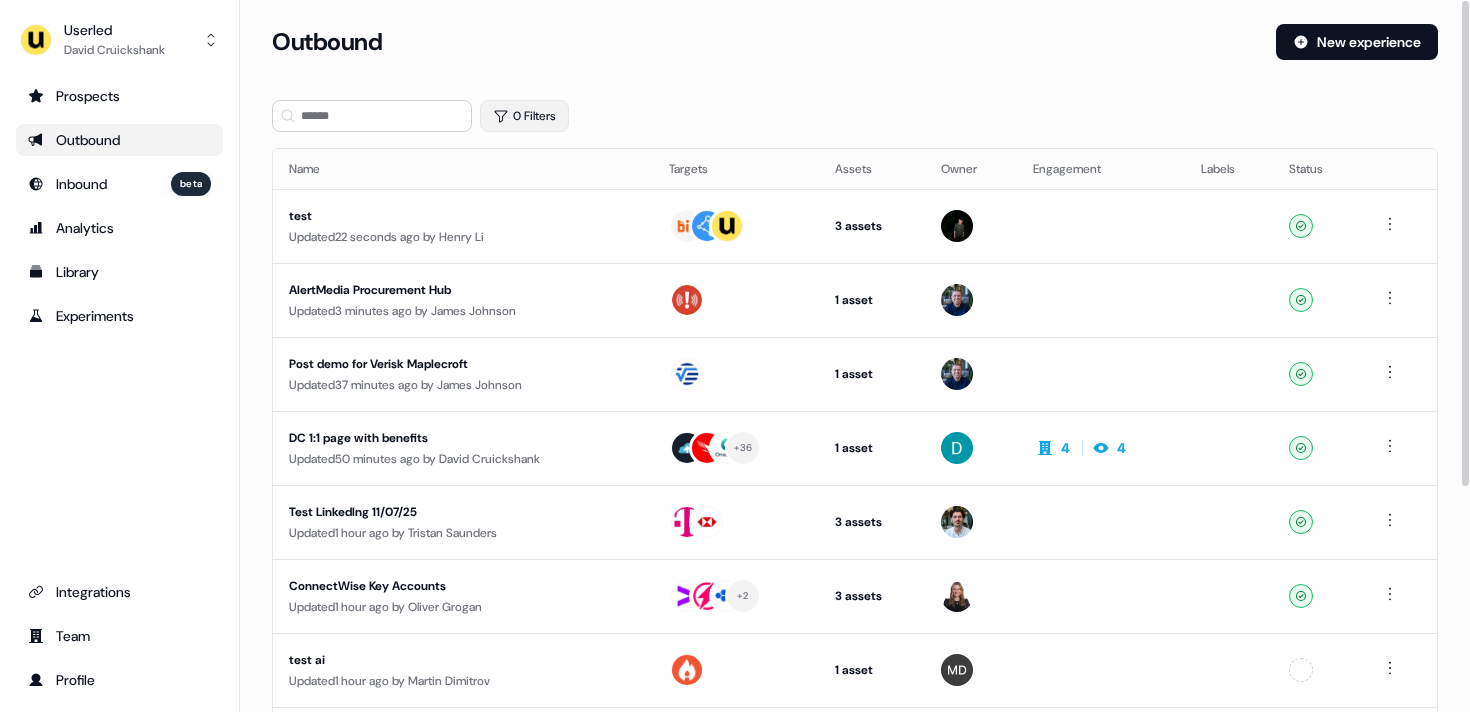 click on "0   Filters" at bounding box center [524, 116] 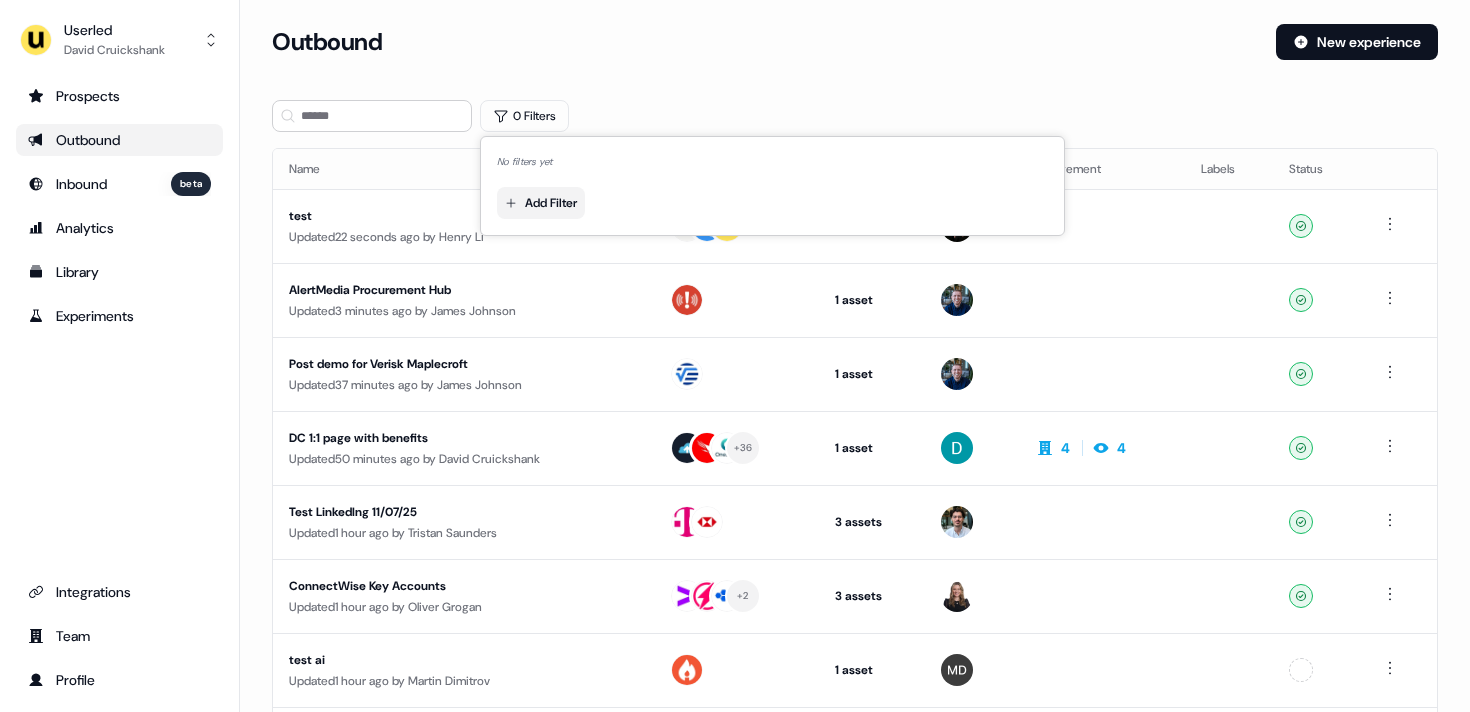 click on "For the best experience switch devices to a bigger screen. Go to Userled.io Userled [FIRST] [LAST] Prospects Outbound Inbound beta Analytics Library Experiments Integrations Team Profile Loading... Outbound New experience 0   Filters Name Targets Assets Owner Engagement Labels Status test Updated  22 seconds ago   by   [FIRST] [LAST] 3   assets LinkedIn Square, Outreach (Starter), Web page Ready AlertMedia Procurement Hub Updated  3 minutes ago   by   [FIRST] [LAST] 1   asset Web page Ready Post demo for Verisk Maplecroft  Updated  37 minutes ago   by   [FIRST] [LAST] 1   asset Post-demo follow-up Ready DC 1:1 page with benefits Updated  50 minutes ago   by   [FIRST] [LAST] + 36 1   asset Outreach (Starter) 4 4 Ready Test LinkedIng 11/07/25 Updated  1 hour ago   by   [FIRST] [LAST] 3   assets LinkedIn Landscape, LinkedIn Square, Outreach (Starter) Ready ConnectWise Key Accounts Updated  1 hour ago   by   [FIRST] [LAST] + 2 3   assets Outreach (Starter), LinkedIn Landscape, LinkedIn Square Ready test ai" at bounding box center [735, 356] 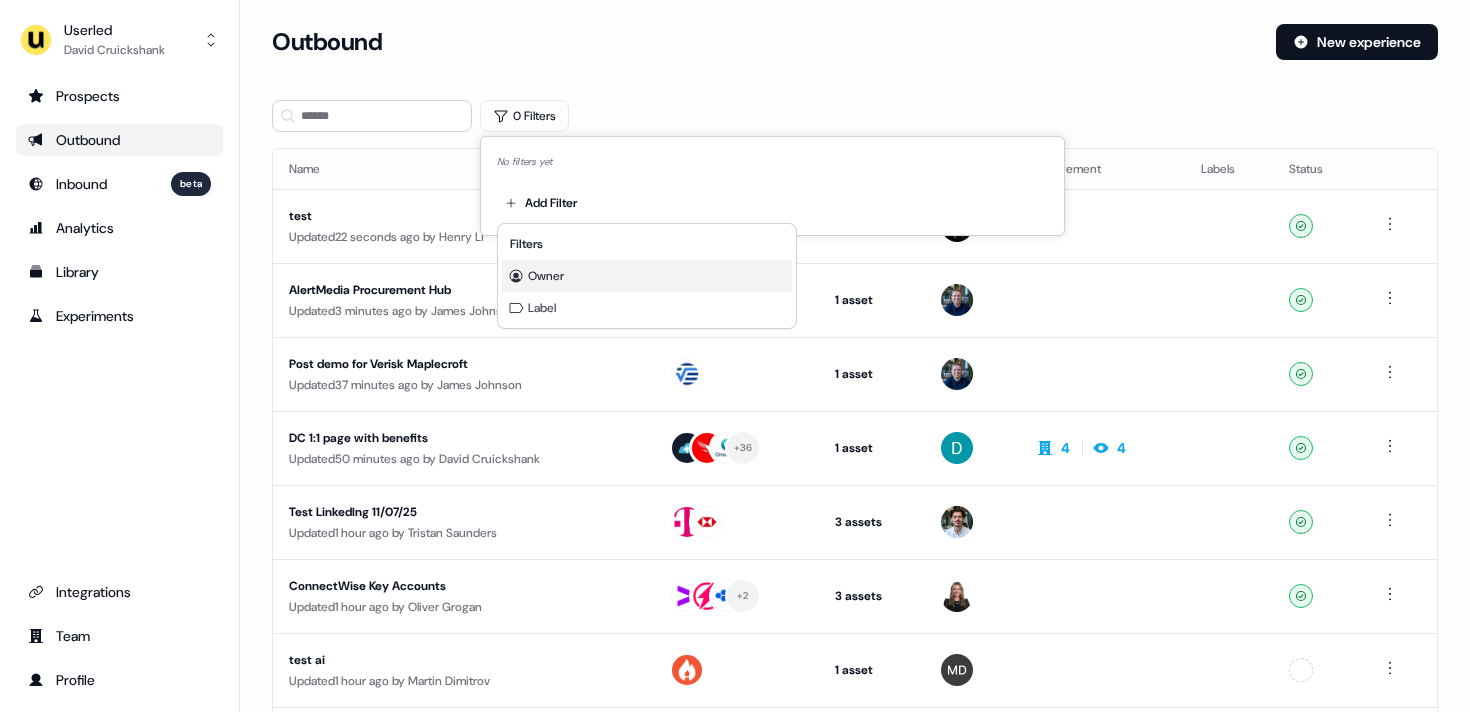 click on "Owner" at bounding box center [647, 276] 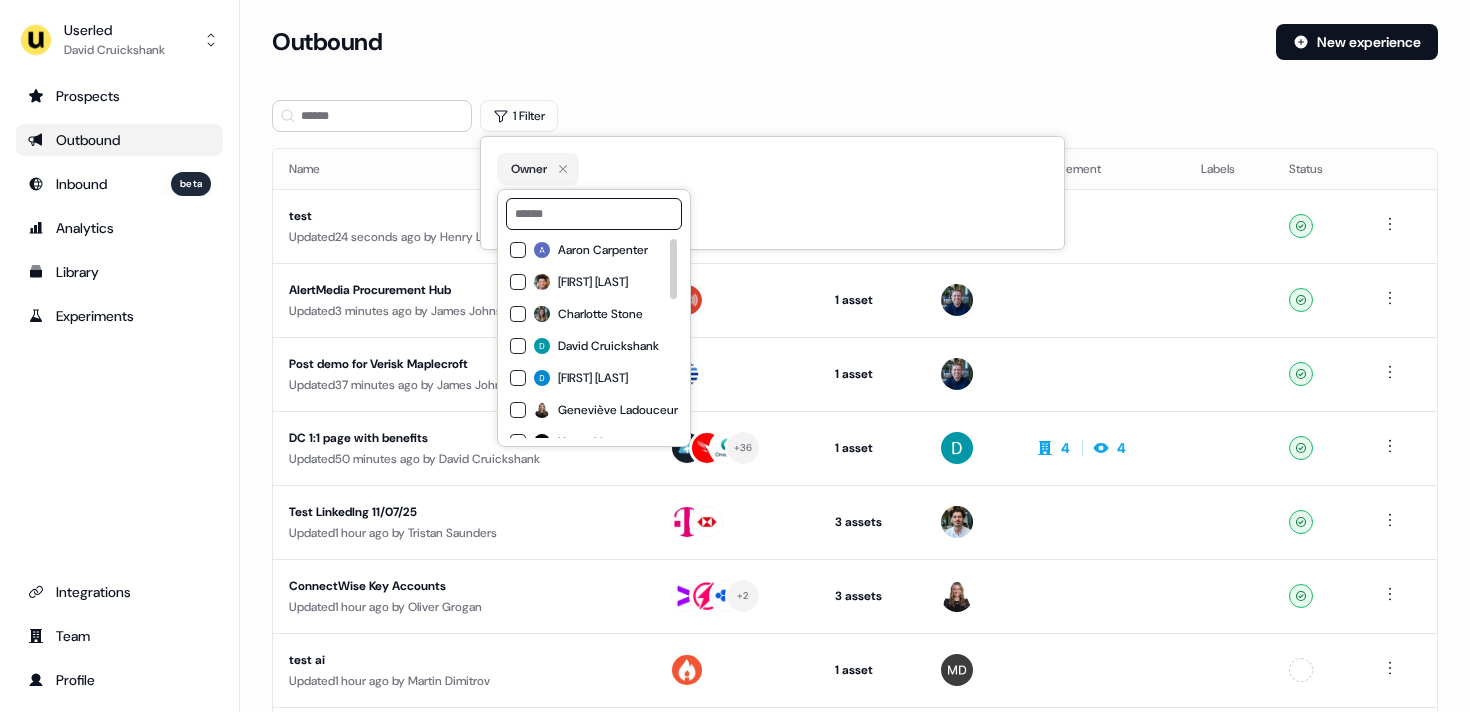 click on "[FIRST] [LAST] [FIRST] [LAST] [FIRST] [LAST] [FIRST] [LAST] [FIRST] [LAST] [FIRST] [LAST] [FIRST] [LAST] [FIRST] [LAST] [FIRST] [LAST] [FIRST] [LAST] [FIRST] [LAST] [FIRST] [LAST] [FIRST] [LAST] [FIRST] [LAST] [FIRST] [LAST] [FIRST] [LAST] [FIRST] [LAST] [FIRST] [LAST] [FIRST] [LAST] [FIRST] [LAST]" at bounding box center [594, 570] 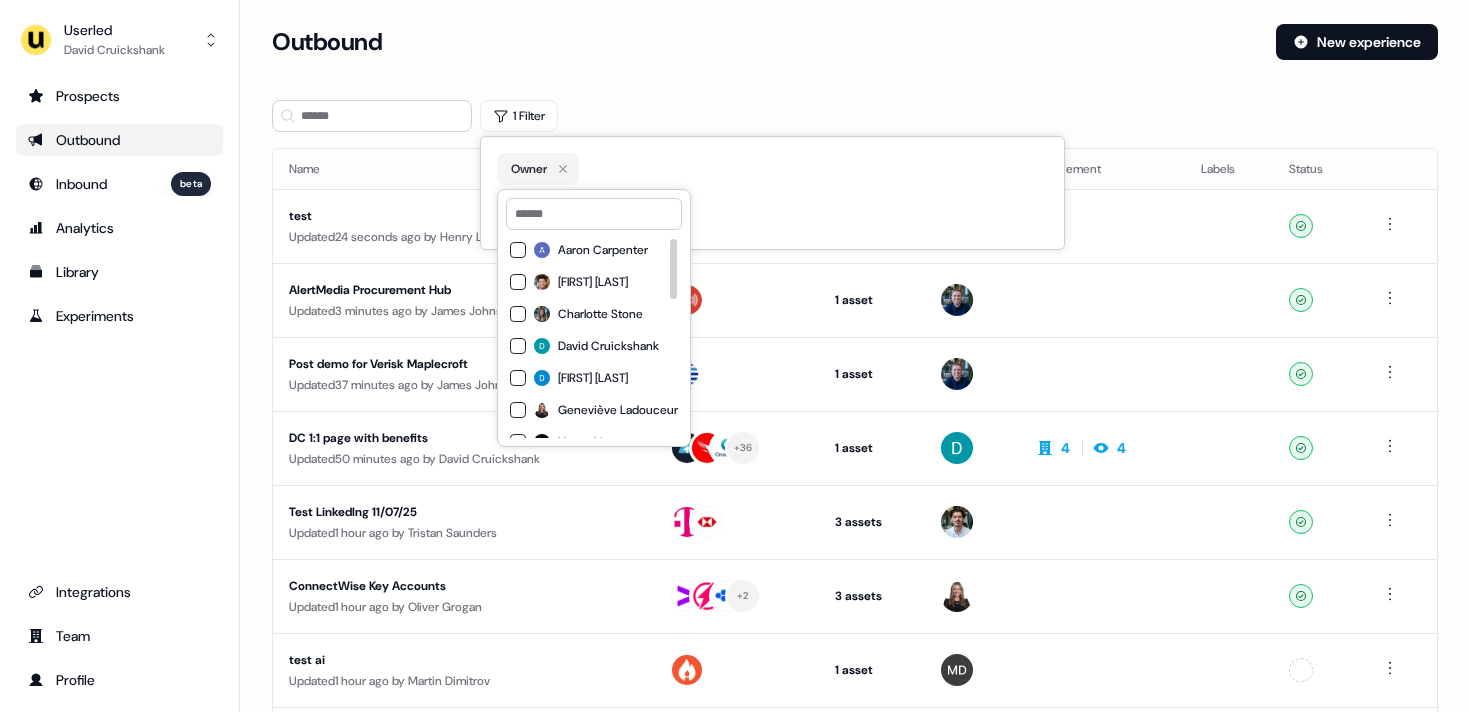 click on "David Cruickshank" at bounding box center [608, 346] 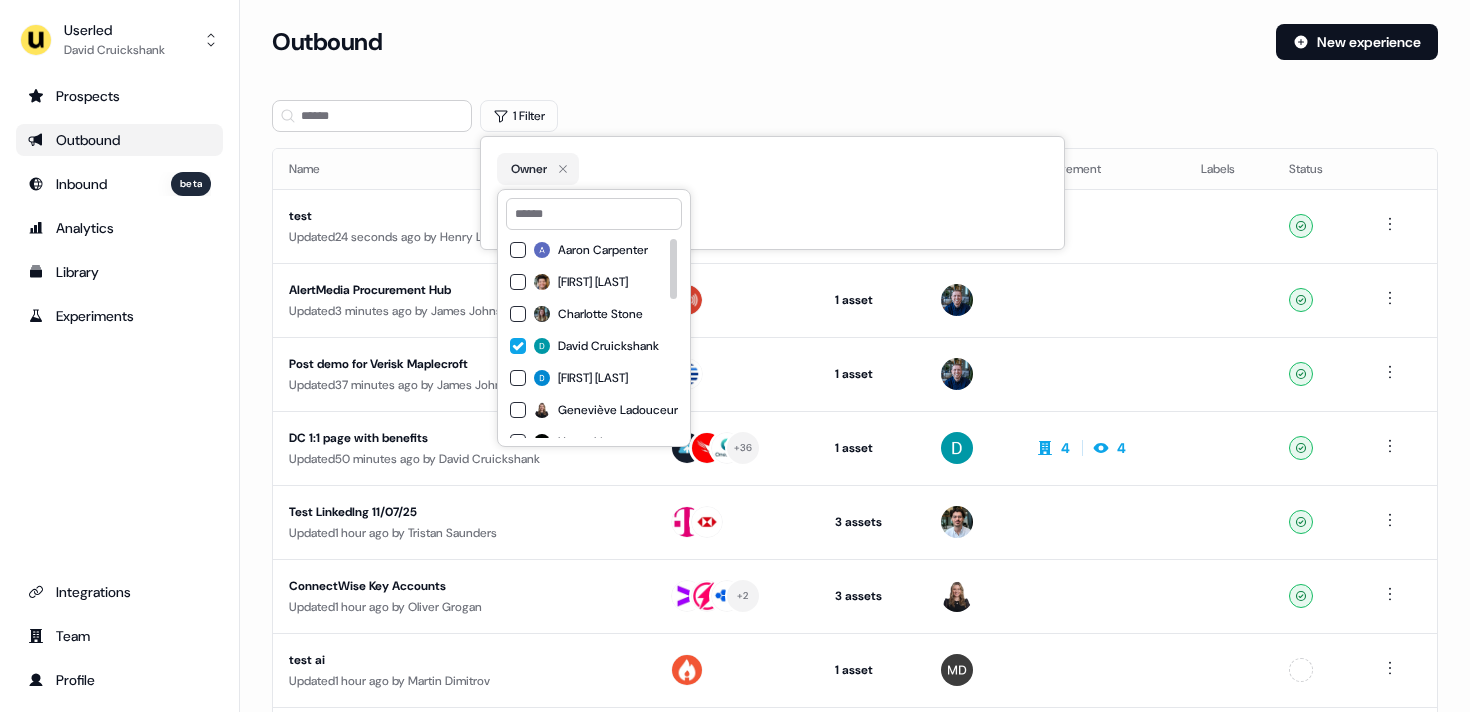 click on "Loading... Outbound New experience 1   Filter Name Targets Assets Owner Engagement Labels Status test Updated  24 seconds ago   by   [FIRST] [LAST] 3   assets LinkedIn Square, Outreach (Starter), Web page Ready AlertMedia Procurement Hub Updated  3 minutes ago   by   [FIRST] [LAST] 1   asset Web page Ready Post demo for Verisk Maplecroft  Updated  37 minutes ago   by   [FIRST] [LAST] 1   asset Post-demo follow-up Ready DC 1:1 page with benefits Updated  50 minutes ago   by   [FIRST] [LAST] + 36 1   asset Outreach (Starter) 4 4 Ready Test LinkedIng 11/07/25 Updated  1 hour ago   by   [FIRST] [LAST] 3   assets LinkedIn Landscape, LinkedIn Square, Outreach (Starter) Ready ConnectWise Key Accounts Updated  1 hour ago   by   [FIRST] [LAST] + 2 3   assets Outreach (Starter), LinkedIn Landscape, LinkedIn Square Ready test ai Updated  1 hour ago   by   [FIRST] [LAST] 1   asset Outreach (Starter) Unconfigured sdadsa Updated  2 hours ago   by   [FIRST] [LAST] 1   asset Outreach (Starter) Unconfigured Field Marketing" at bounding box center [855, 533] 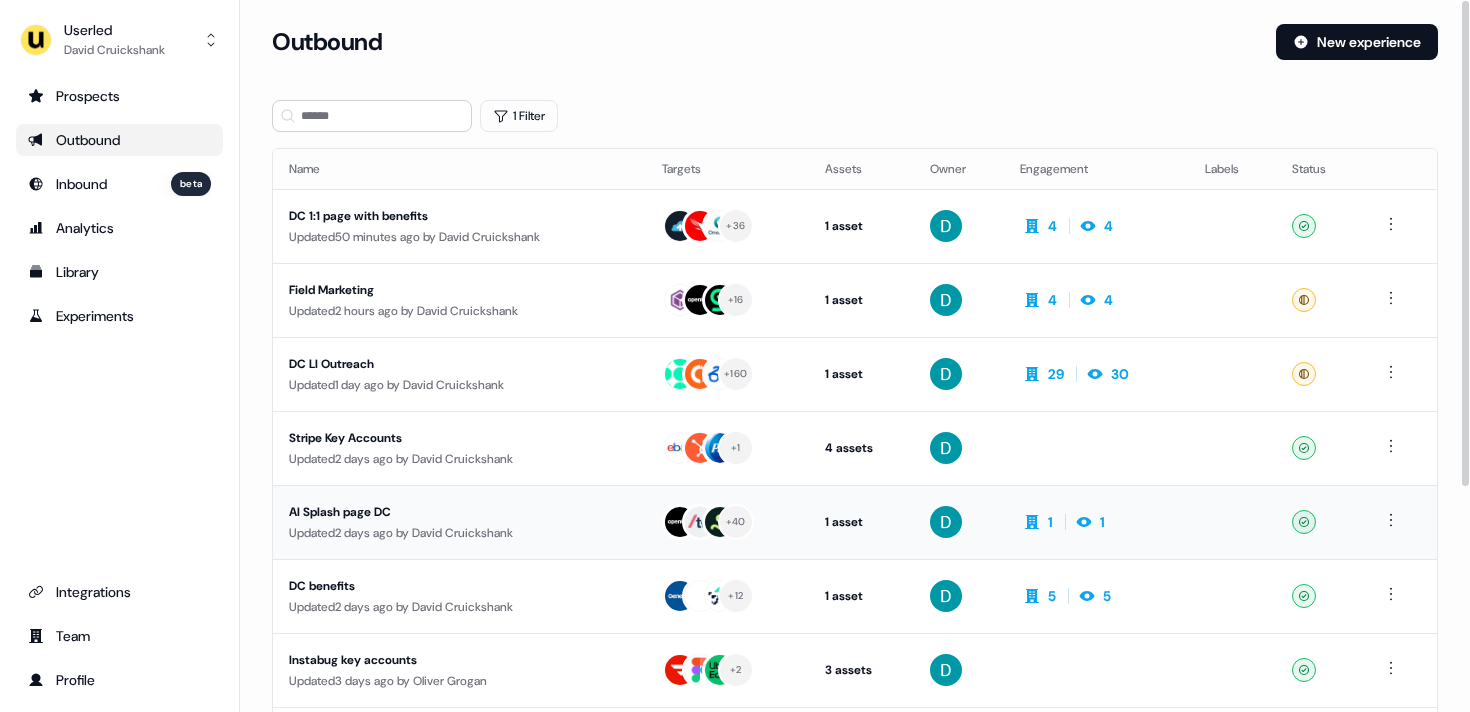 click on "AI Splash page DC Updated  2 days ago   by   [FIRST] [LAST]" at bounding box center (459, 522) 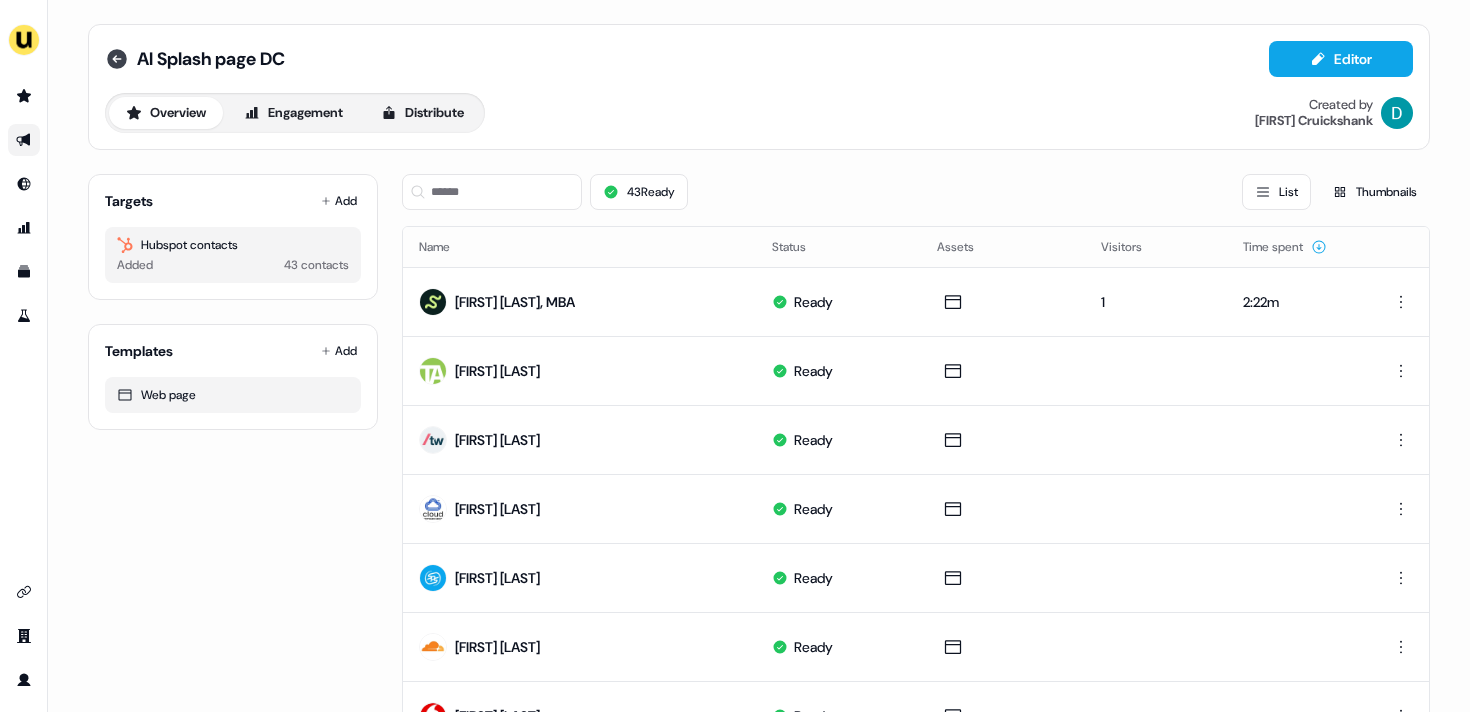 click 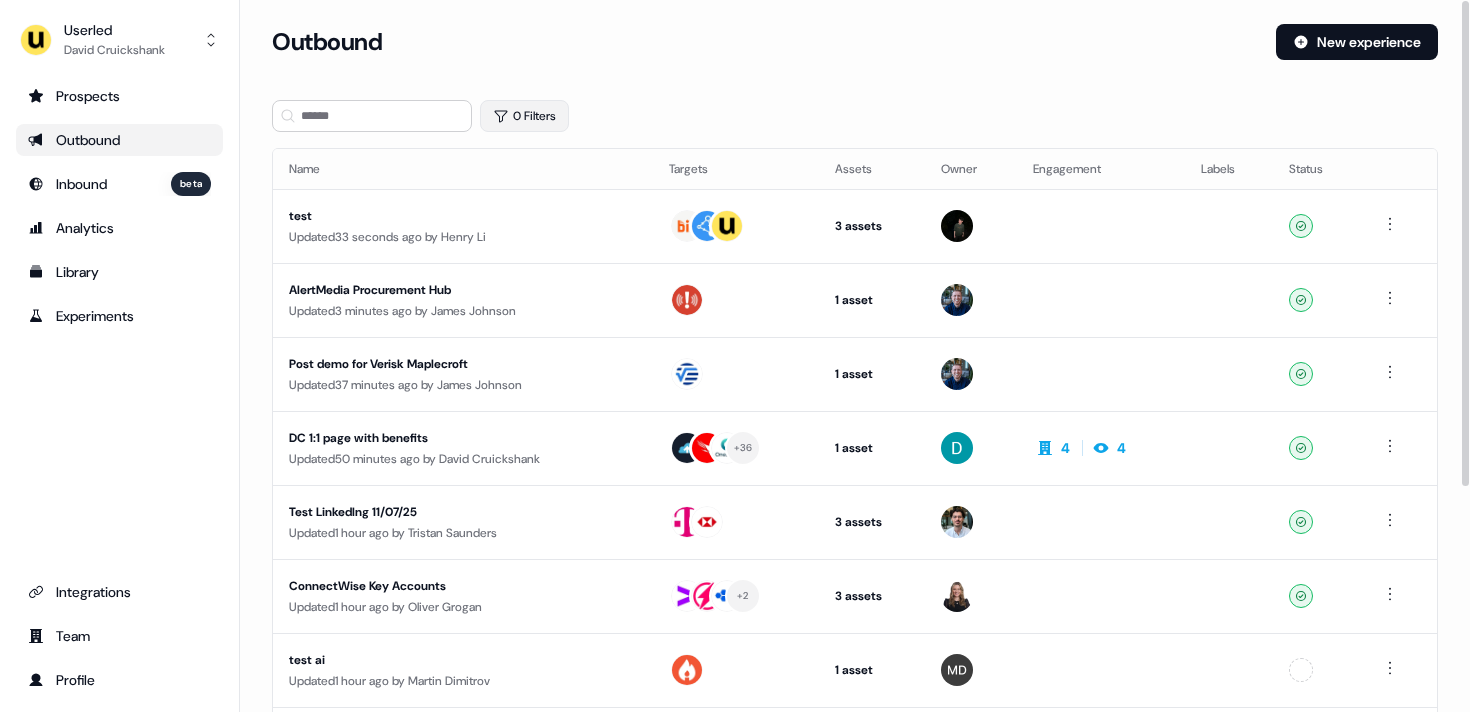 click on "0   Filters" at bounding box center [524, 116] 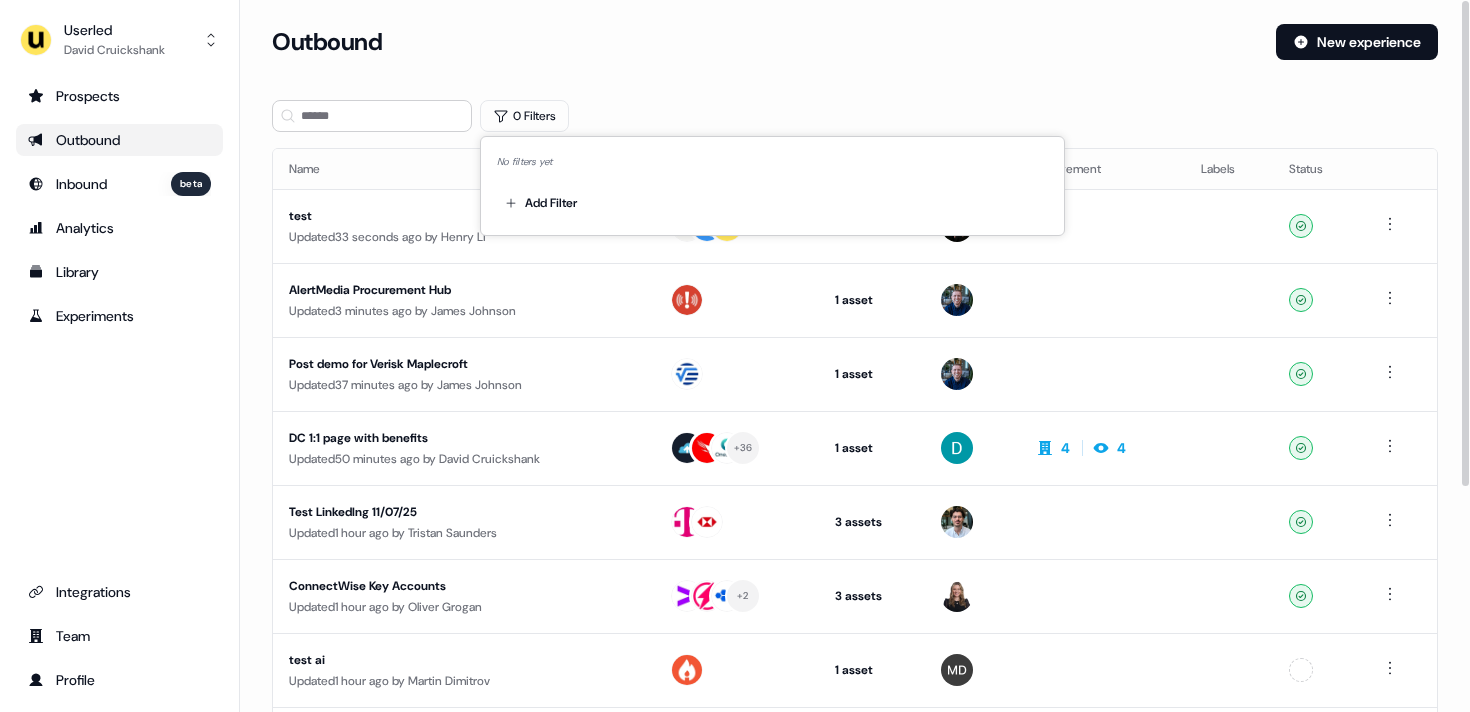 click on "Add Filter" at bounding box center (772, 199) 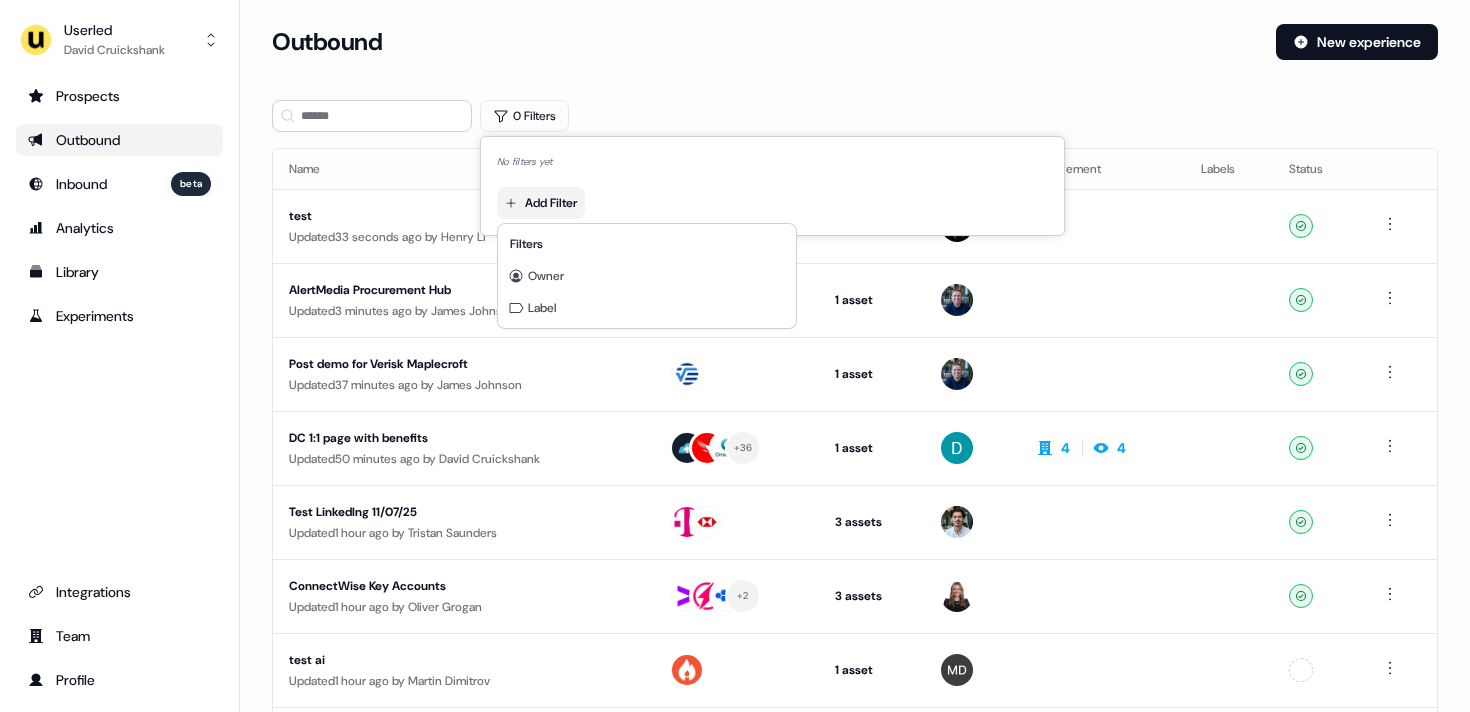 click on "For the best experience switch devices to a bigger screen. Go to Userled.io Userled [FIRST] [LAST] Prospects Outbound Inbound beta Analytics Library Experiments Integrations Team Profile Loading... Outbound New experience 0   Filters Name Targets Assets Owner Engagement Labels Status test Updated  33 seconds ago   by   [FIRST] [LAST] 3   assets LinkedIn Square, Outreach (Starter), Web page Ready AlertMedia Procurement Hub Updated  3 minutes ago   by   [FIRST] [LAST] 1   asset Web page Ready Post demo for Verisk Maplecroft  Updated  37 minutes ago   by   [FIRST] [LAST] 1   asset Post-demo follow-up Ready DC 1:1 page with benefits Updated  50 minutes ago   by   [FIRST] [LAST] + 36 1   asset Outreach (Starter) 4 4 Ready Test LinkedIng 11/07/25 Updated  1 hour ago   by   [FIRST] [LAST] 3   assets LinkedIn Landscape, LinkedIn Square, Outreach (Starter) Ready ConnectWise Key Accounts Updated  1 hour ago   by   [FIRST] [LAST] + 2 3   assets Outreach (Starter), LinkedIn Landscape, LinkedIn Square Ready test ai" at bounding box center (735, 356) 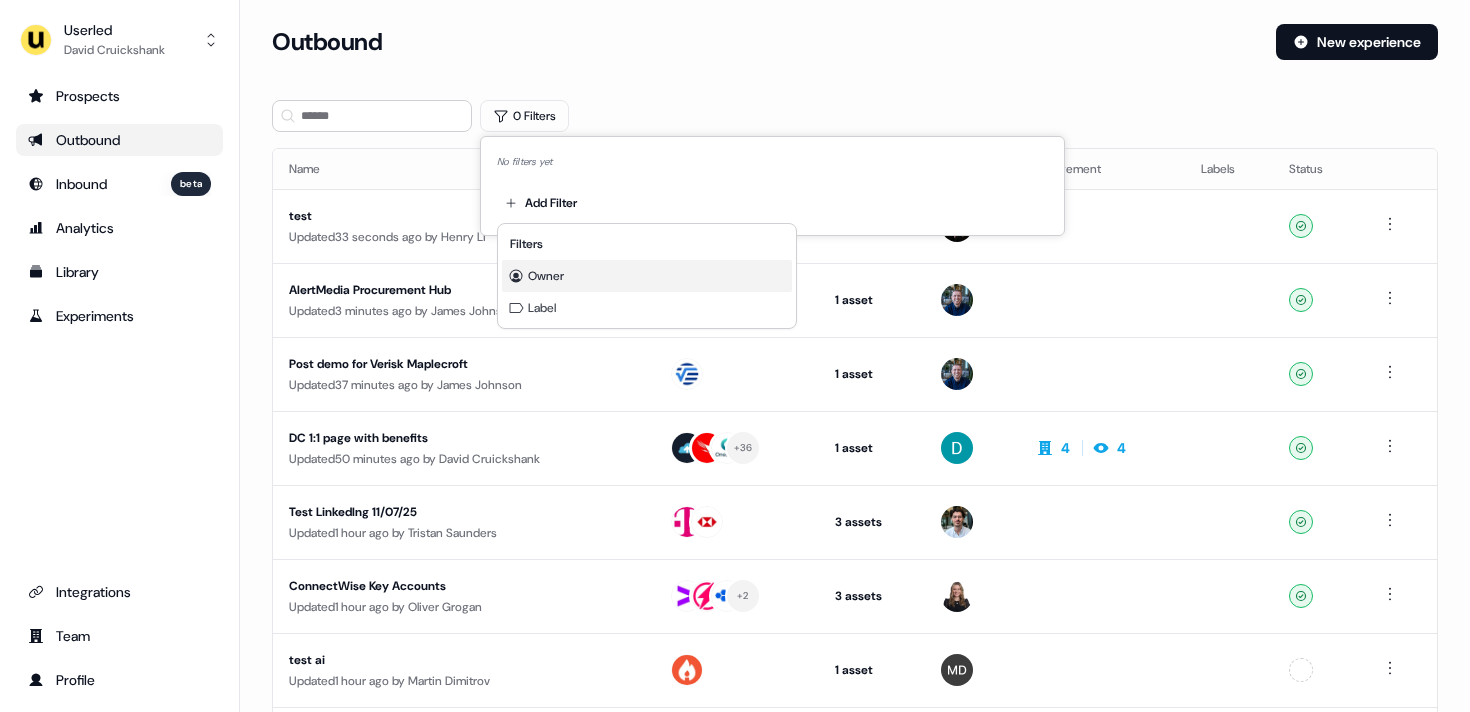 click on "Owner" at bounding box center (647, 276) 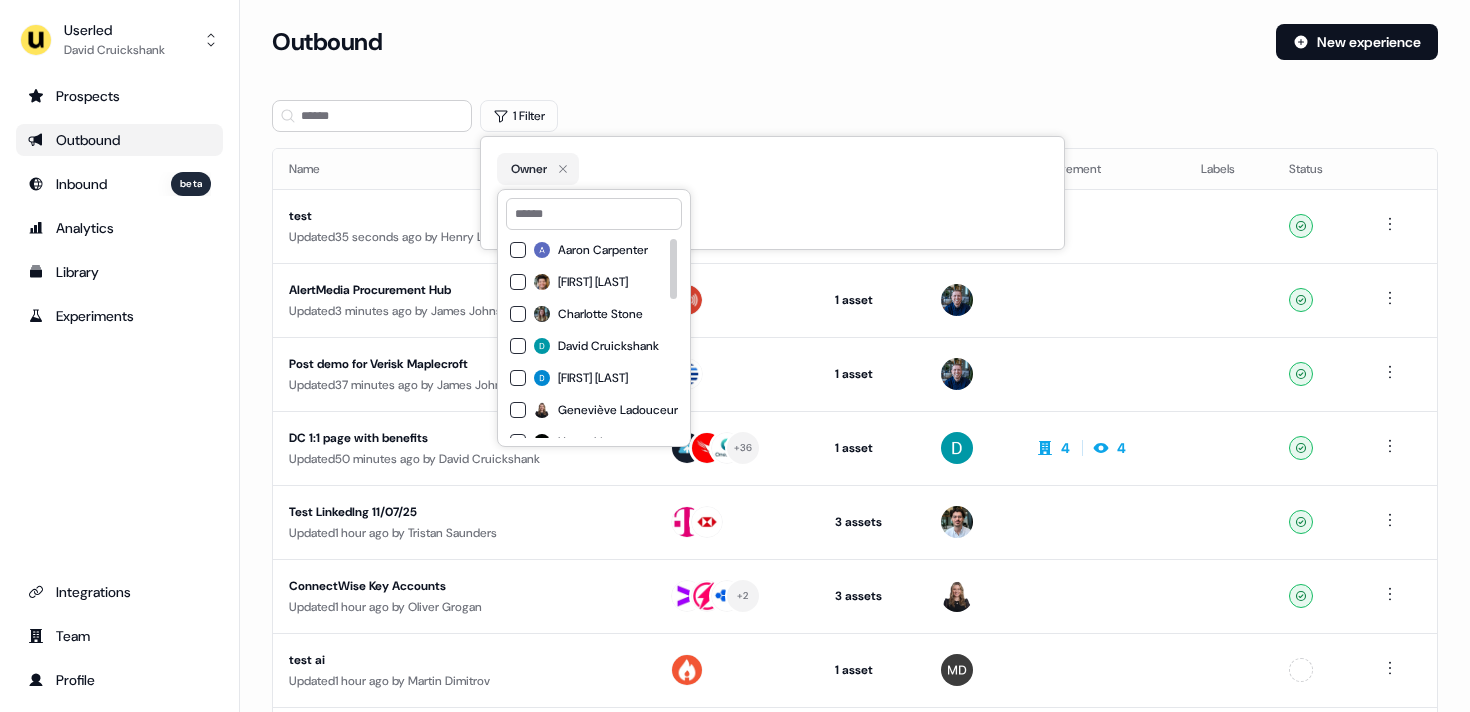 click on "David Cruickshank" at bounding box center [608, 346] 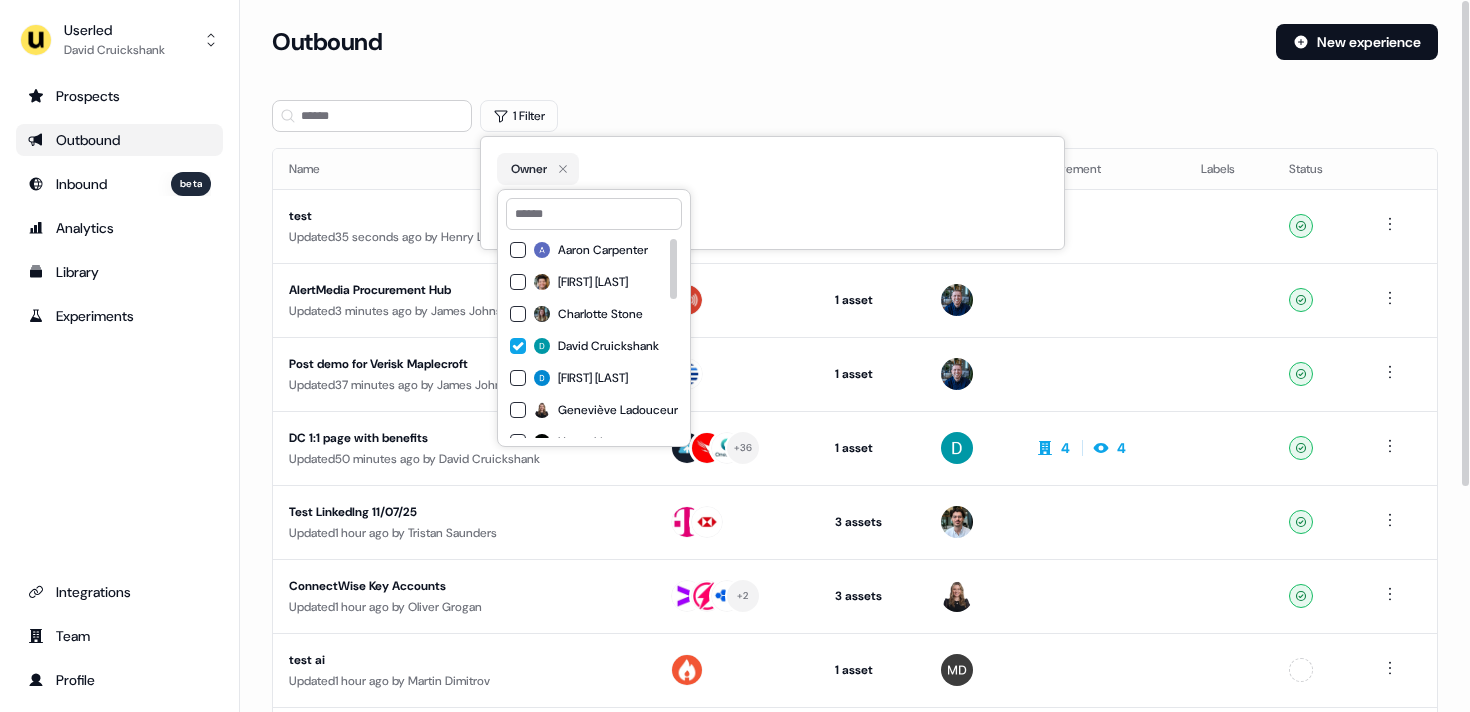 click on "Outbound New experience" at bounding box center [855, 54] 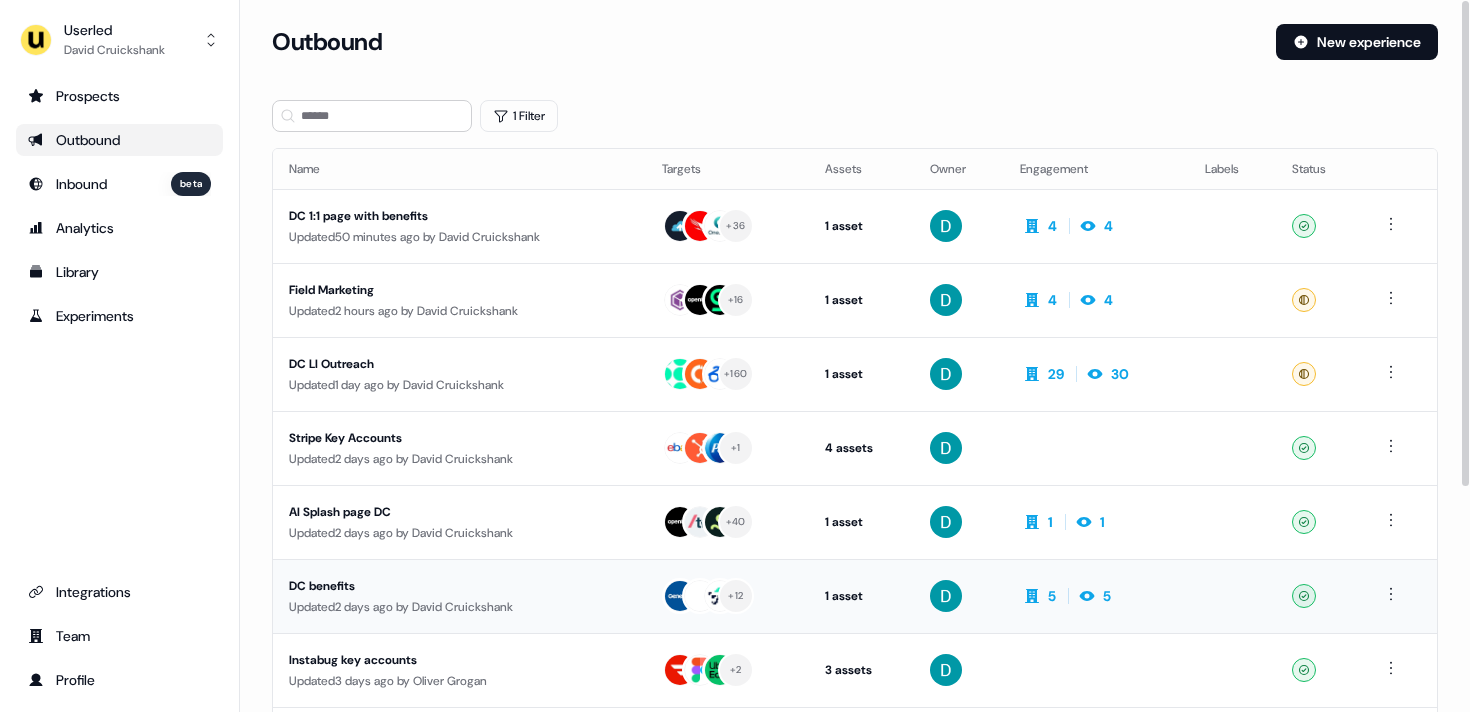 click on "DC benefits" at bounding box center (459, 586) 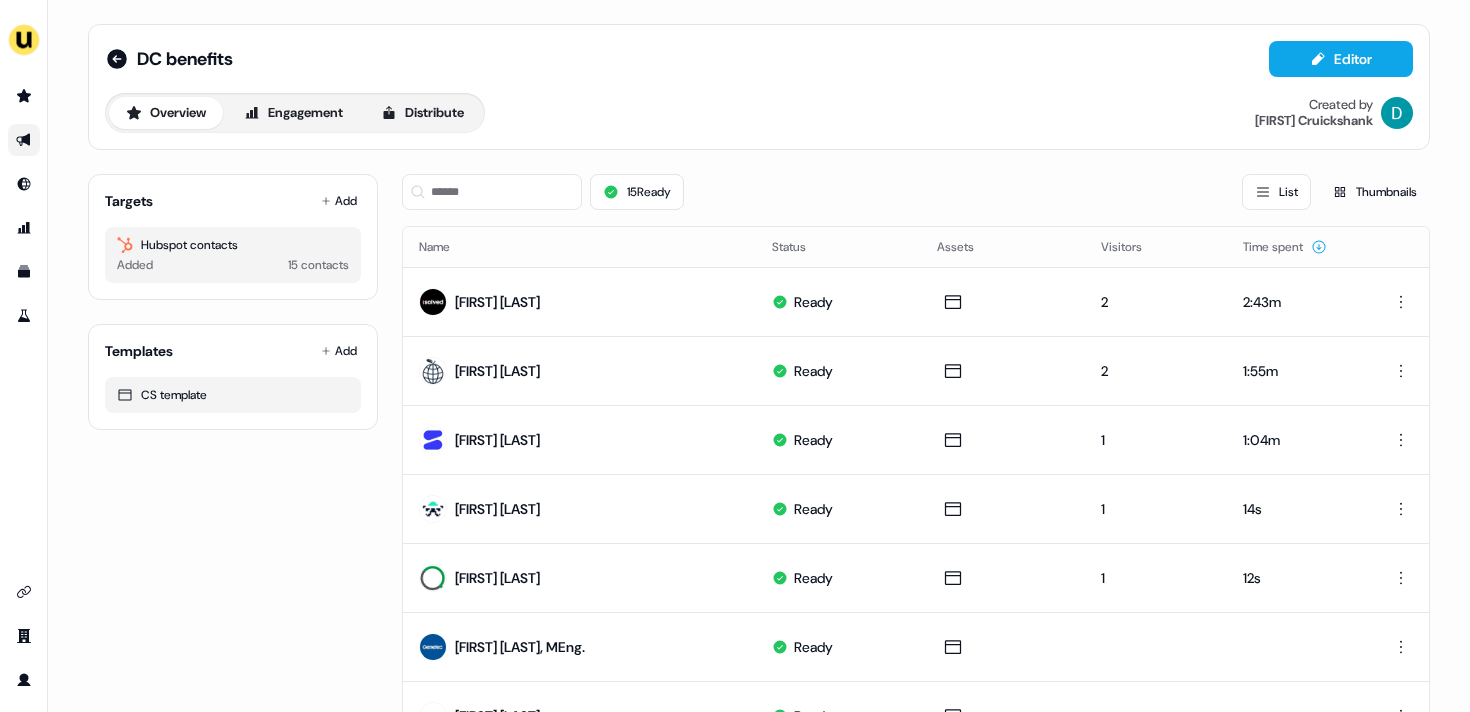 scroll, scrollTop: 7, scrollLeft: 0, axis: vertical 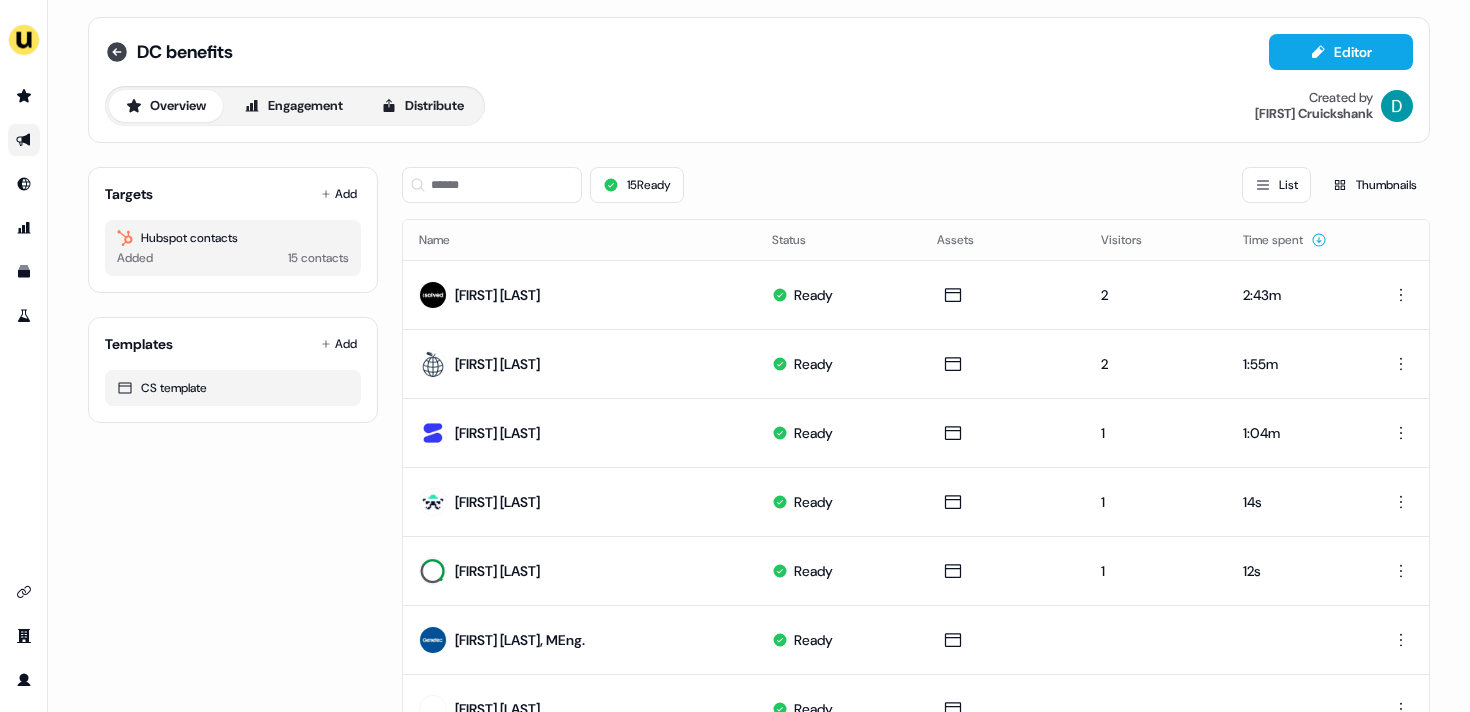 click 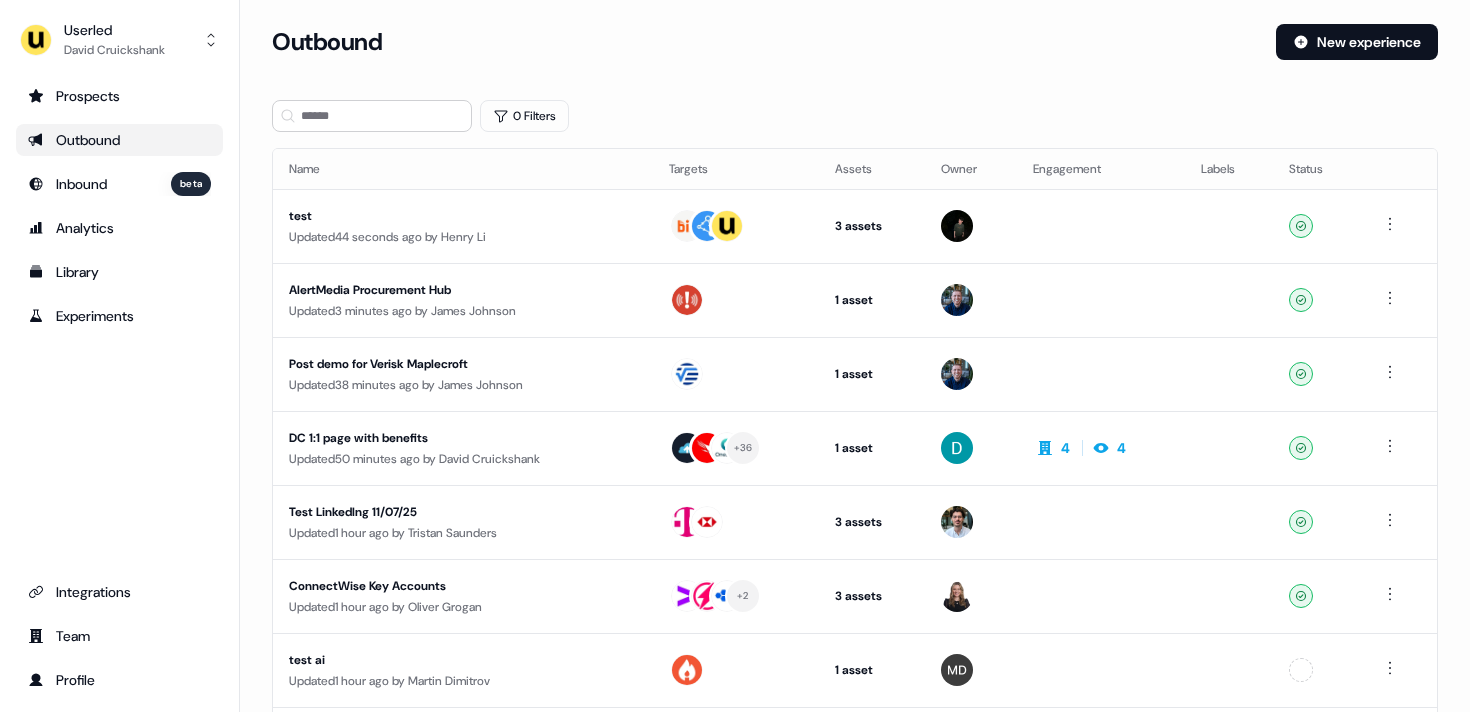 scroll, scrollTop: 0, scrollLeft: 0, axis: both 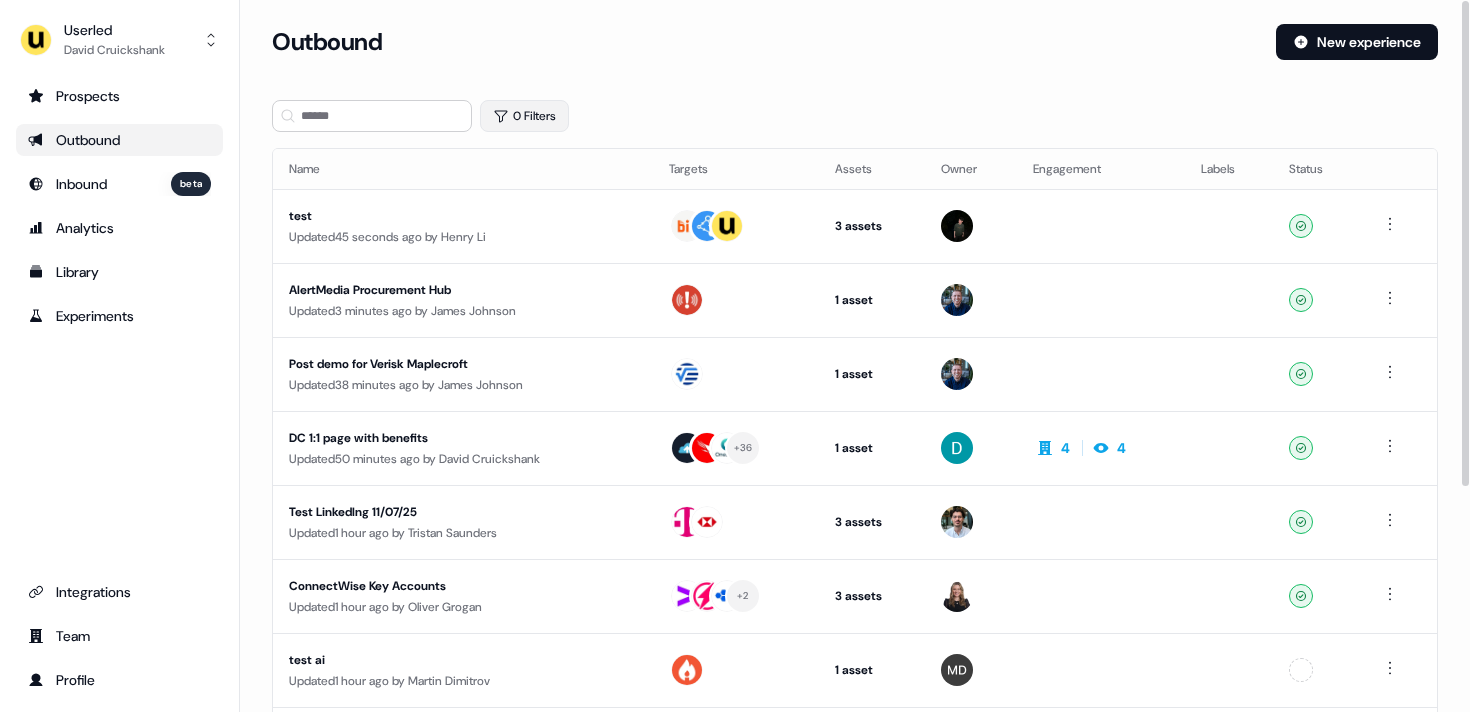 click on "0   Filters" at bounding box center [524, 116] 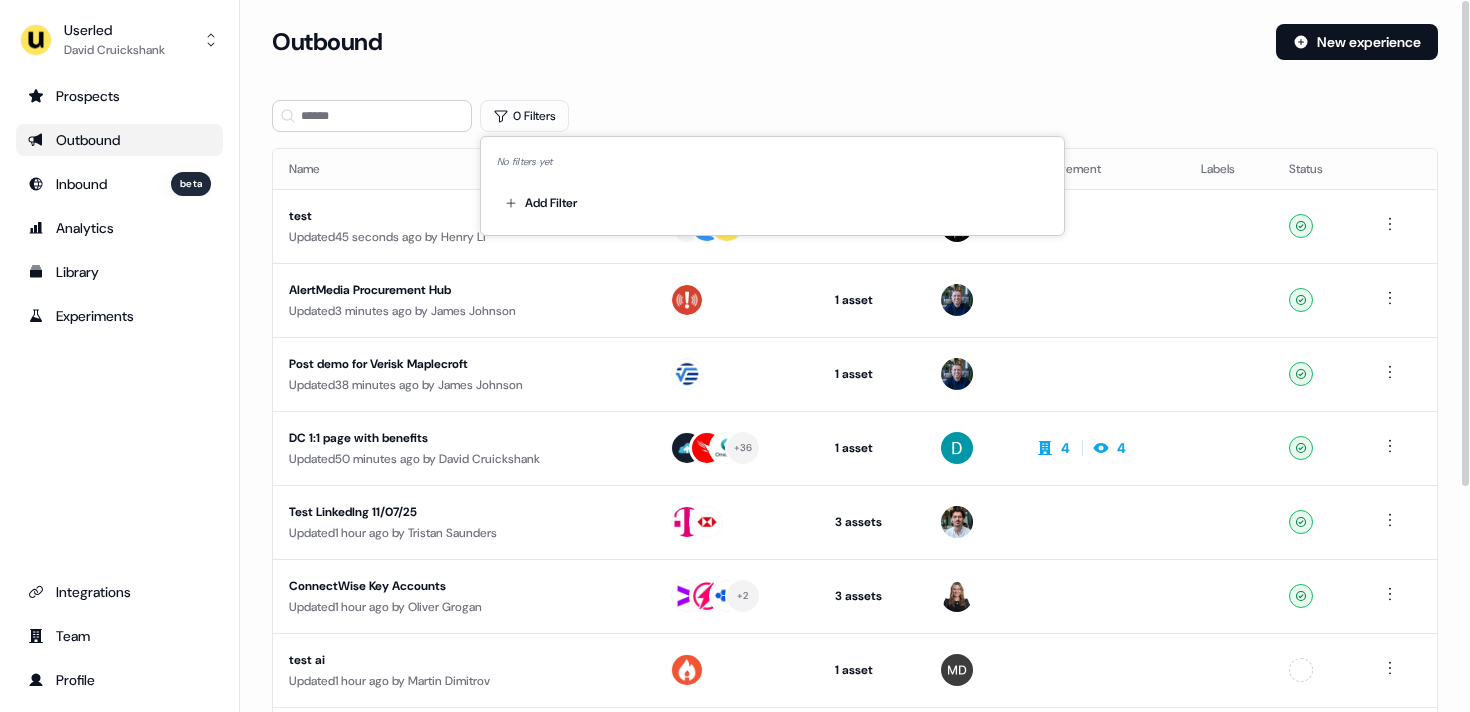 click on "Add Filter" at bounding box center (772, 199) 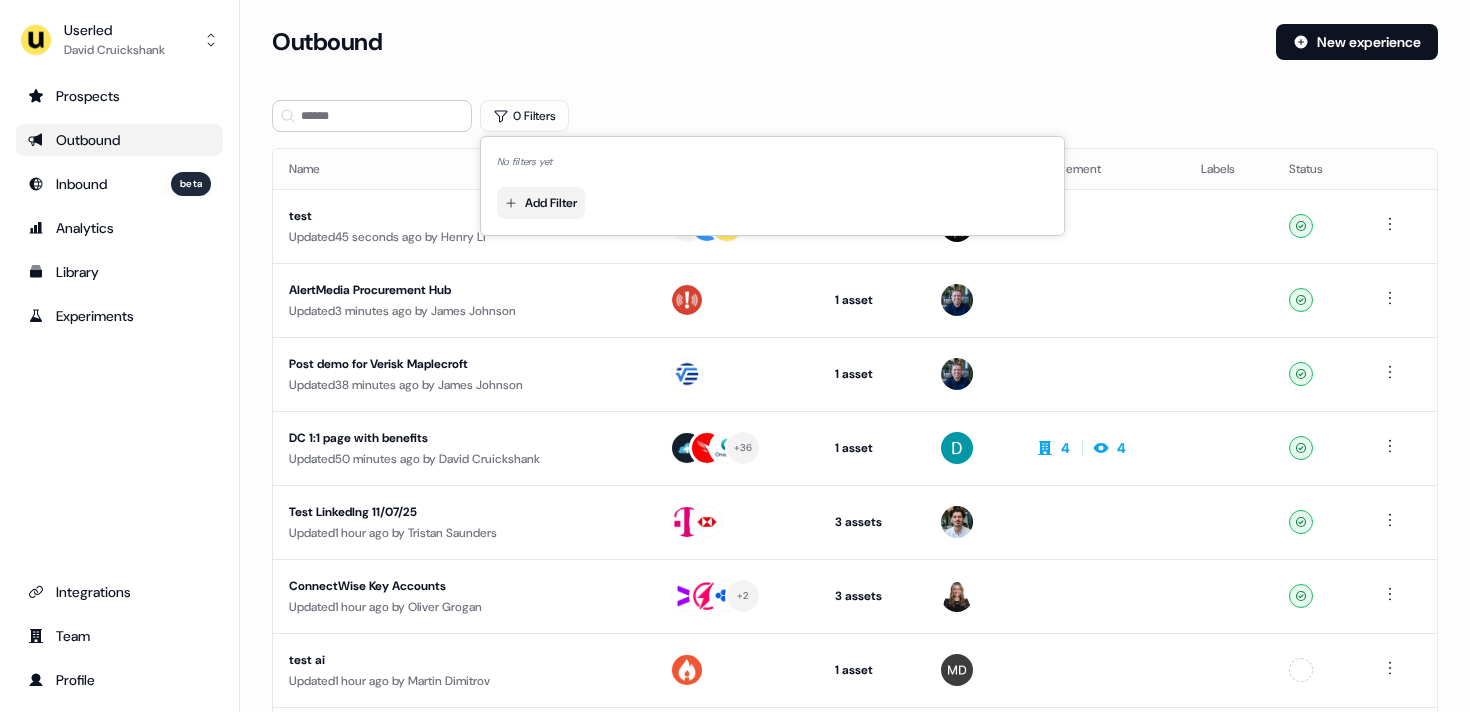 click on "For the best experience switch devices to a bigger screen. Go to Userled.io Userled [FIRST] [LAST] Prospects Outbound Inbound beta Analytics Library Experiments Integrations Team Profile Loading... Outbound New experience 0   Filters Name Targets Assets Owner Engagement Labels Status test Updated  45 seconds ago   by   [FIRST] [LAST] 3   assets LinkedIn Square, Outreach (Starter), Web page Ready AlertMedia Procurement Hub Updated  3 minutes ago   by   [FIRST] [LAST] 1   asset Web page Ready Post demo for Verisk Maplecroft  Updated  38 minutes ago   by   [FIRST] [LAST] 1   asset Post-demo follow-up Ready DC 1:1 page with benefits Updated  50 minutes ago   by   [FIRST] [LAST] + 36 1   asset Outreach (Starter) 4 4 Ready Test LinkedIng 11/07/25 Updated  1 hour ago   by   [FIRST] [LAST] 3   assets LinkedIn Landscape, LinkedIn Square, Outreach (Starter) Ready ConnectWise Key Accounts Updated  1 hour ago   by   [FIRST] [LAST] + 2 3   assets Outreach (Starter), LinkedIn Landscape, LinkedIn Square Ready test ai" at bounding box center [735, 356] 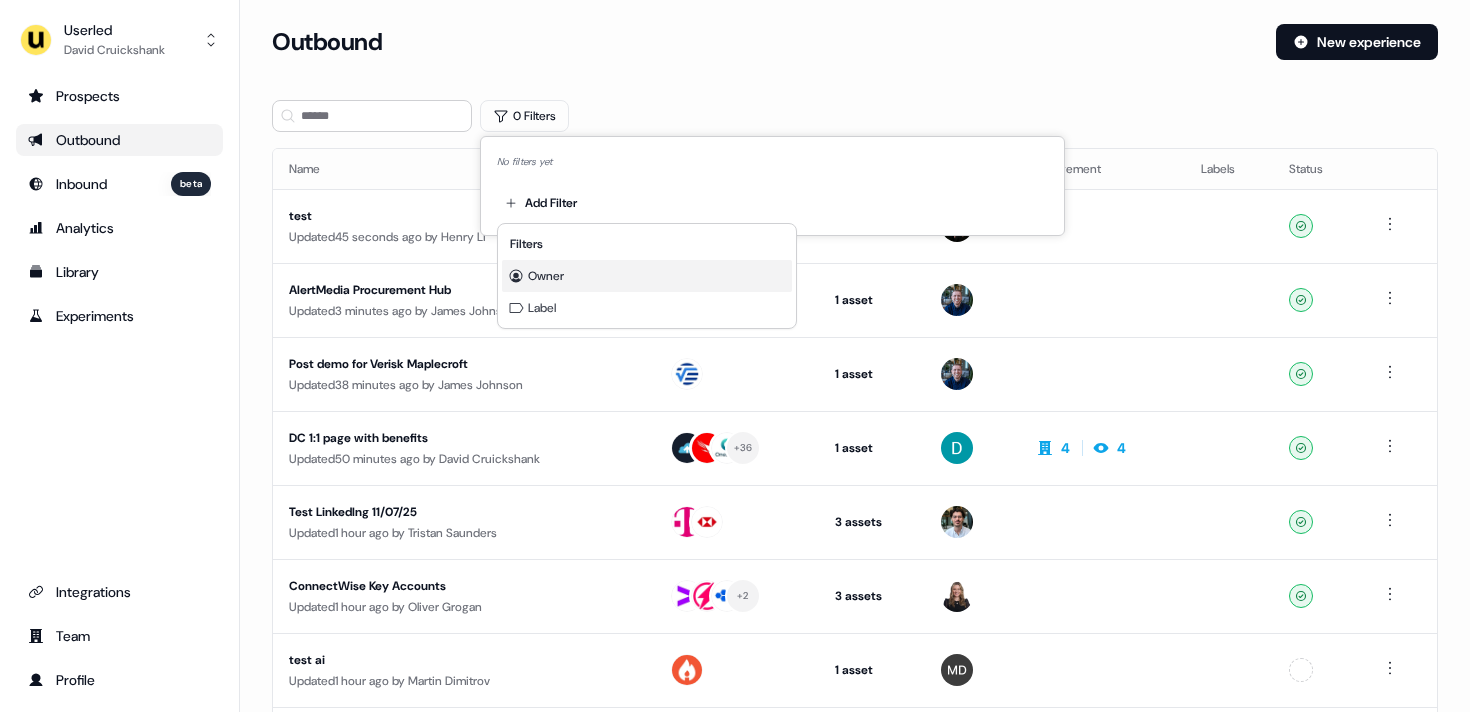 click on "Owner" at bounding box center (546, 276) 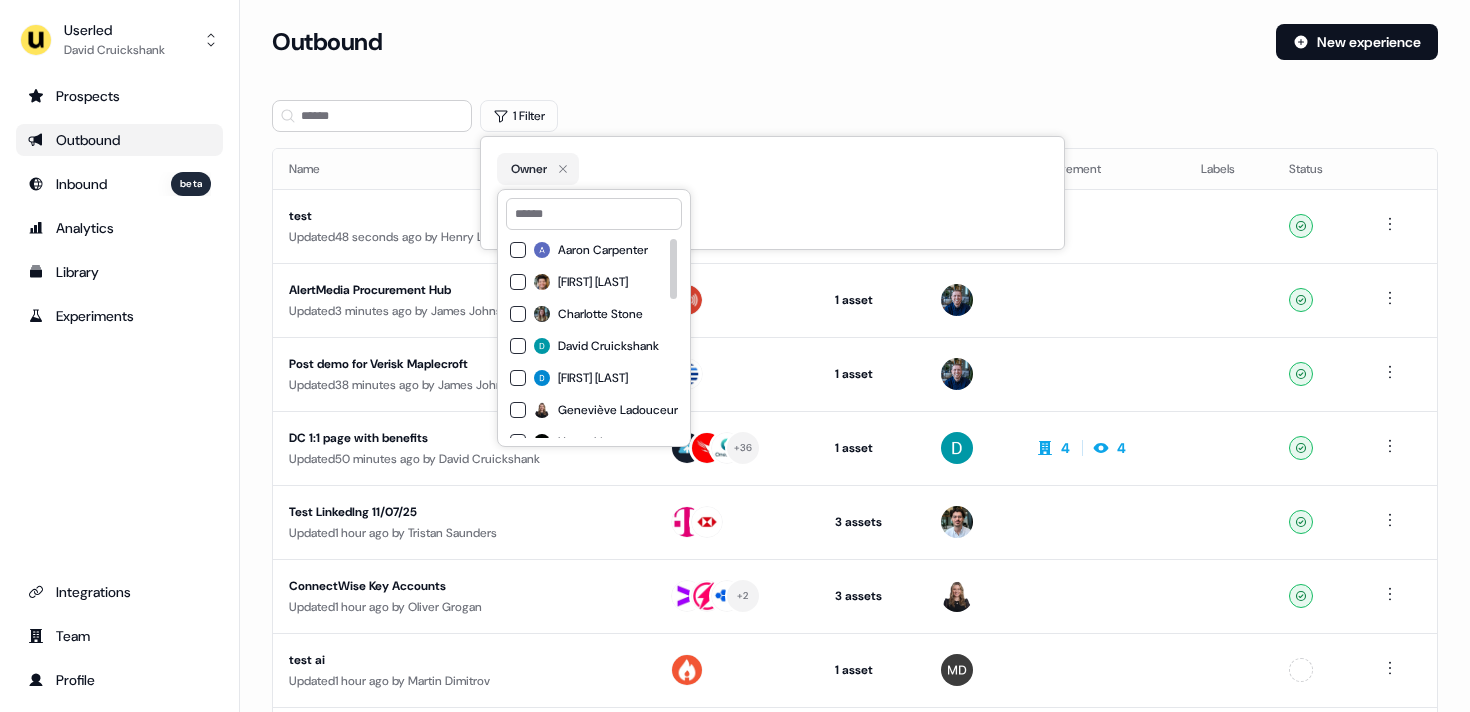 click on "David Cruickshank" at bounding box center (608, 346) 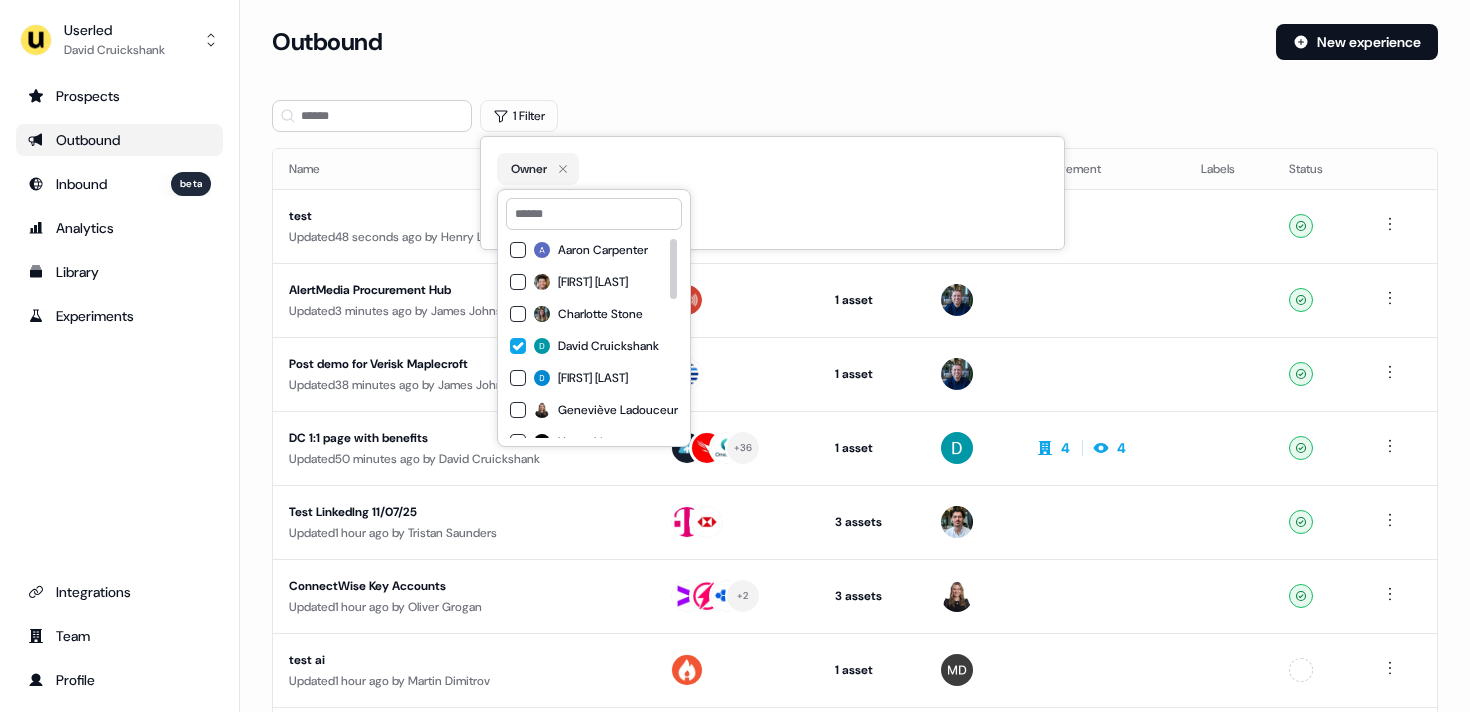 click on "1   Filter" at bounding box center (855, 116) 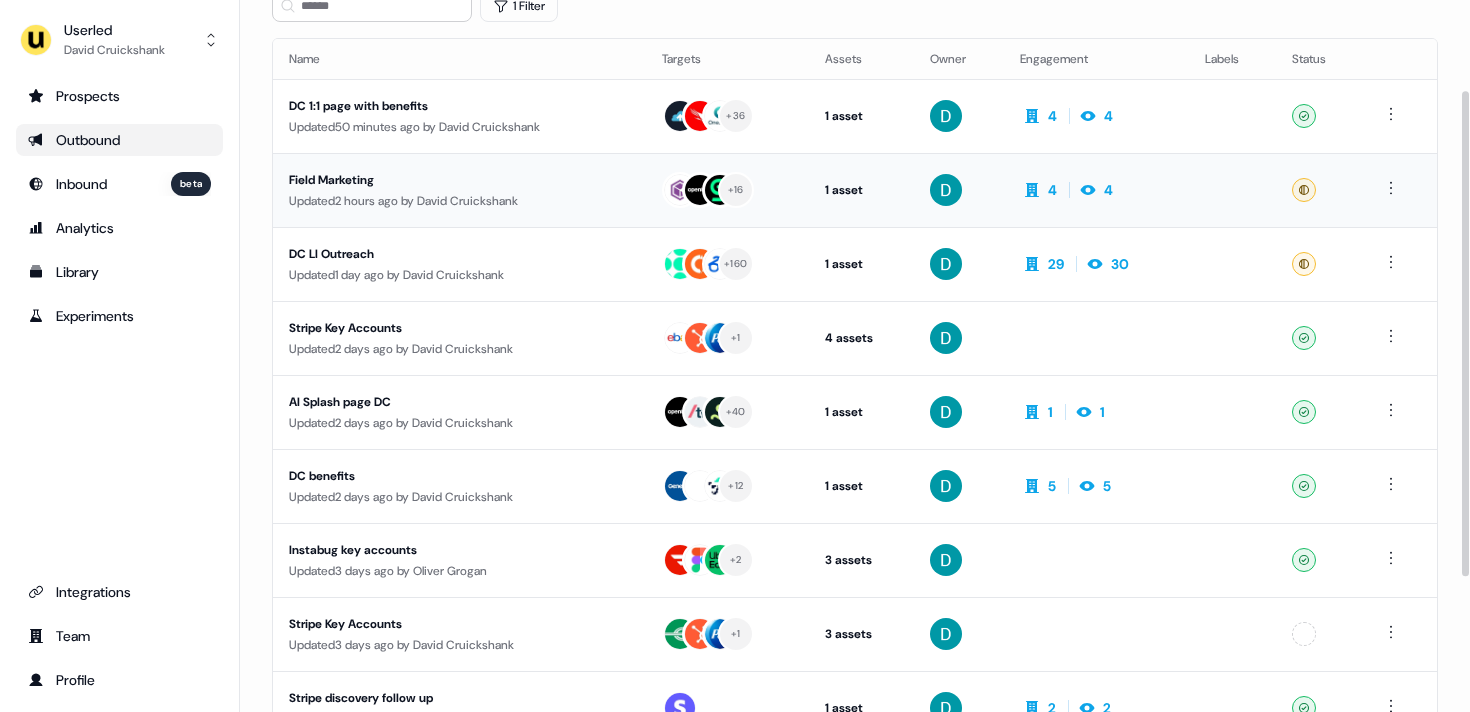 scroll, scrollTop: 134, scrollLeft: 0, axis: vertical 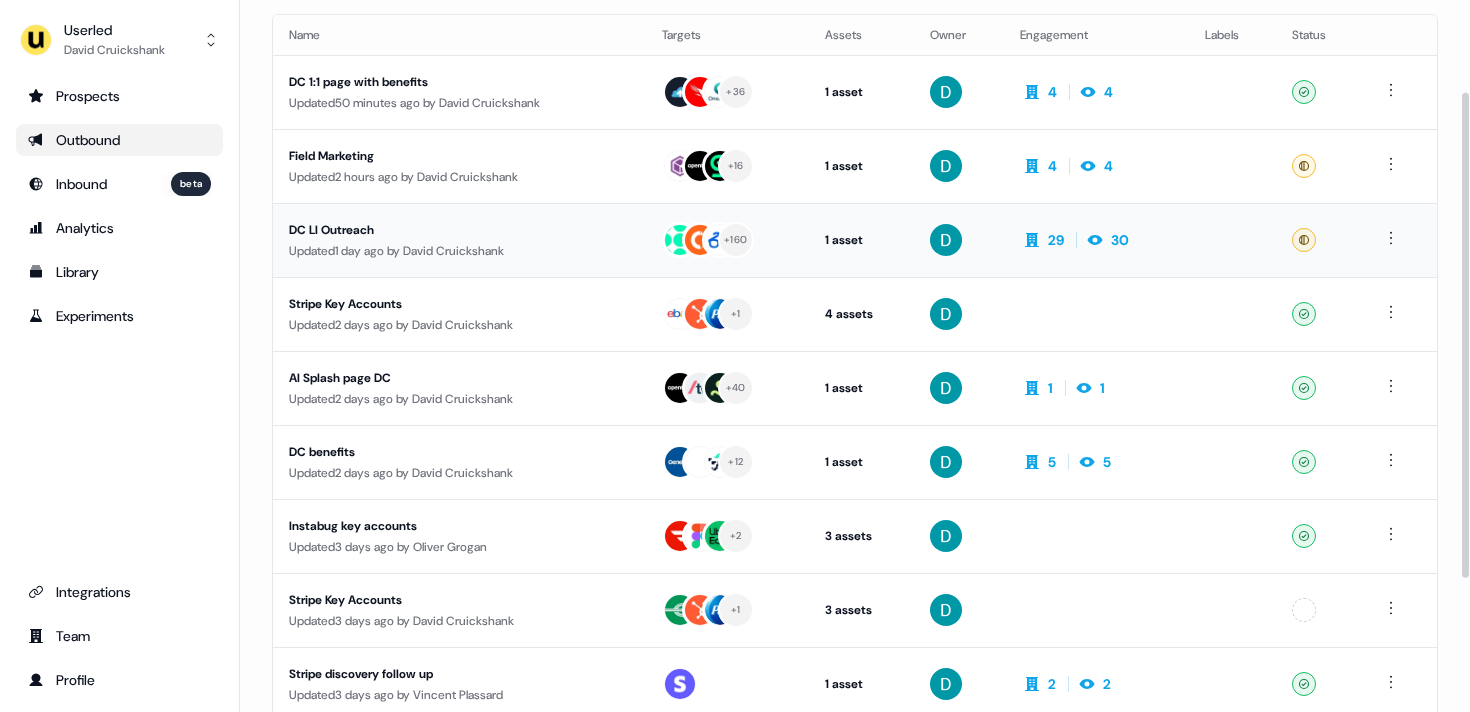 click on "Updated  1 day ago   by   [FIRST] [LAST]" at bounding box center [459, 251] 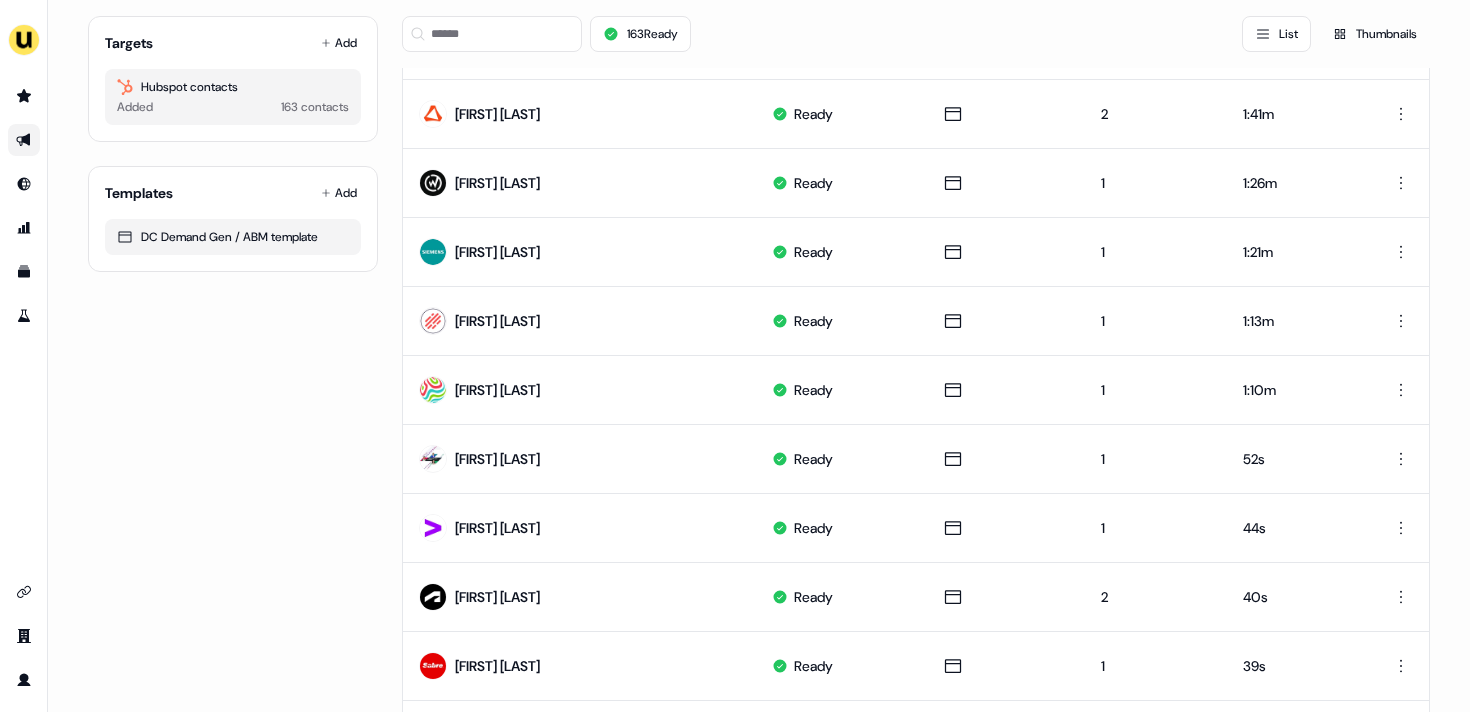 scroll, scrollTop: 0, scrollLeft: 0, axis: both 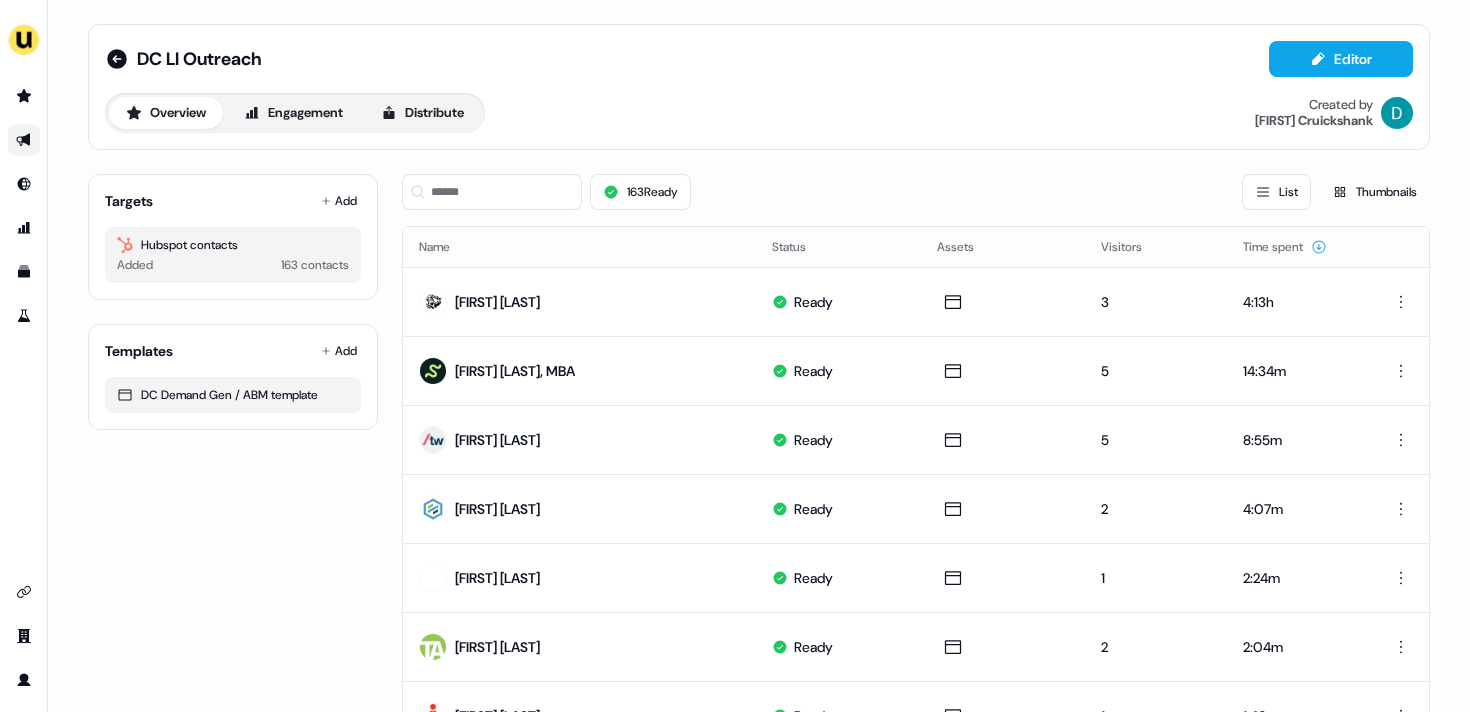 click on "Targets Add Hubspot   contacts Added 163   contacts" at bounding box center [233, 237] 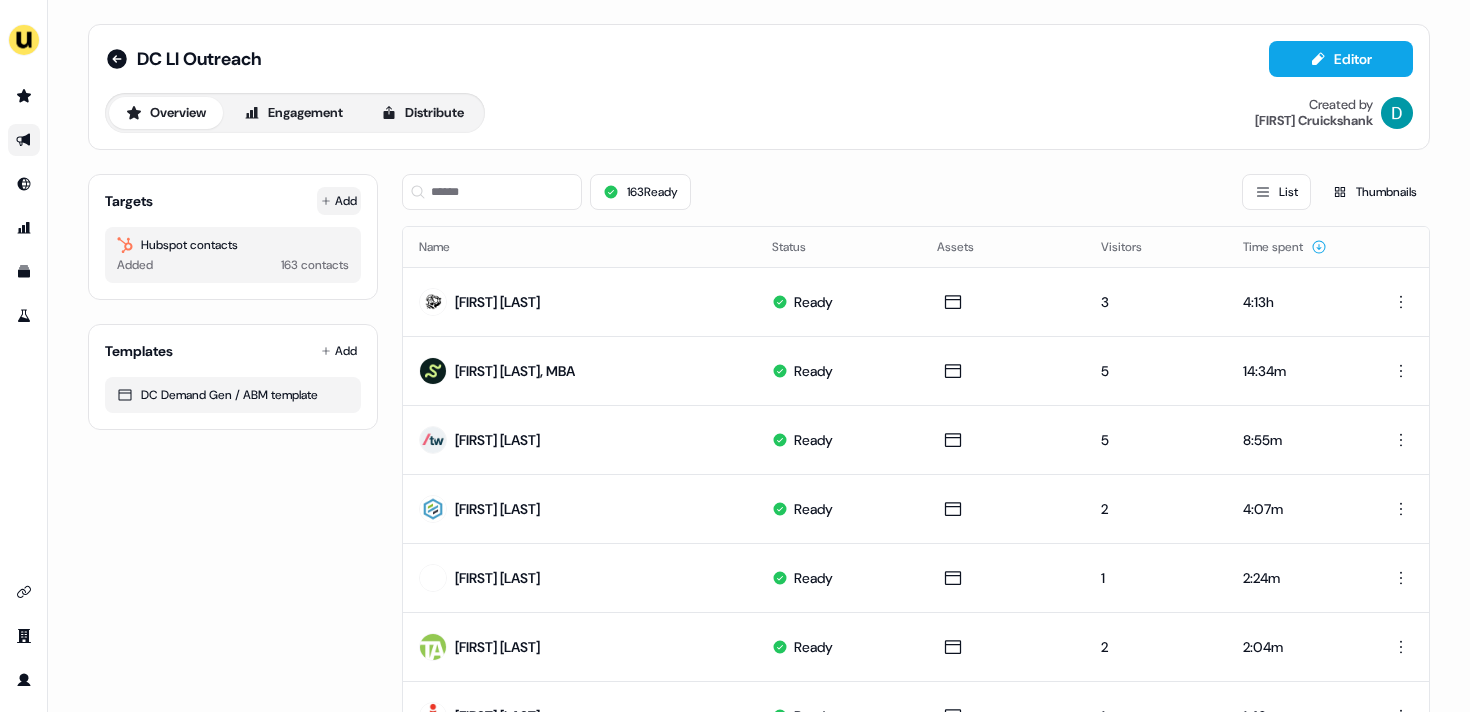 click on "Add" at bounding box center (339, 201) 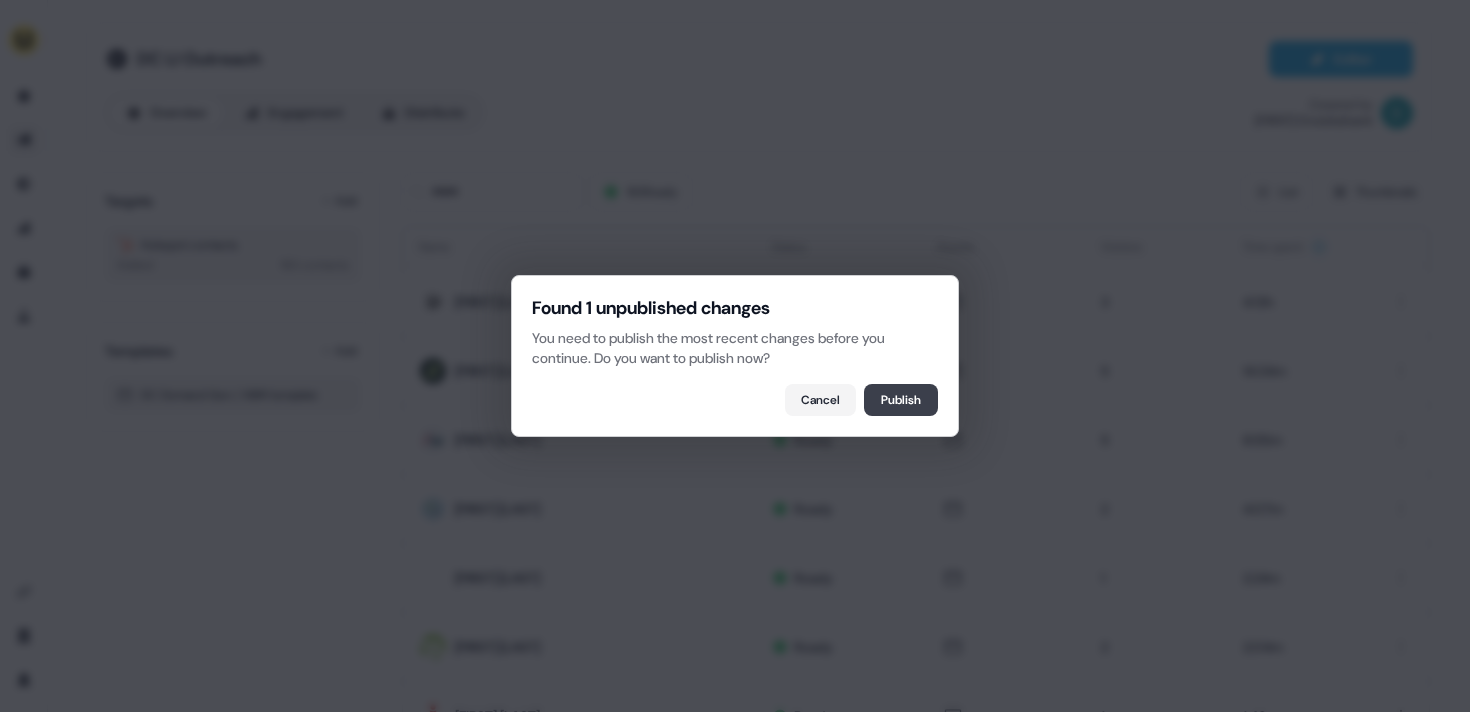 click on "Publish" at bounding box center [901, 400] 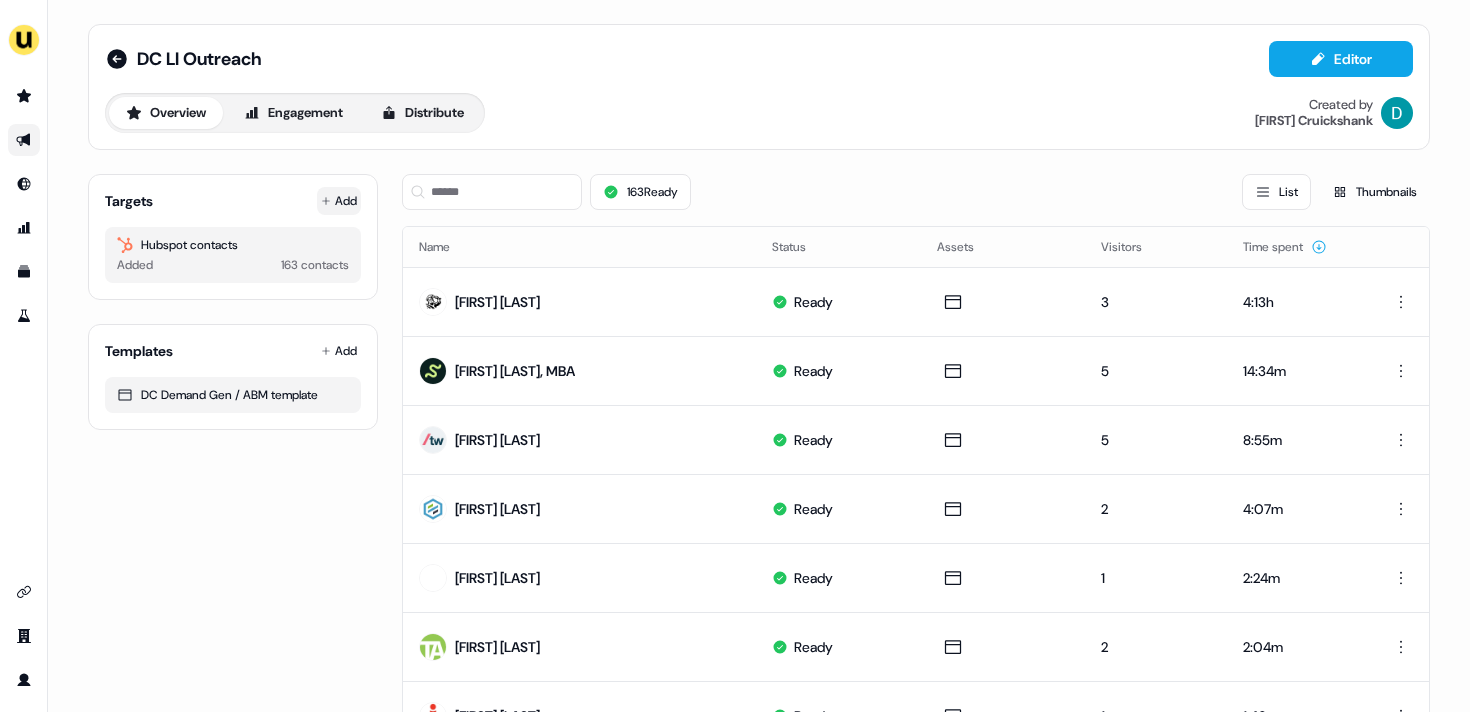 click on "Add" at bounding box center [339, 201] 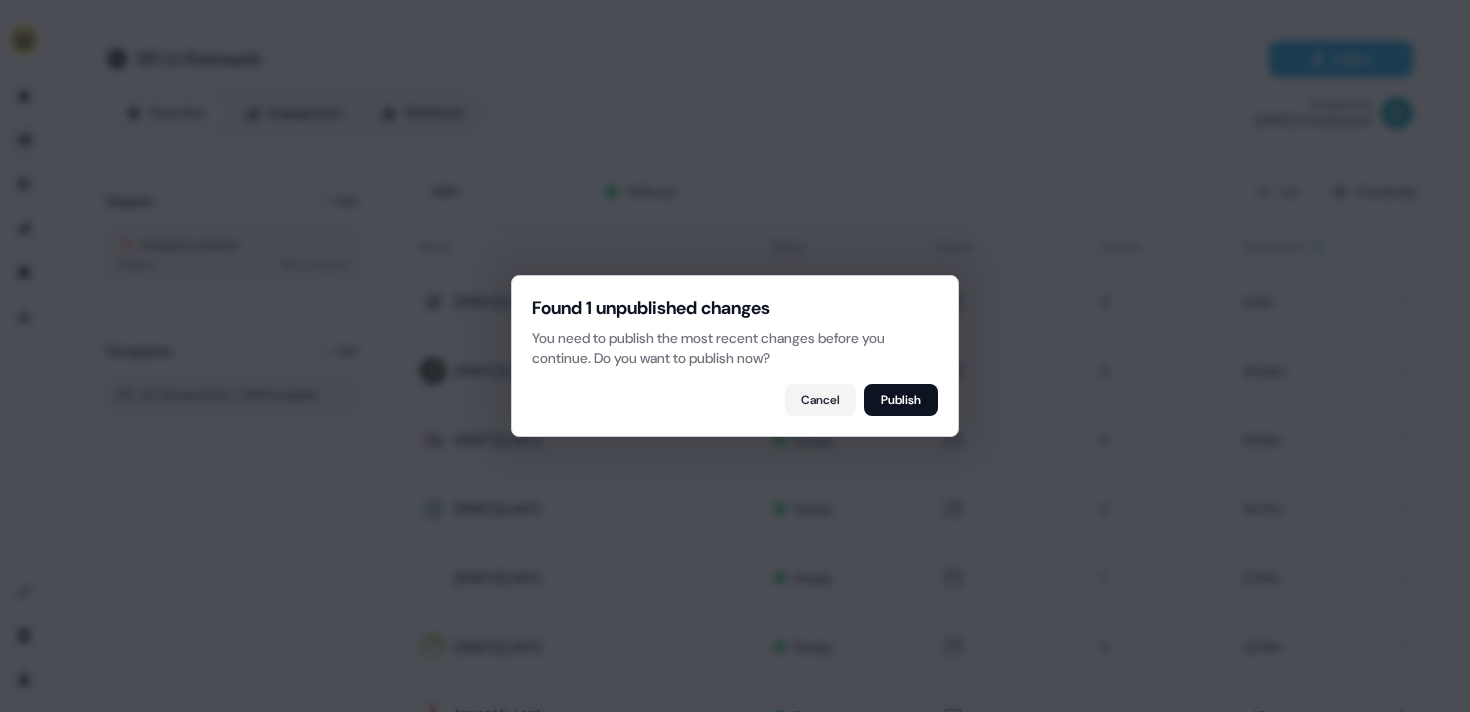 click at bounding box center (735, 356) 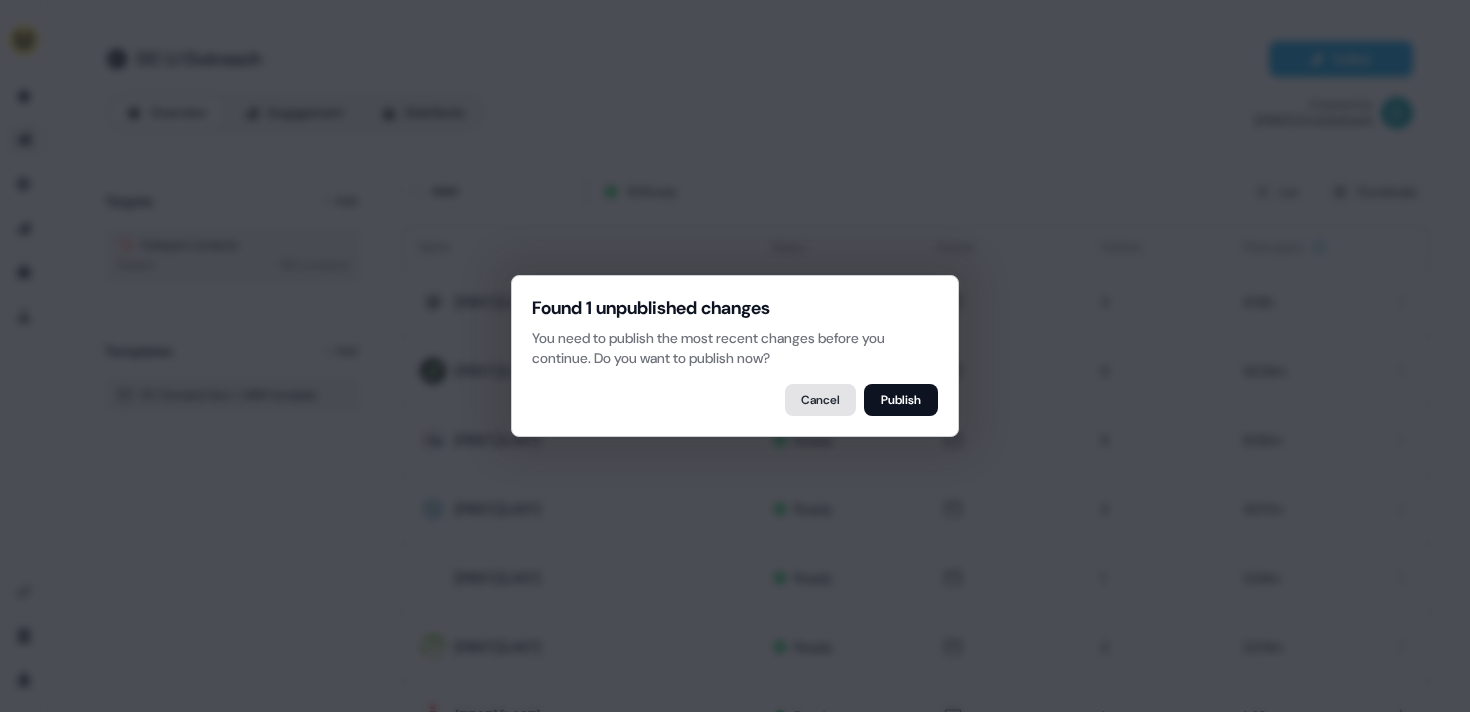 click on "Cancel" at bounding box center (820, 400) 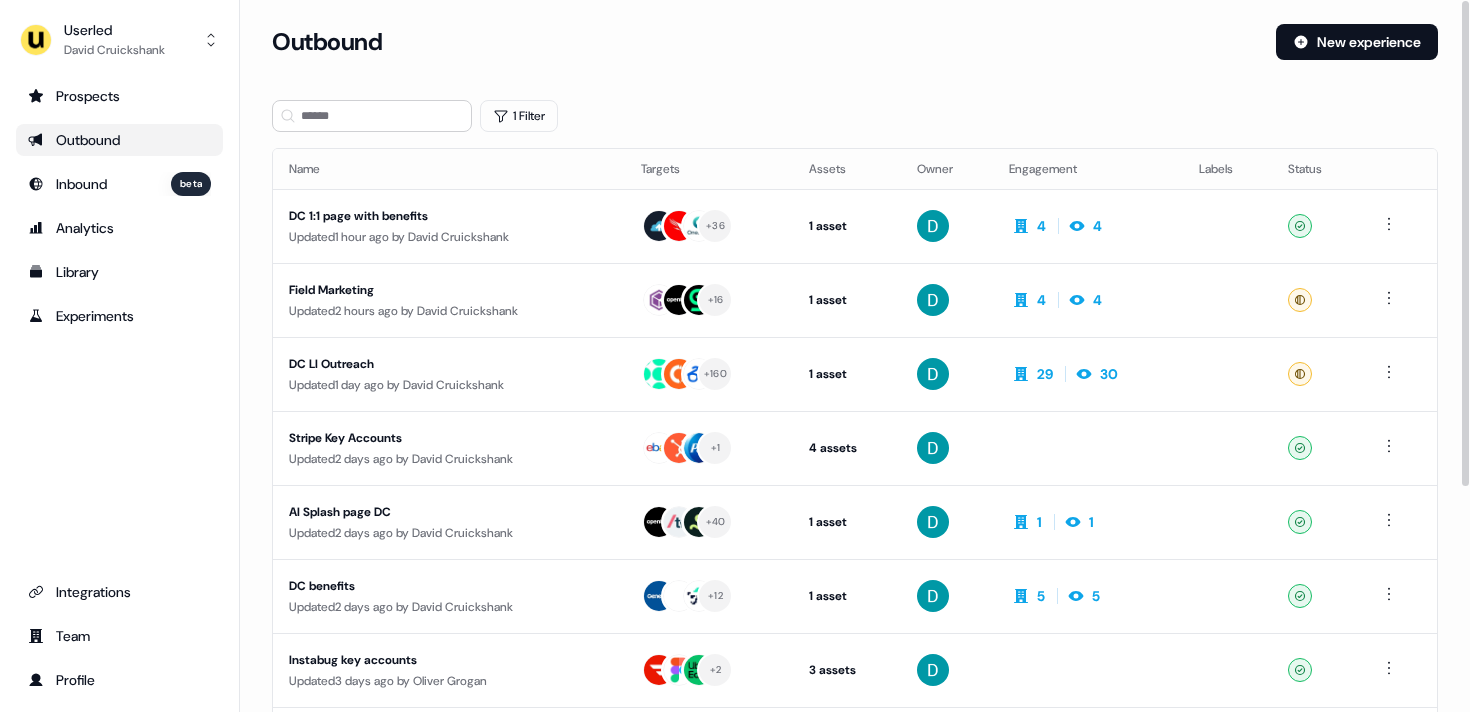 click on "Name" at bounding box center [449, 169] 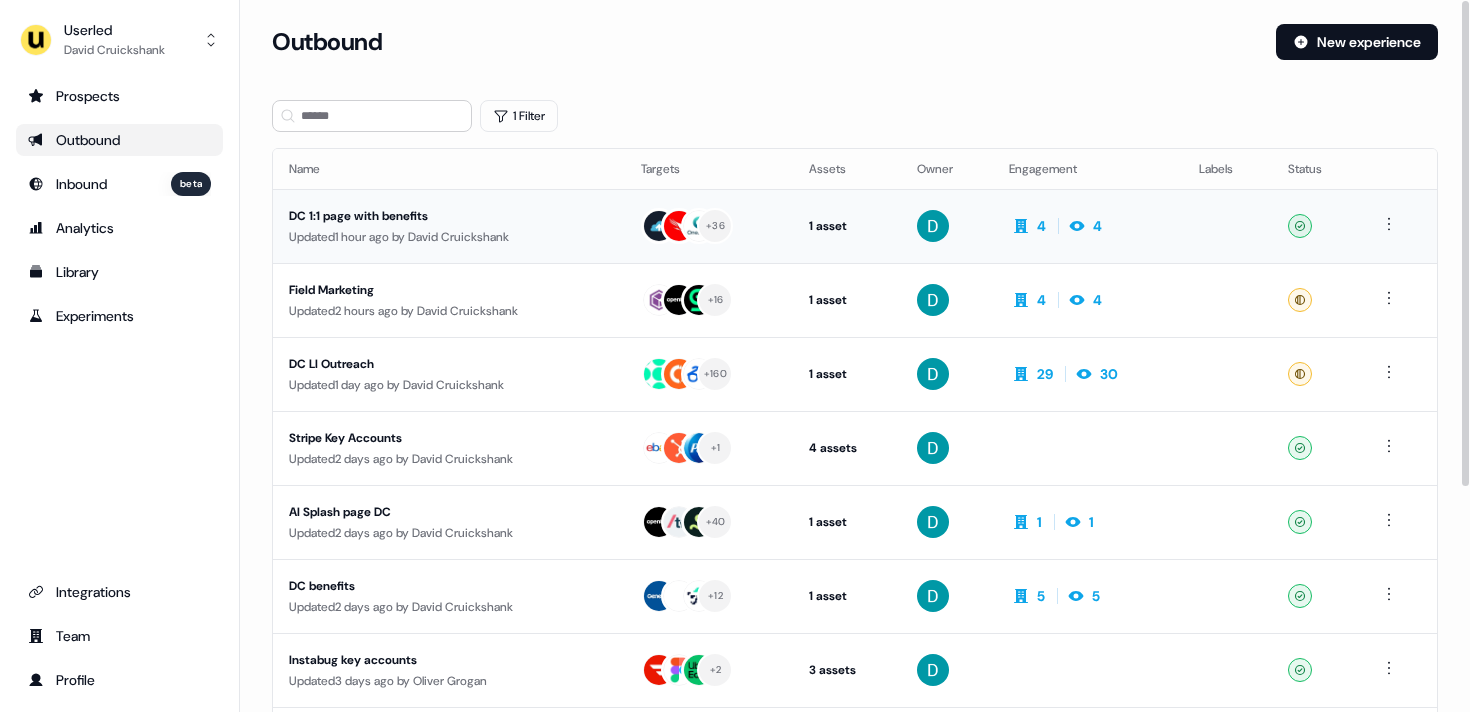 click on "DC 1:1 page with benefits" at bounding box center (449, 216) 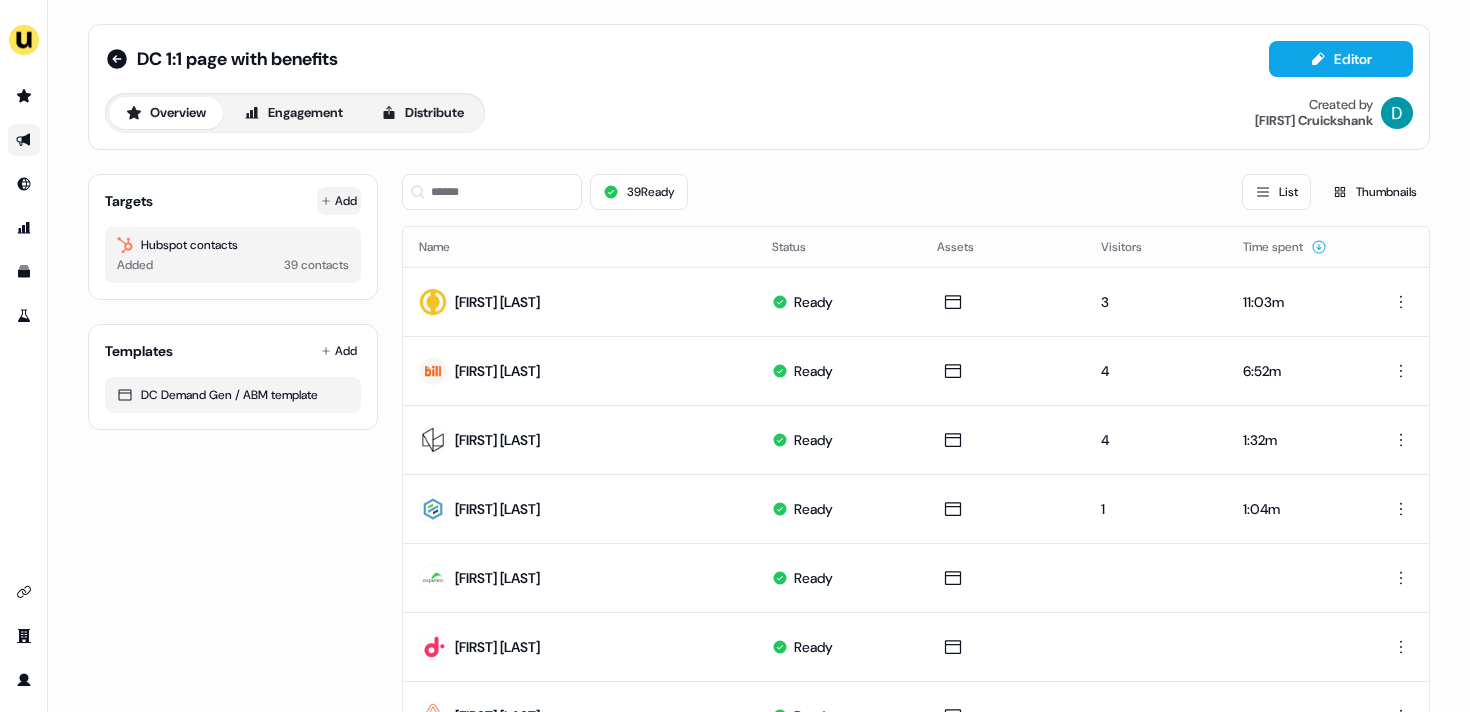 click on "Add" at bounding box center [339, 201] 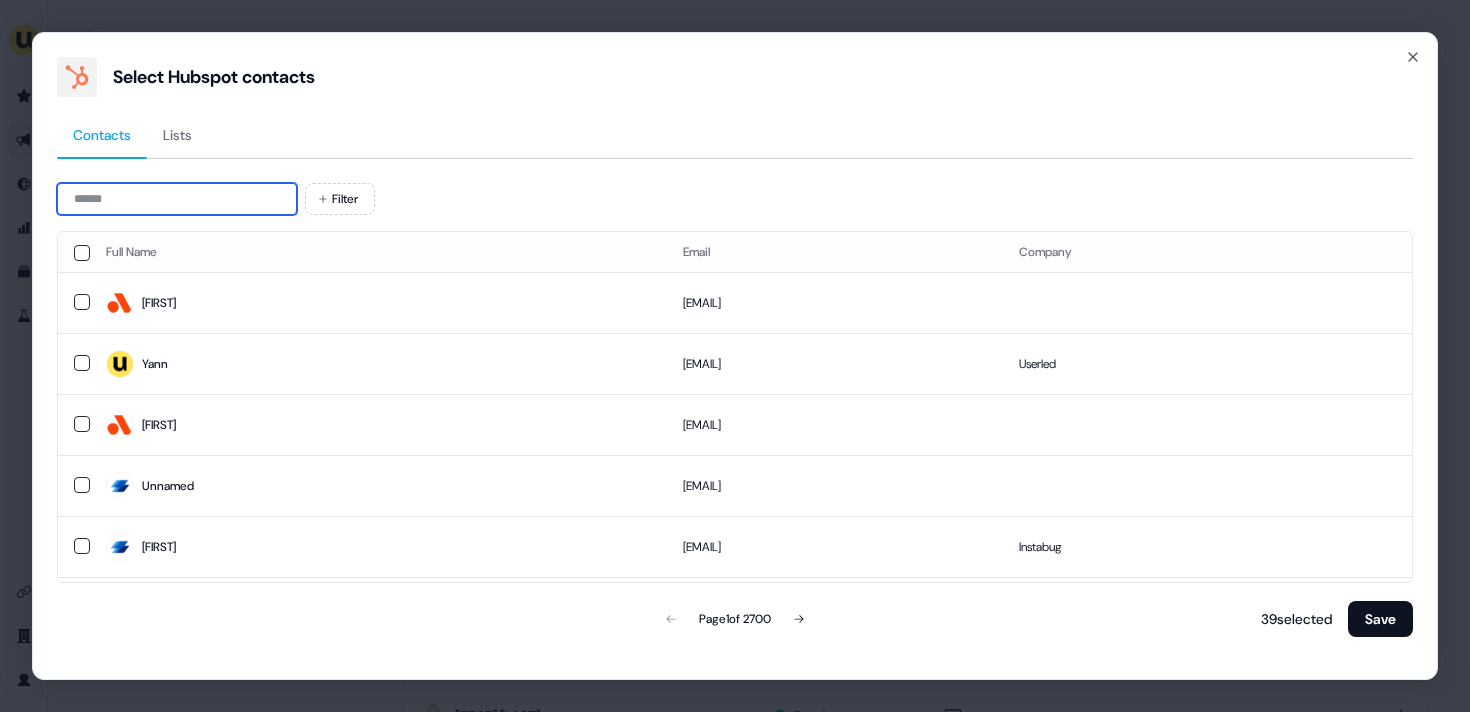 click at bounding box center (177, 199) 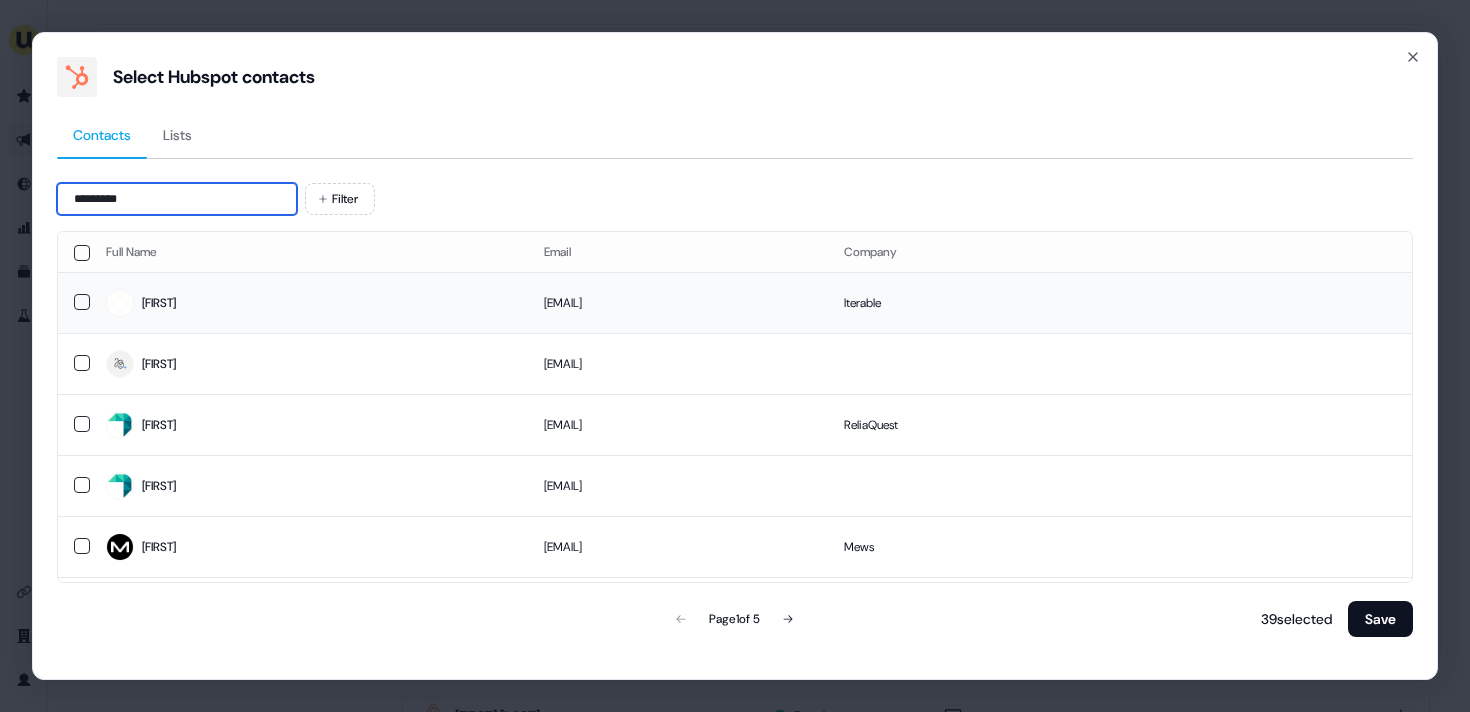 type on "*********" 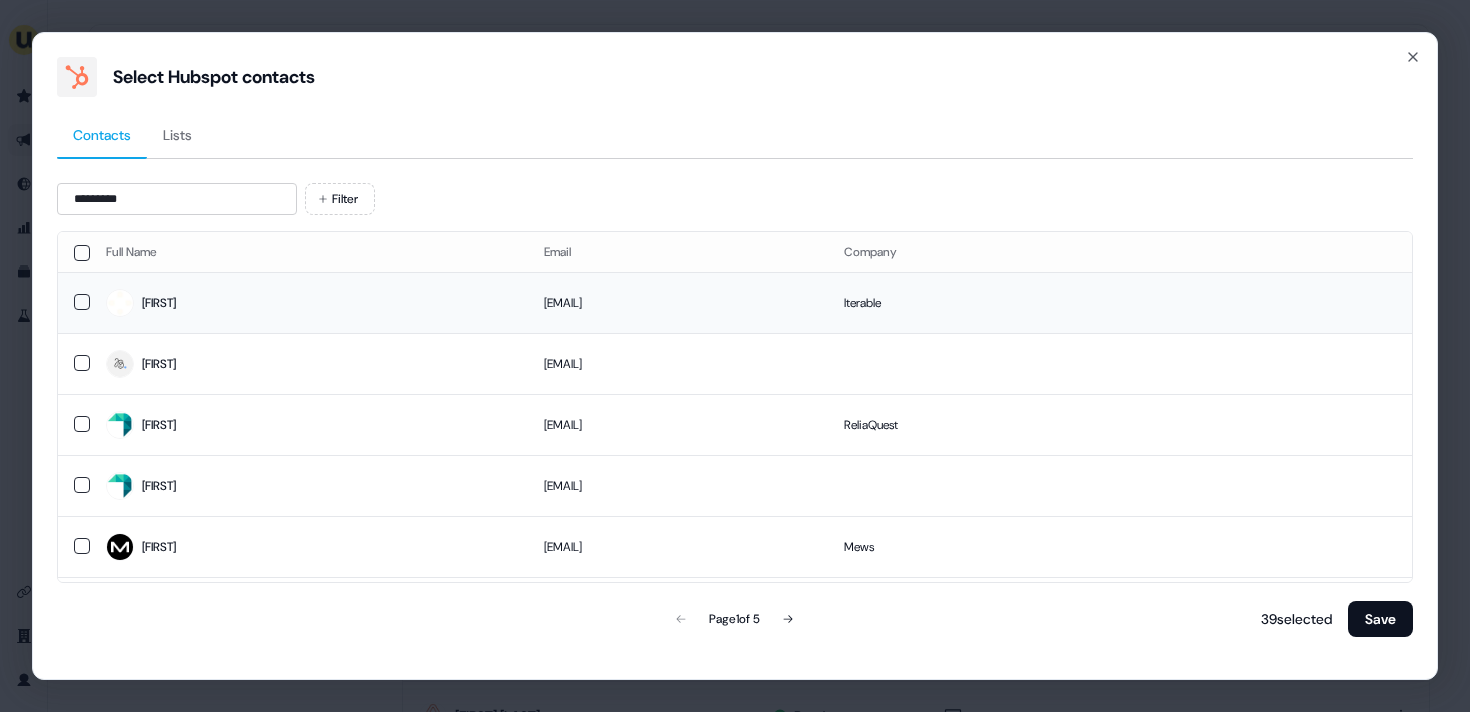 click on "[FIRST]" at bounding box center (309, 302) 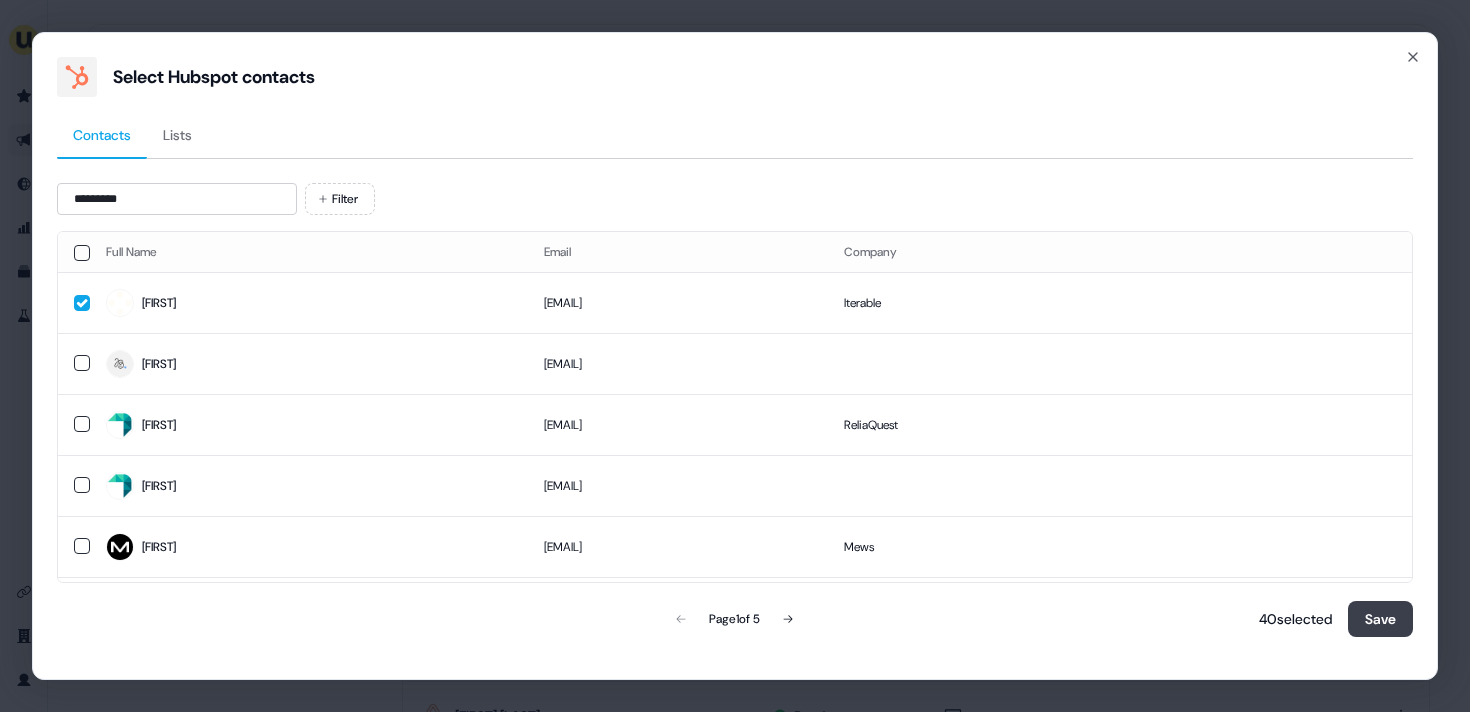 click on "Save" at bounding box center (1380, 619) 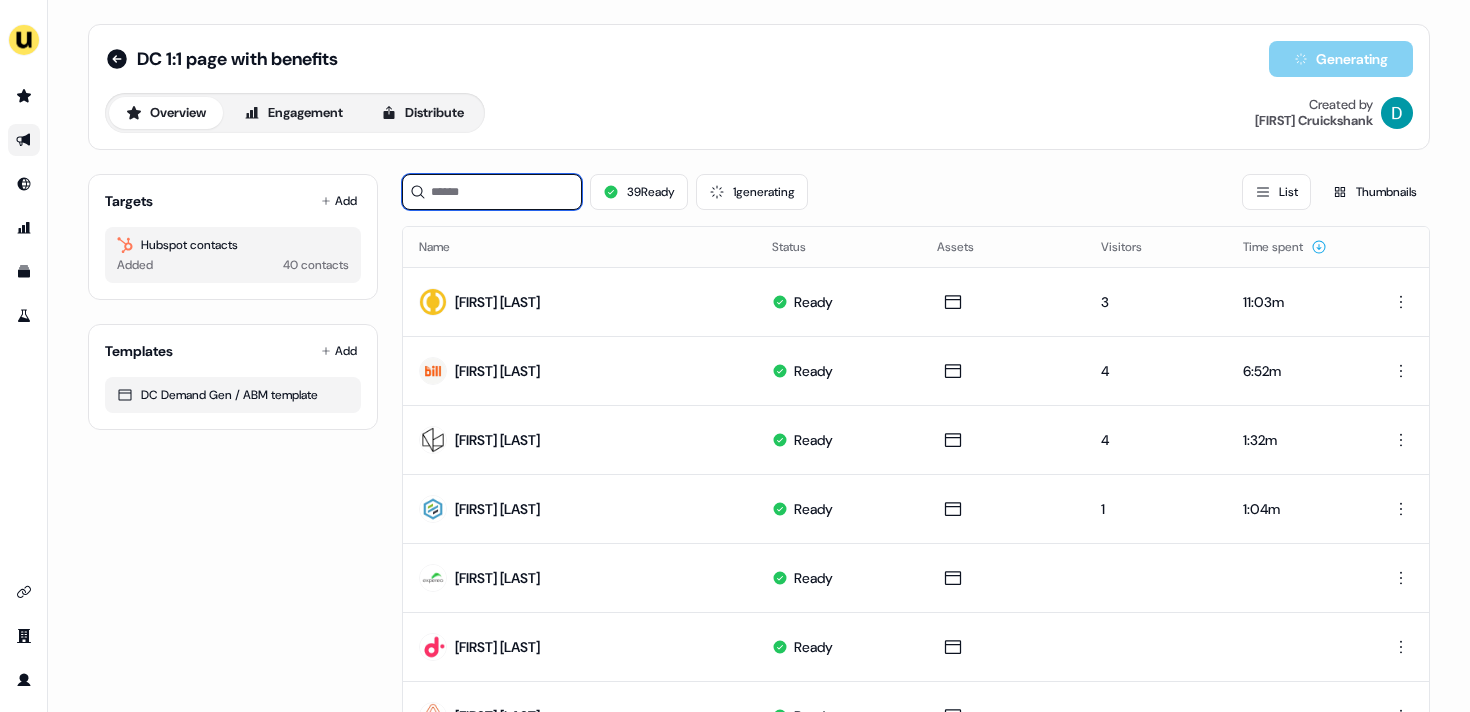 click at bounding box center [492, 192] 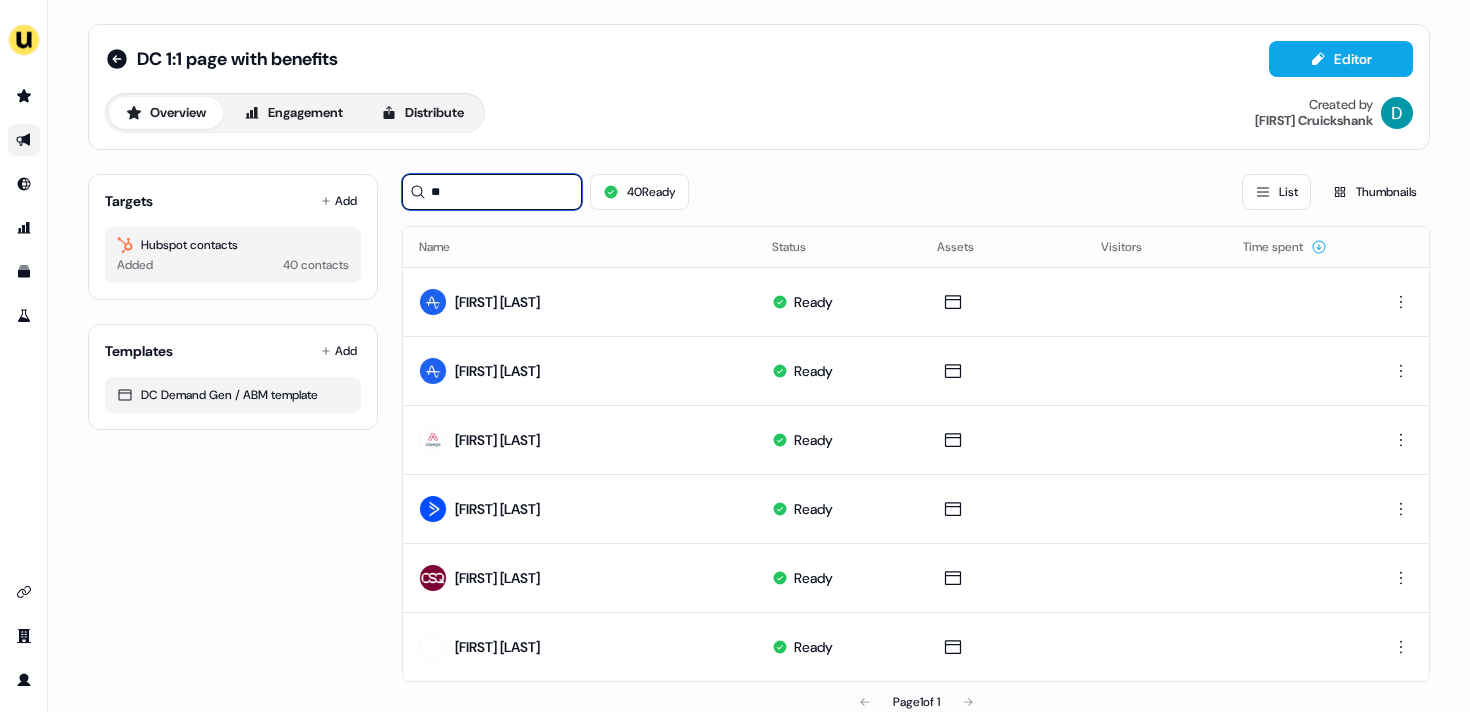 type on "*" 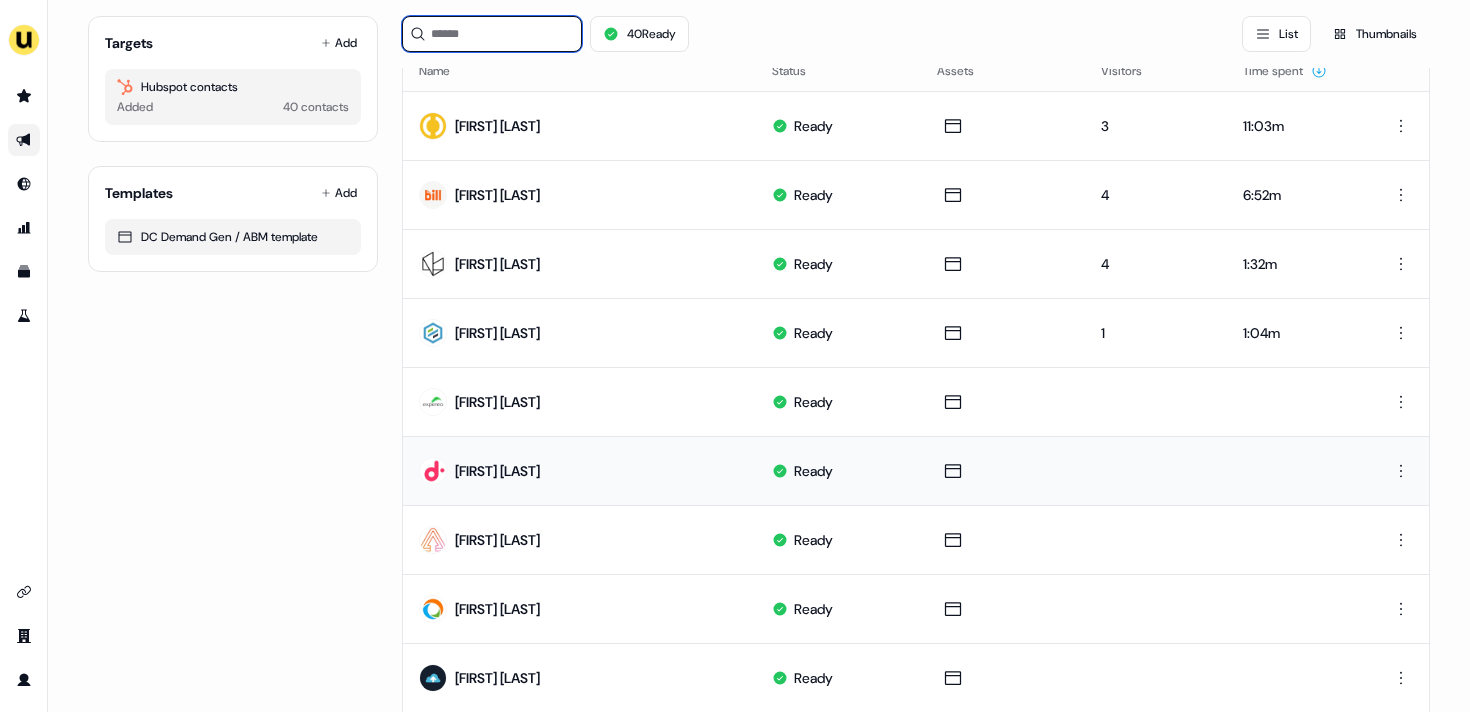 scroll, scrollTop: 0, scrollLeft: 0, axis: both 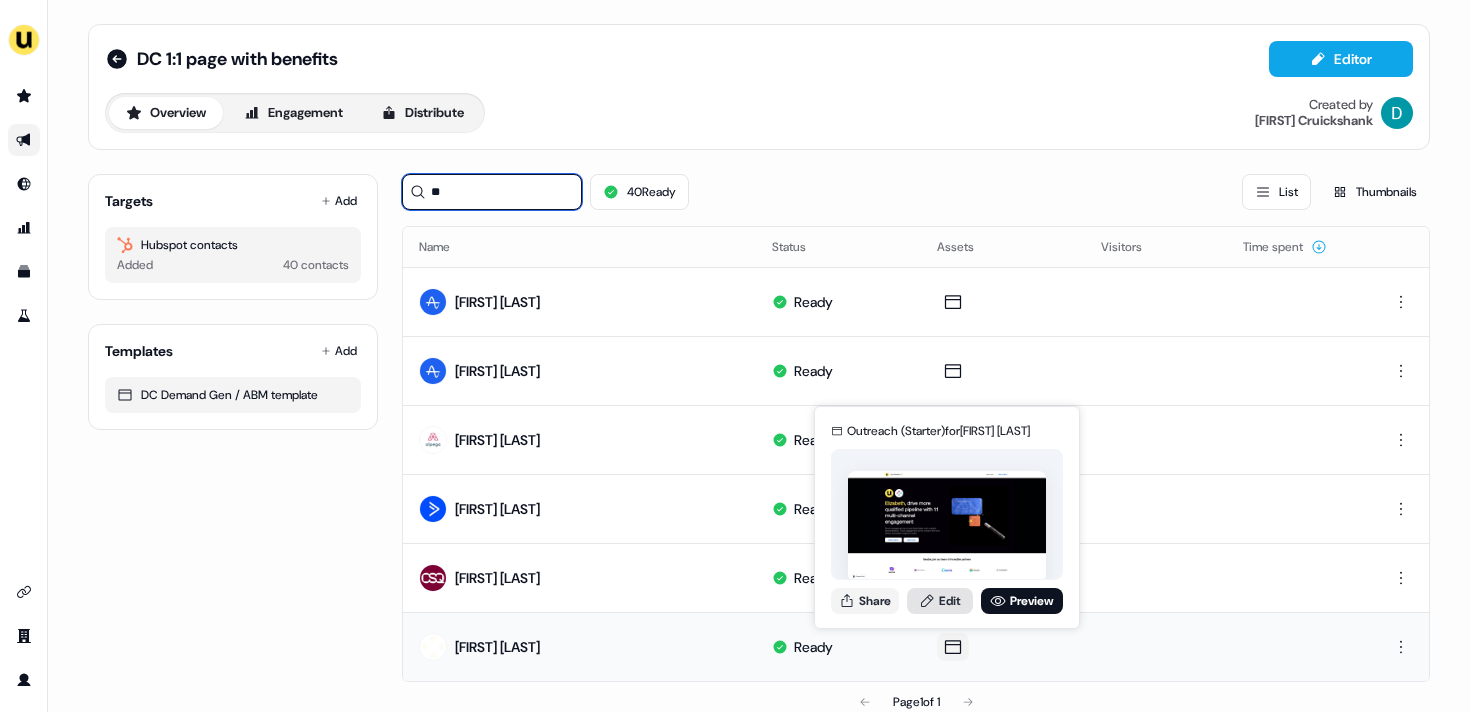 type on "**" 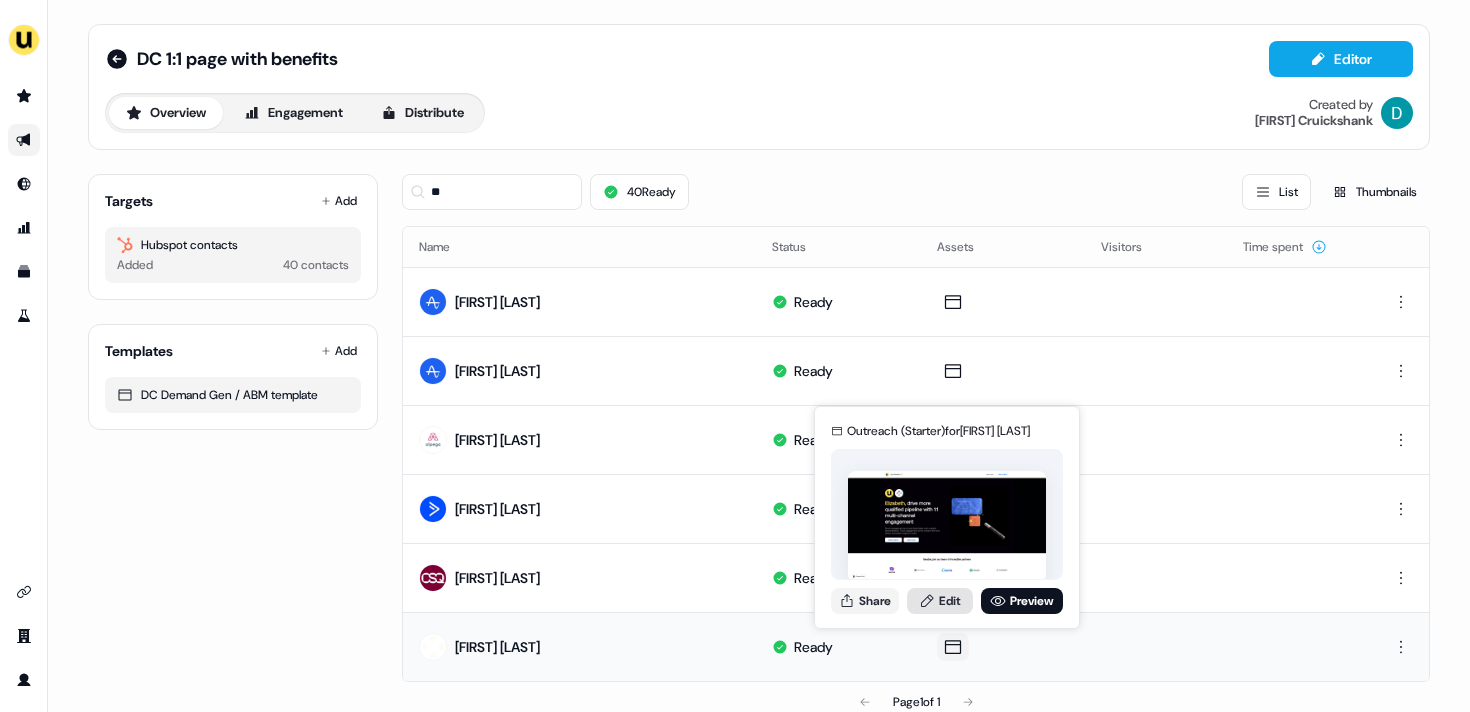click on "Edit" at bounding box center (940, 601) 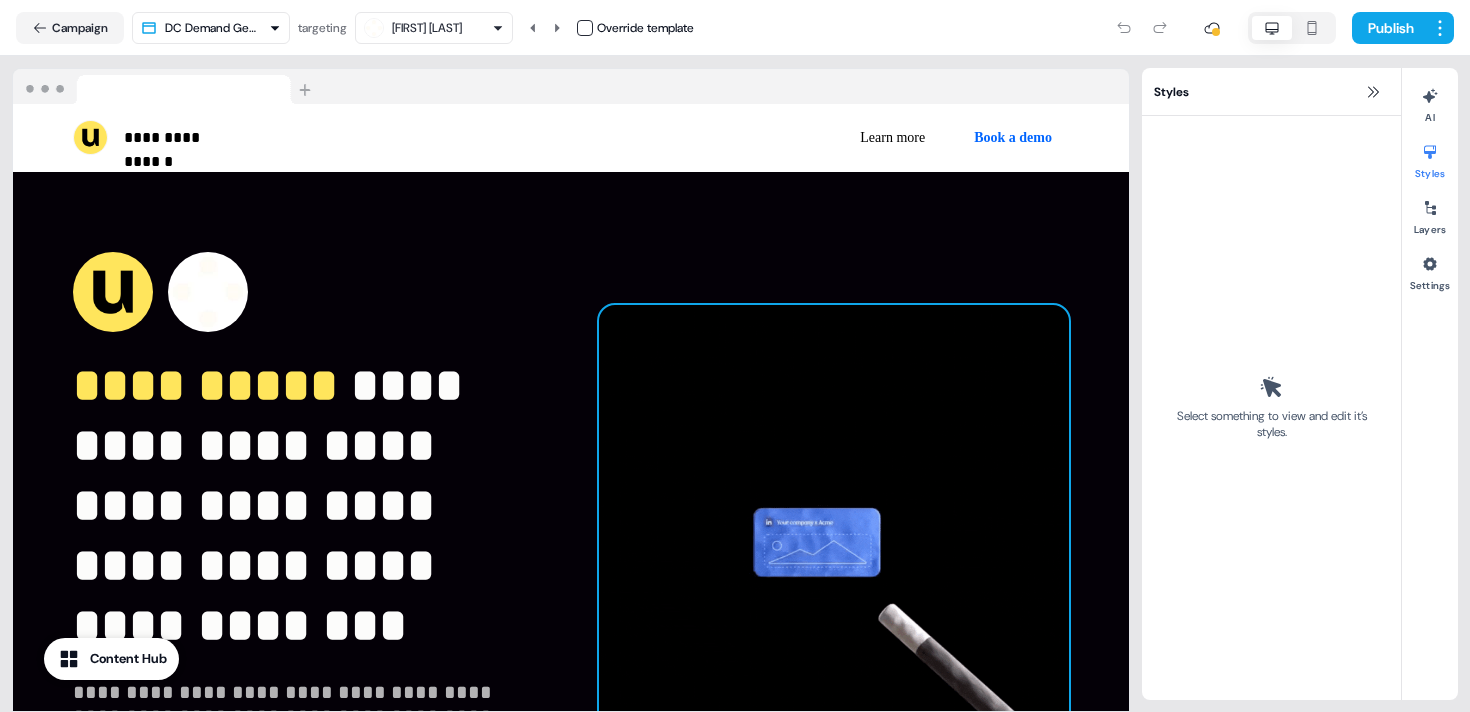 scroll, scrollTop: 69, scrollLeft: 0, axis: vertical 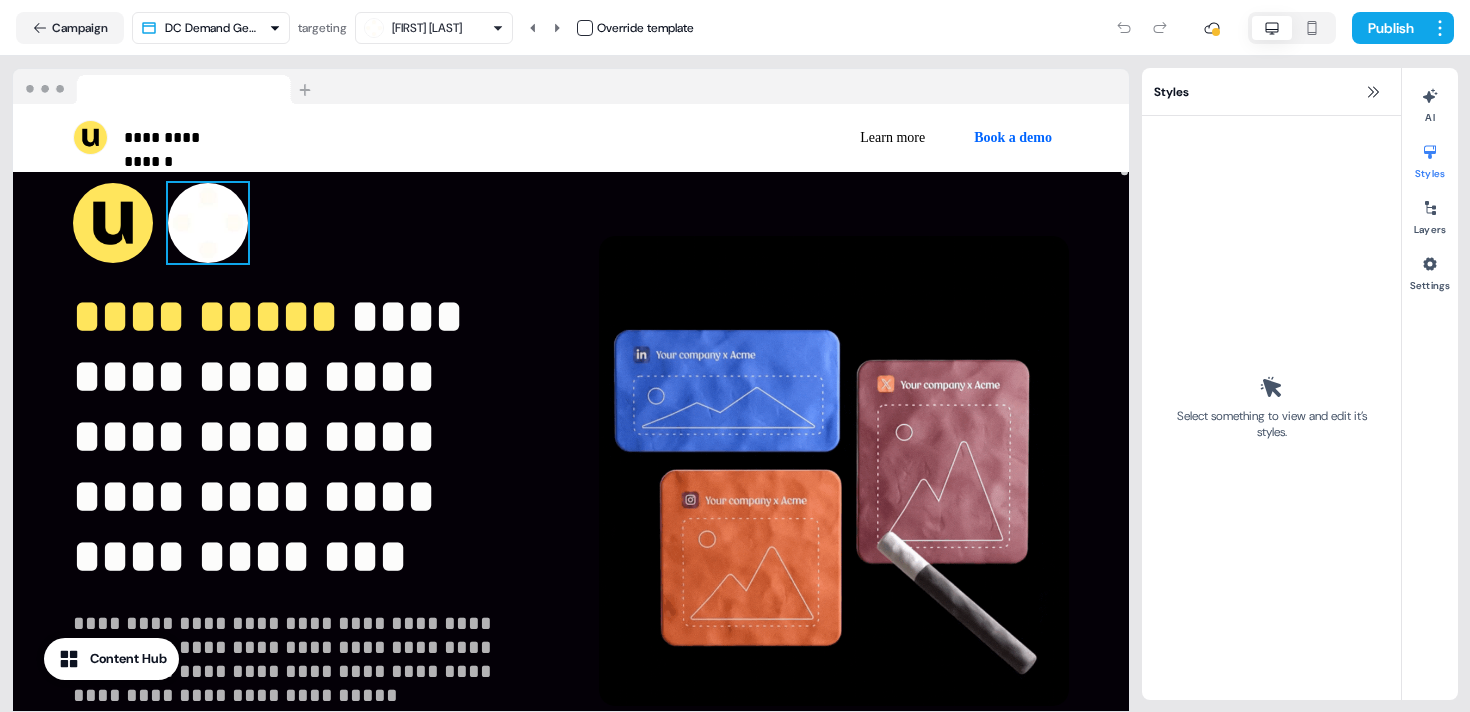 click at bounding box center [208, 223] 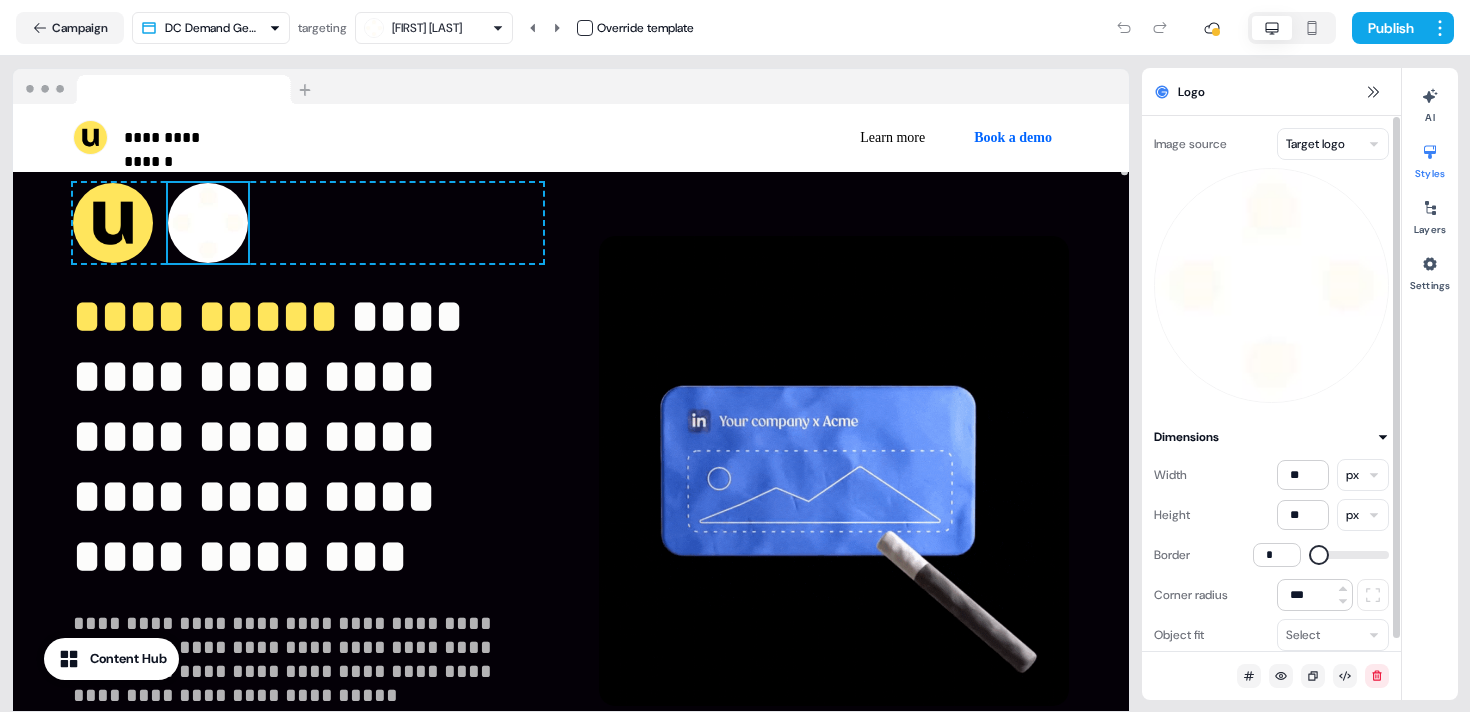 click on "**********" at bounding box center (735, 356) 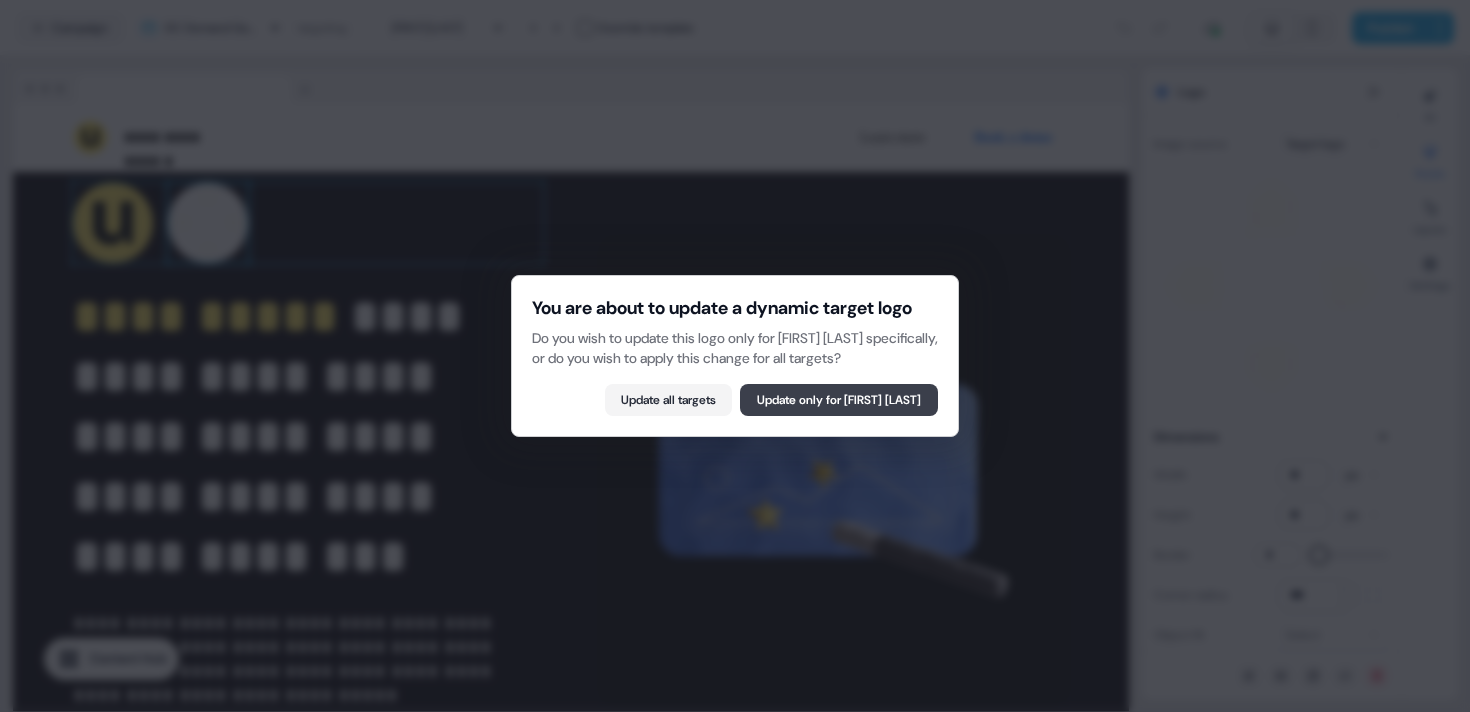 click on "Update only for [FIRST] [LAST]" at bounding box center (839, 400) 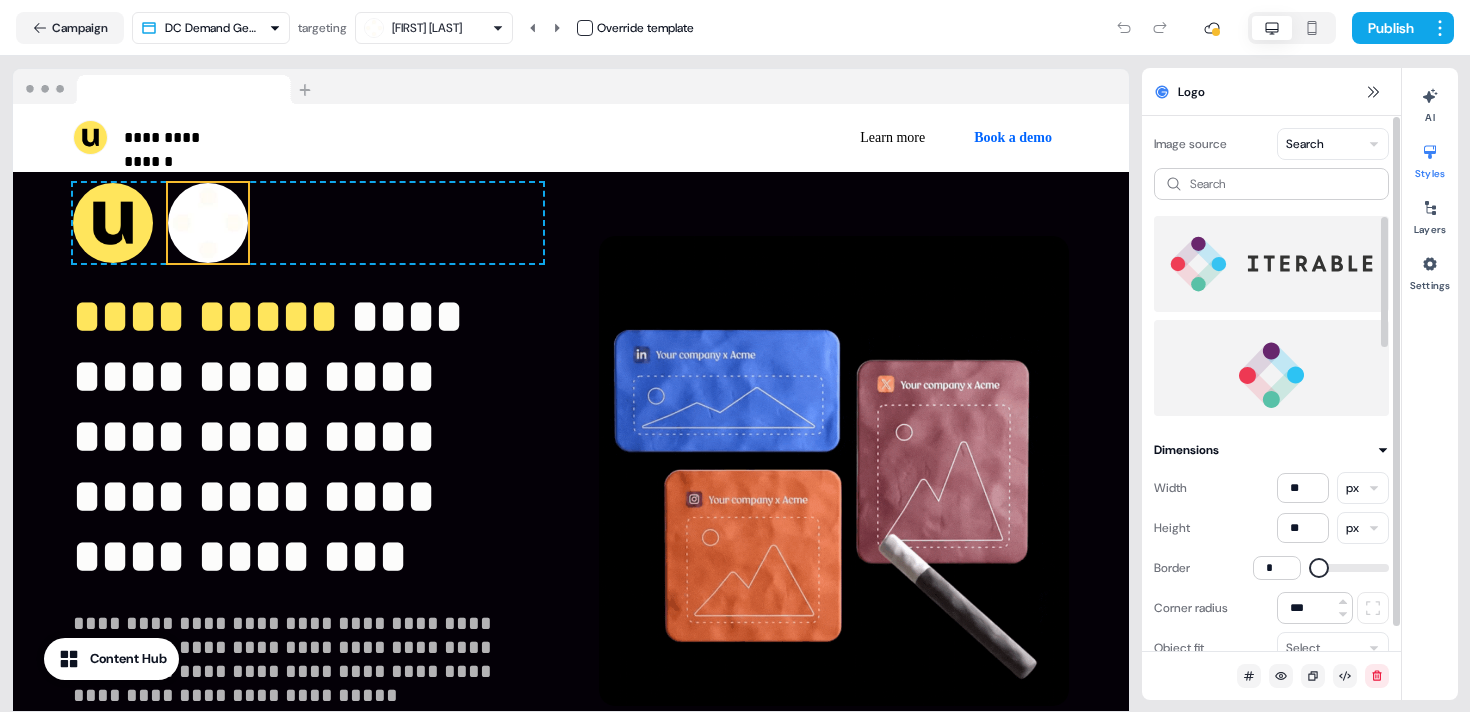 click at bounding box center [1271, 368] 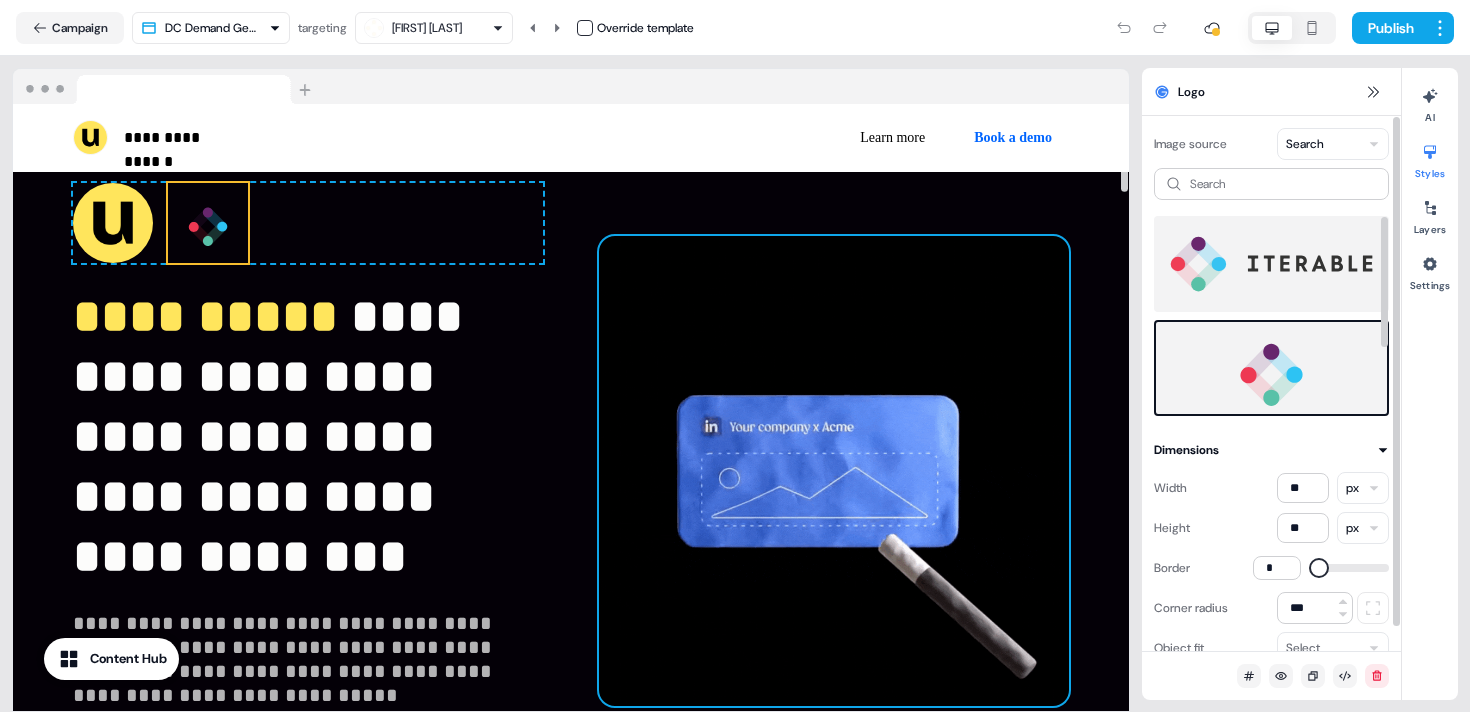 scroll, scrollTop: 1812, scrollLeft: 0, axis: vertical 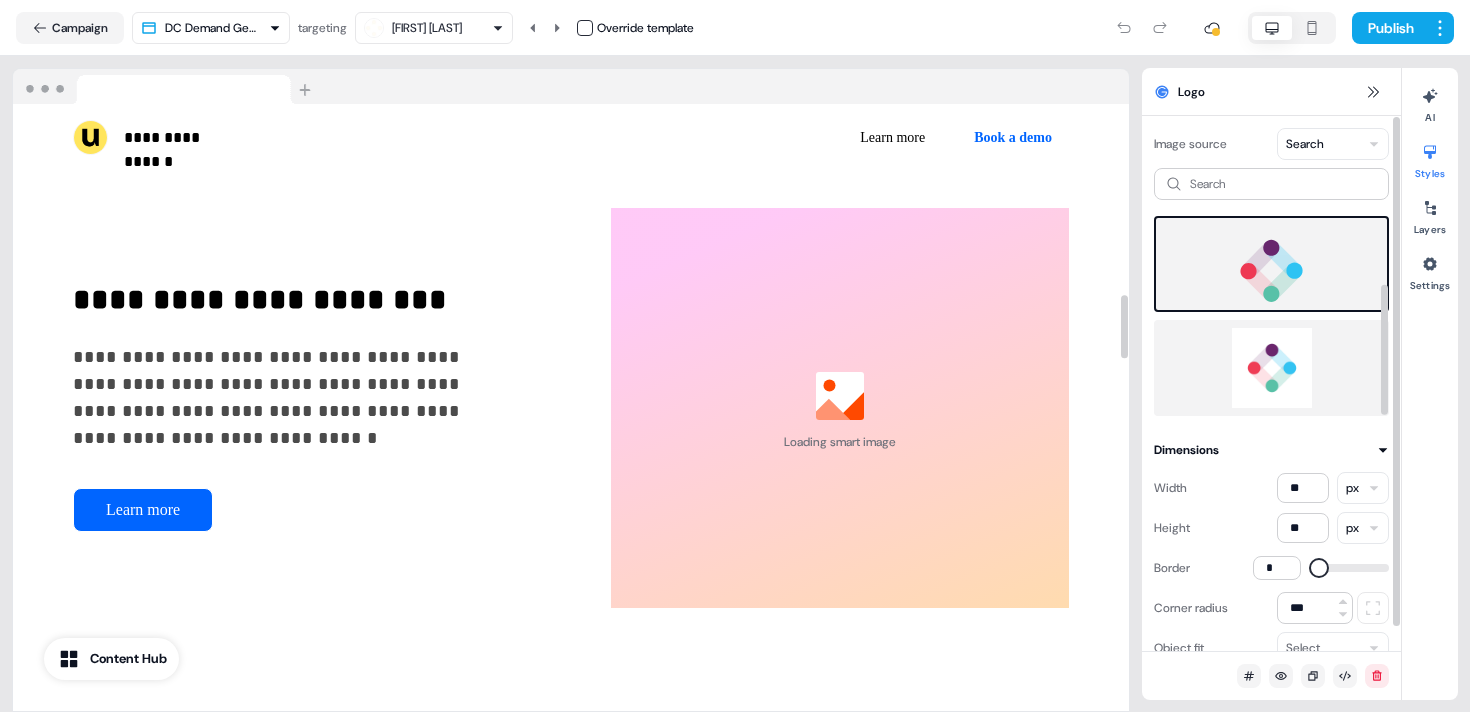 click at bounding box center (1271, 368) 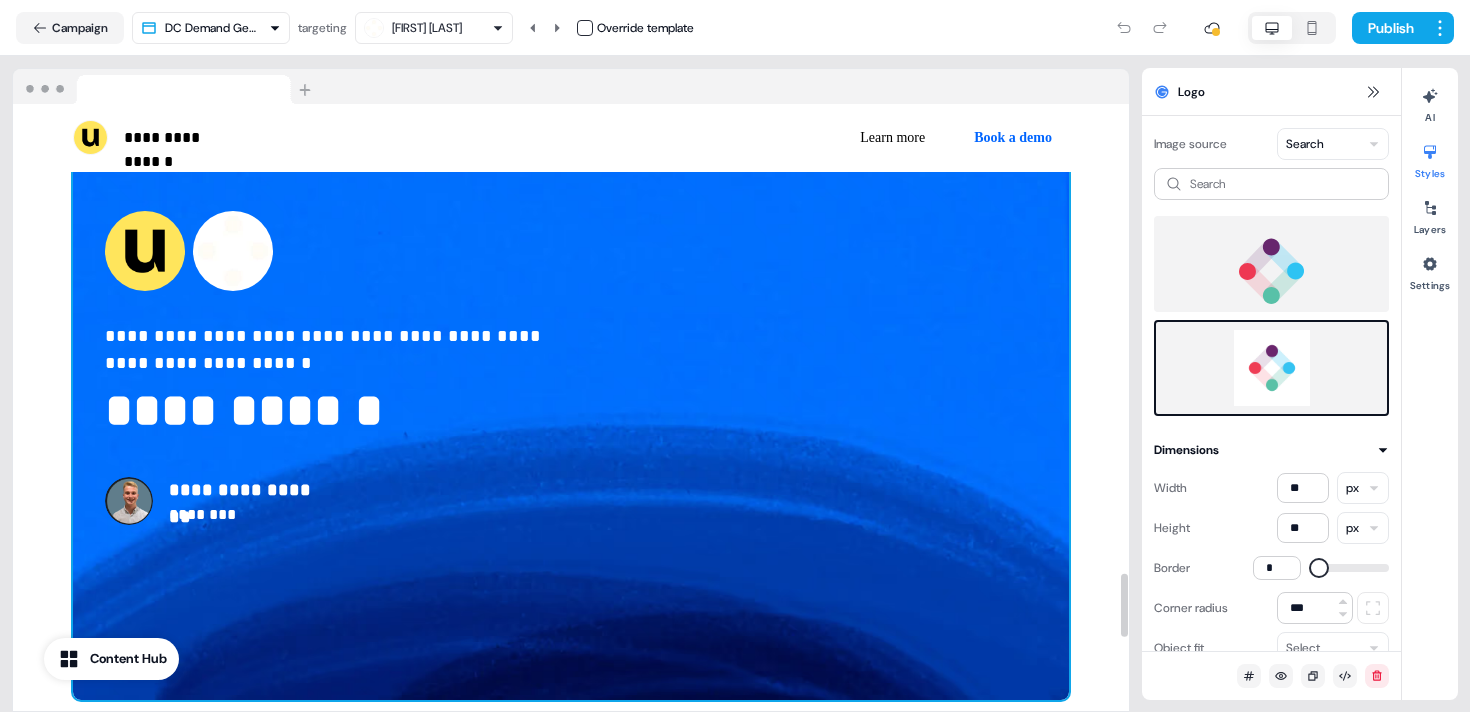 scroll, scrollTop: 4415, scrollLeft: 0, axis: vertical 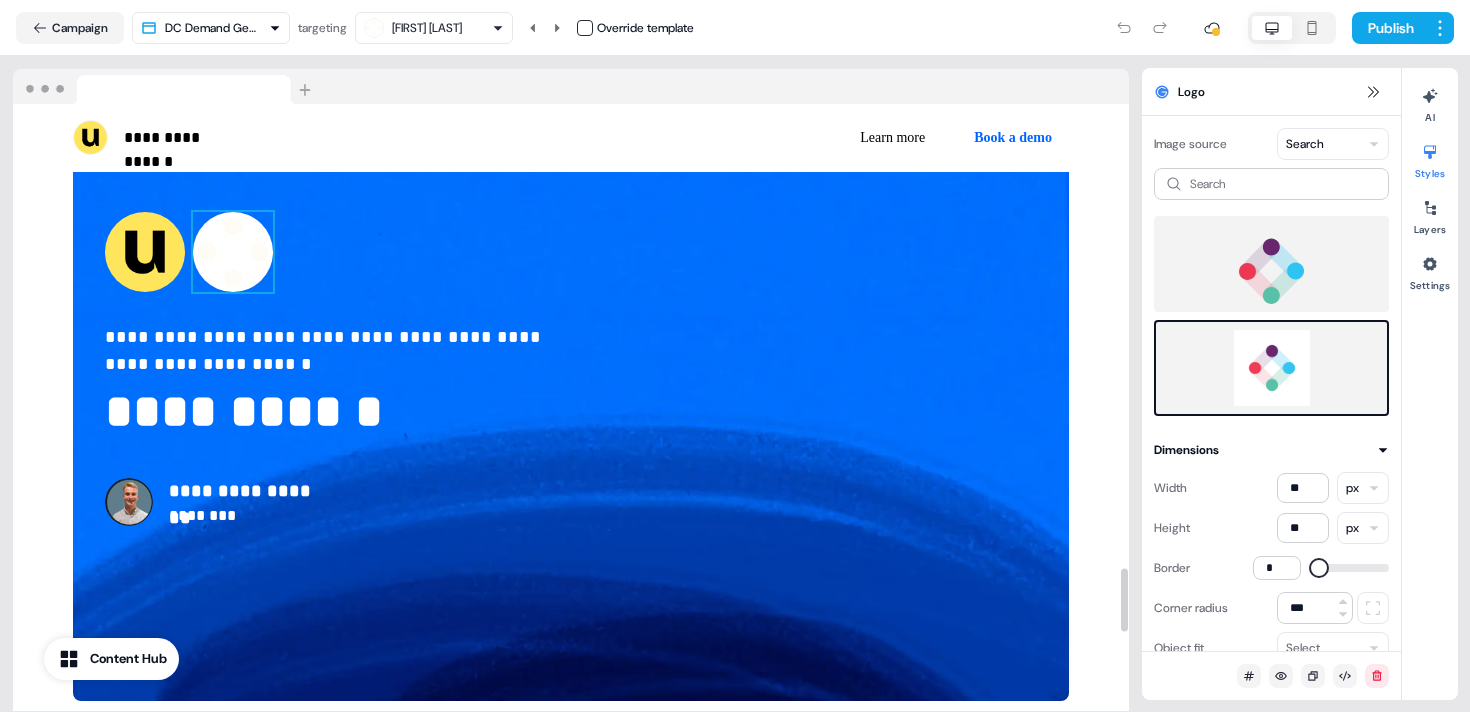 click at bounding box center (233, 252) 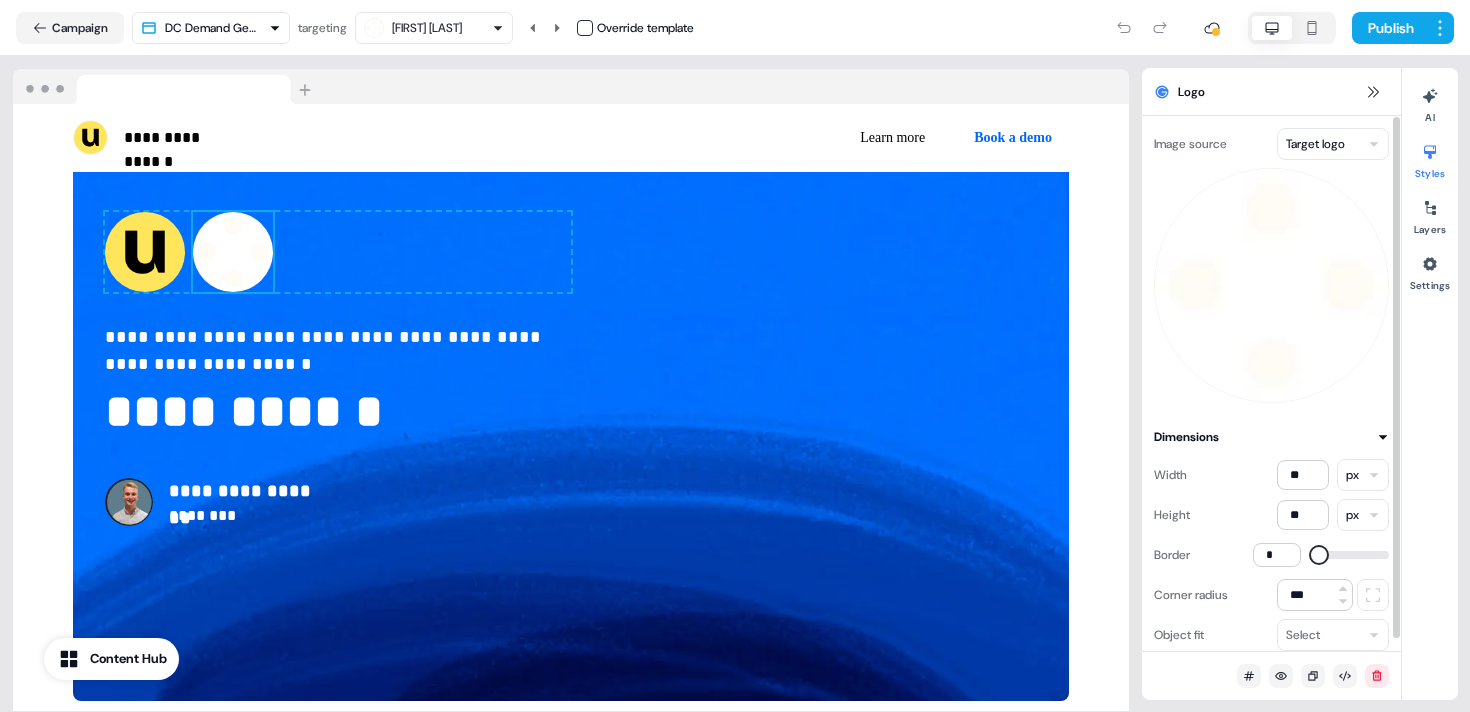 click on "**********" at bounding box center (735, 356) 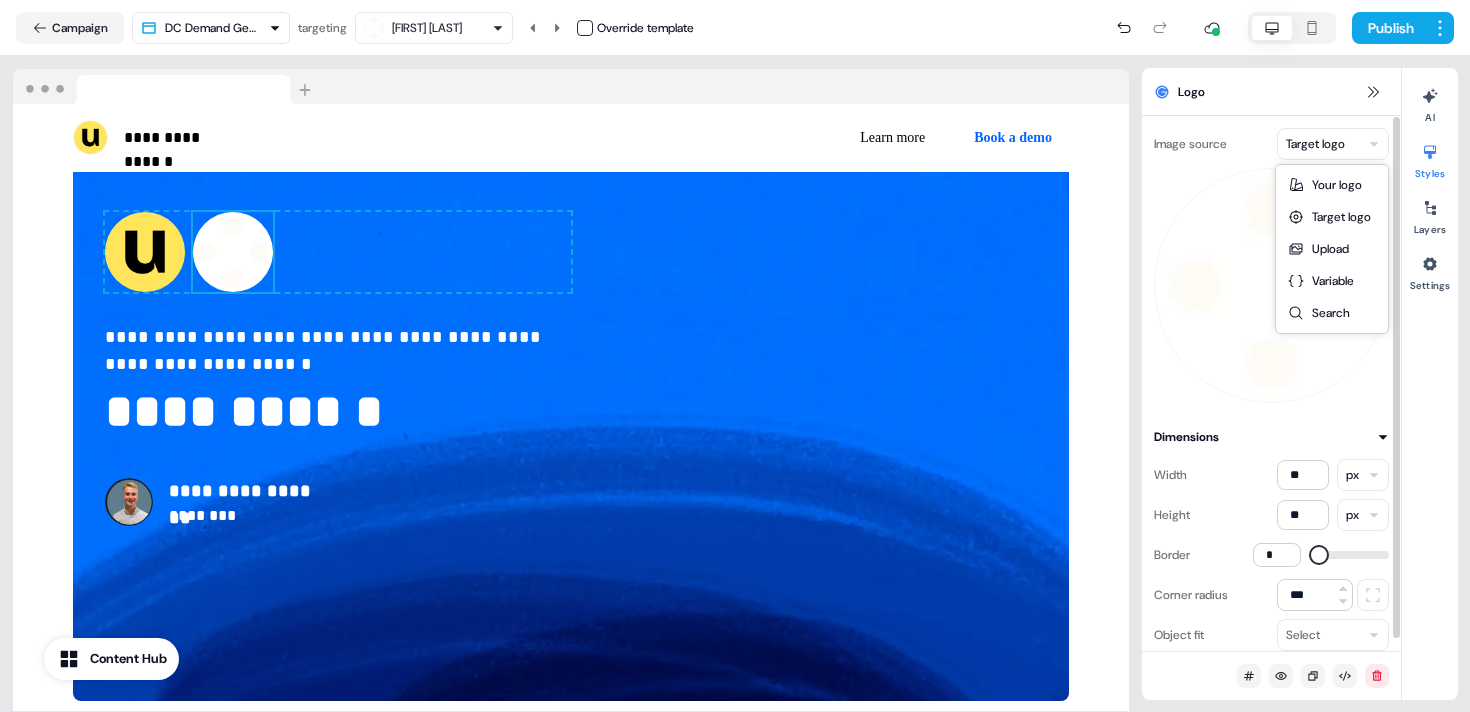 click on "**********" at bounding box center [735, 356] 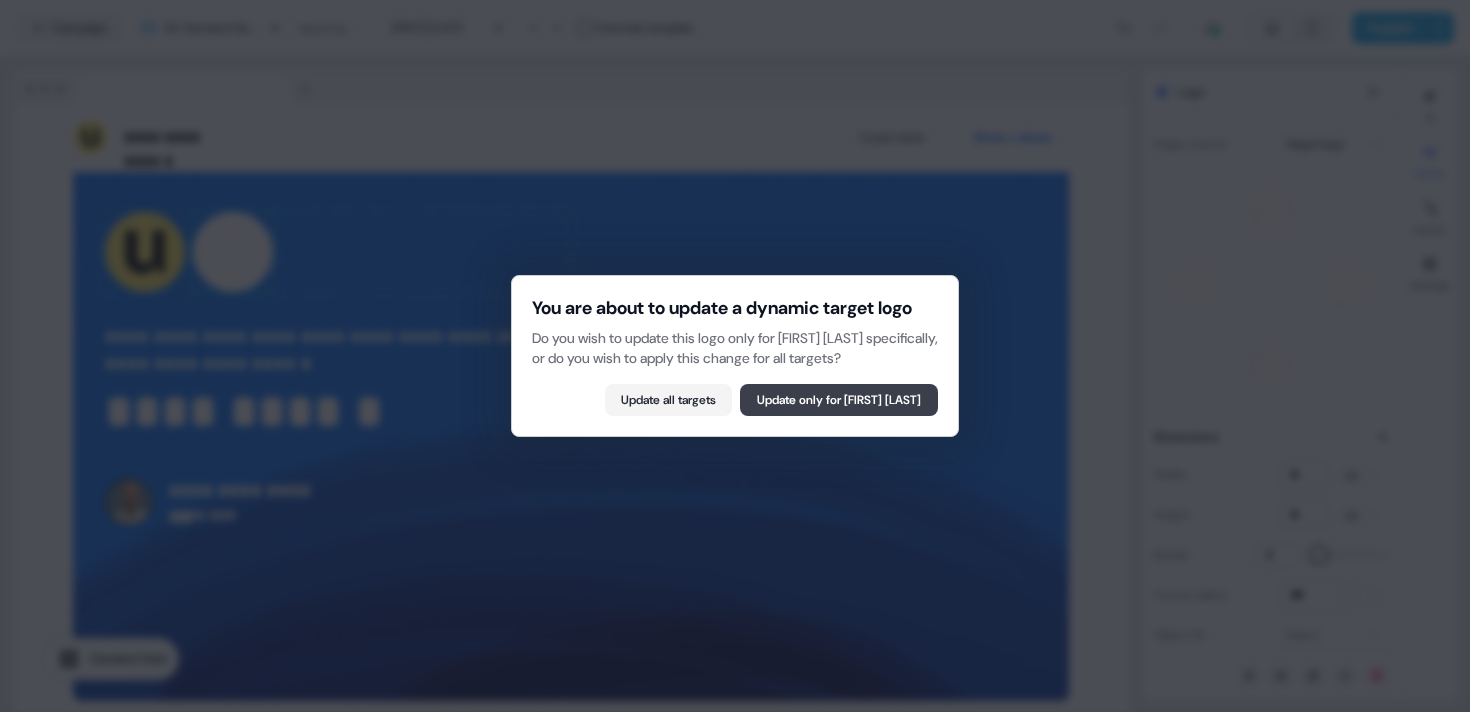 click on "Update only for [FIRST] [LAST]" at bounding box center (839, 400) 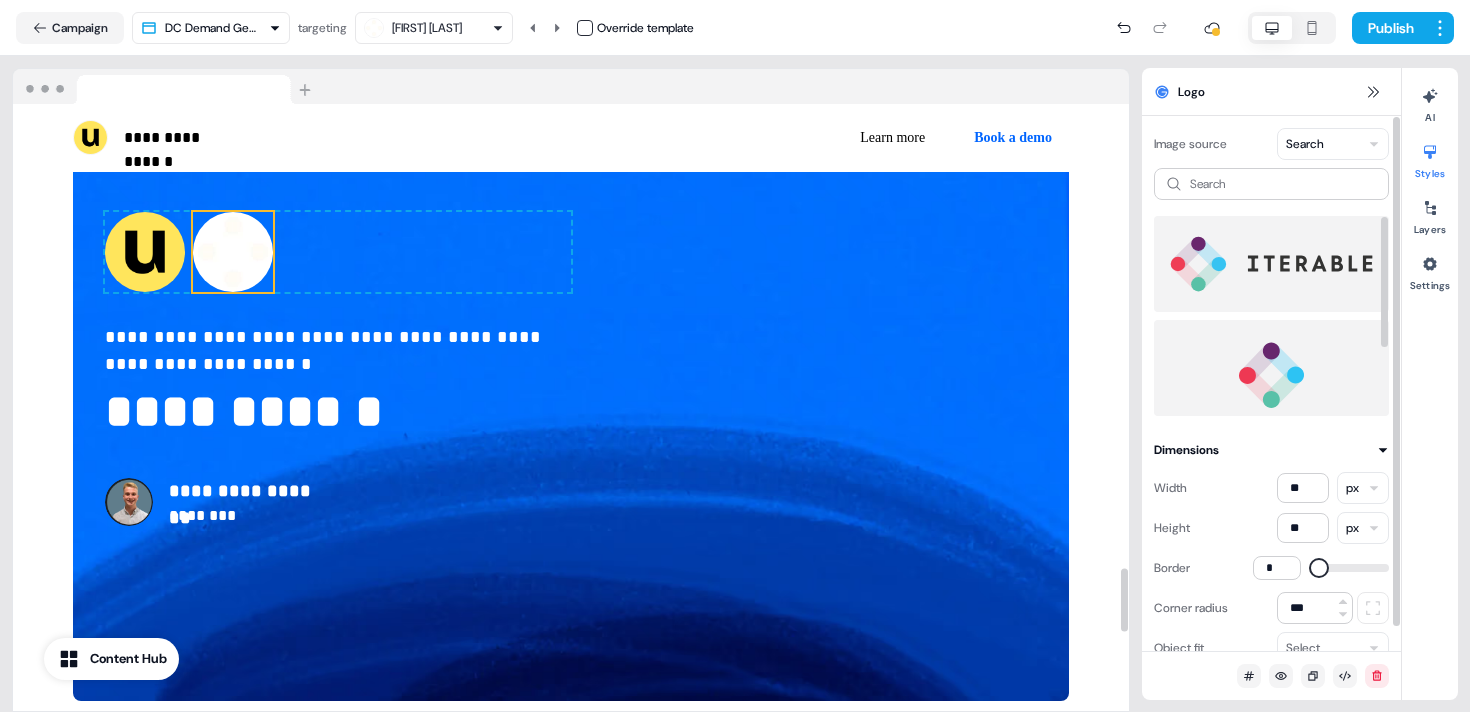 scroll, scrollTop: 104, scrollLeft: 0, axis: vertical 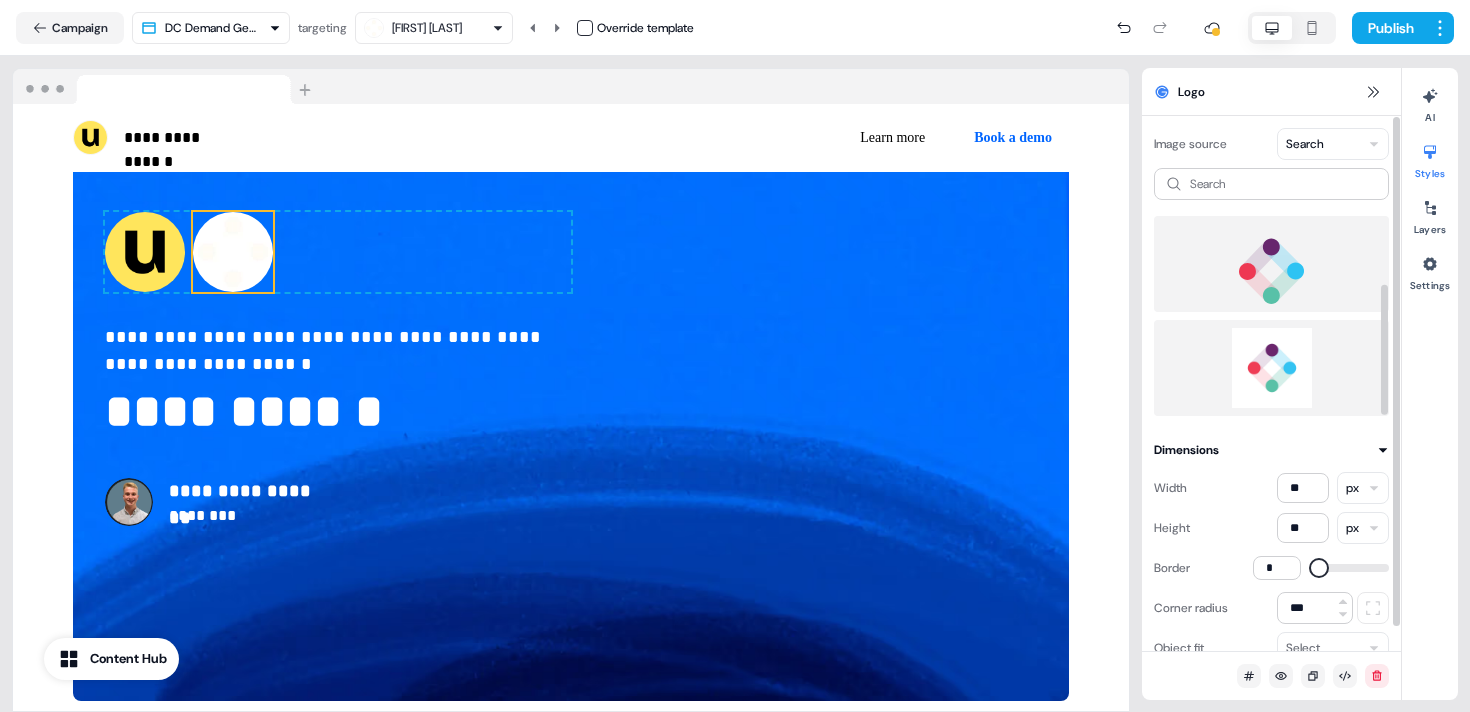 click at bounding box center [1271, 368] 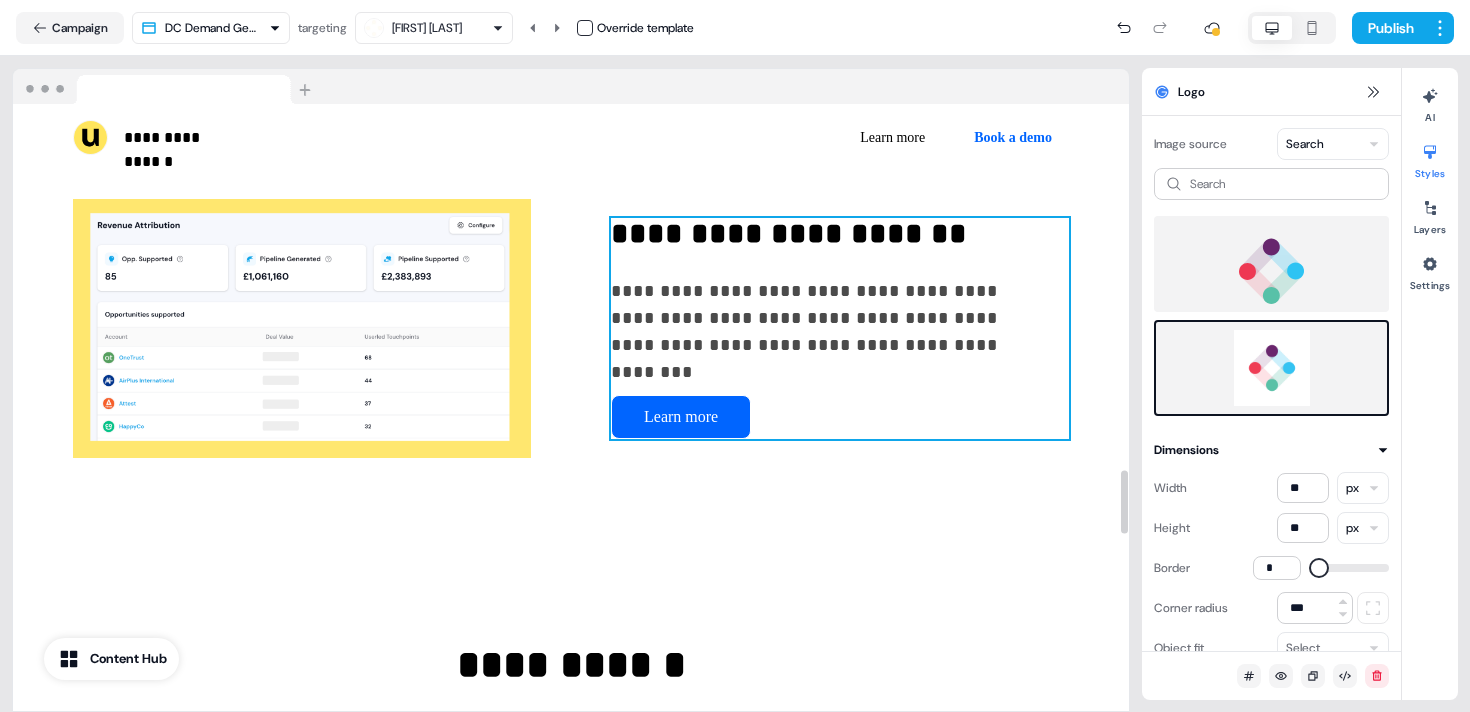 scroll, scrollTop: 3491, scrollLeft: 0, axis: vertical 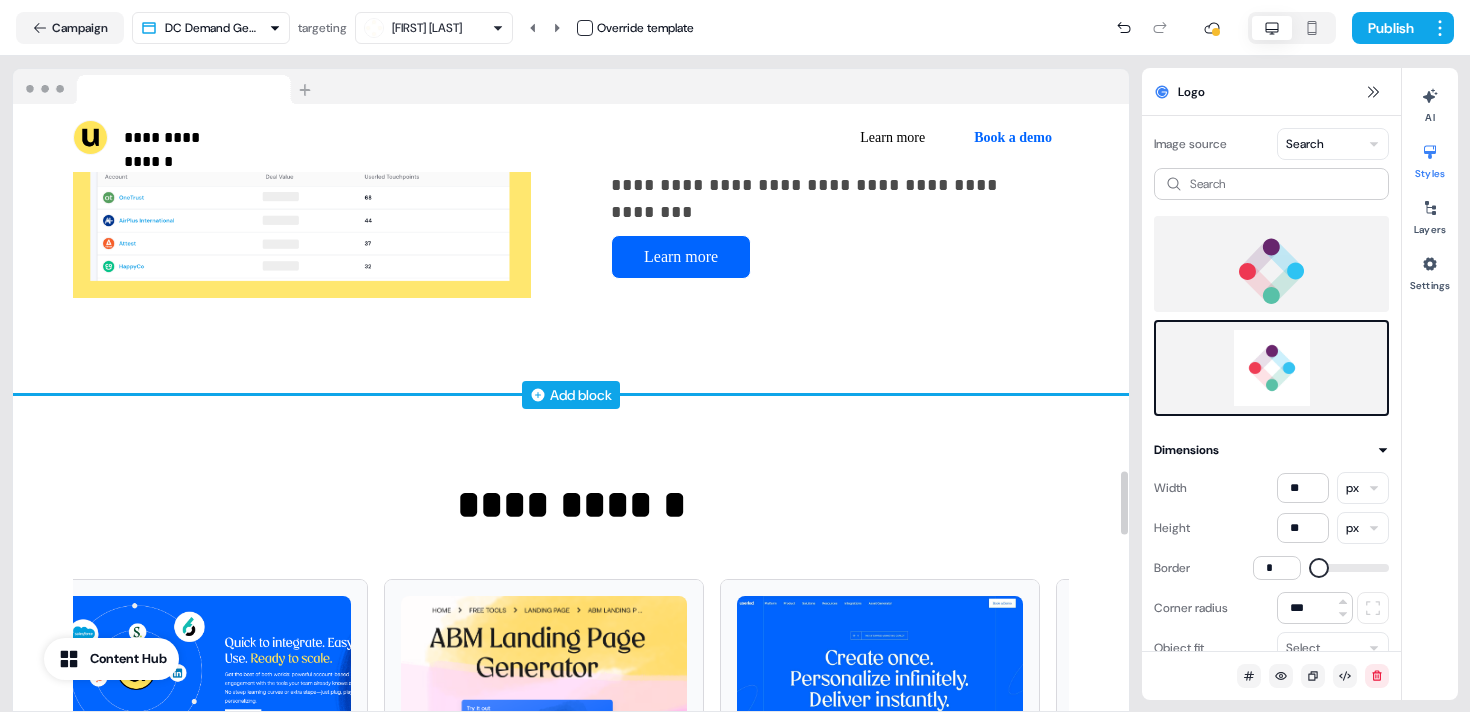 click on "Add block" at bounding box center [581, 395] 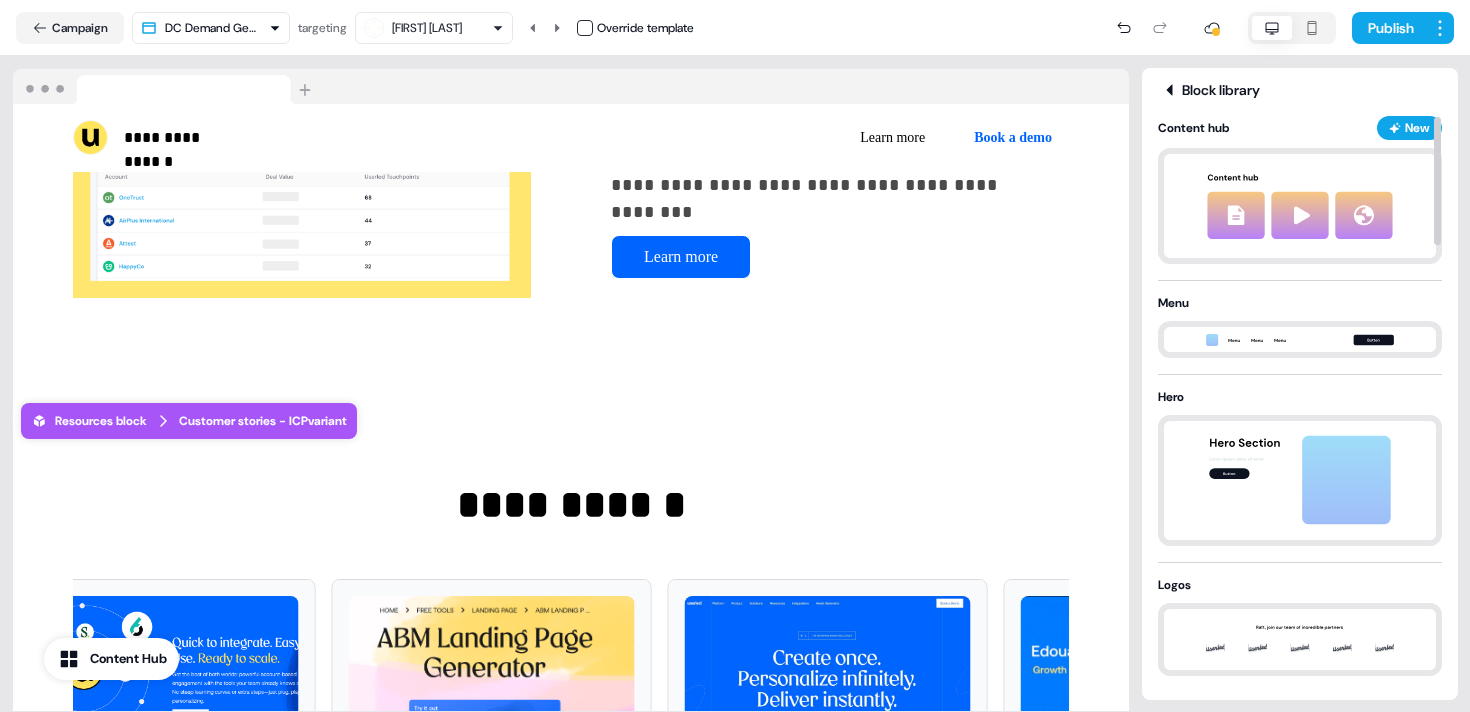 click on "Block library" at bounding box center [1300, 90] 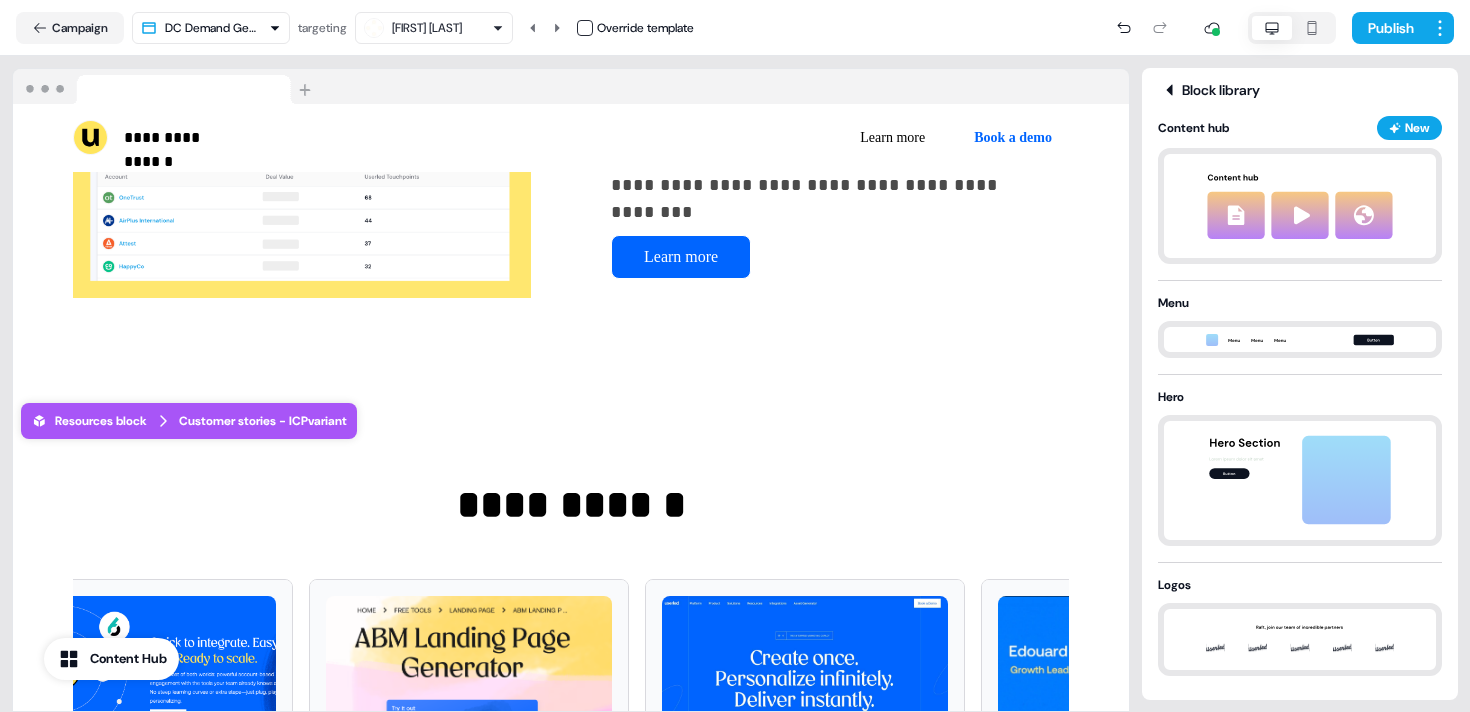 click 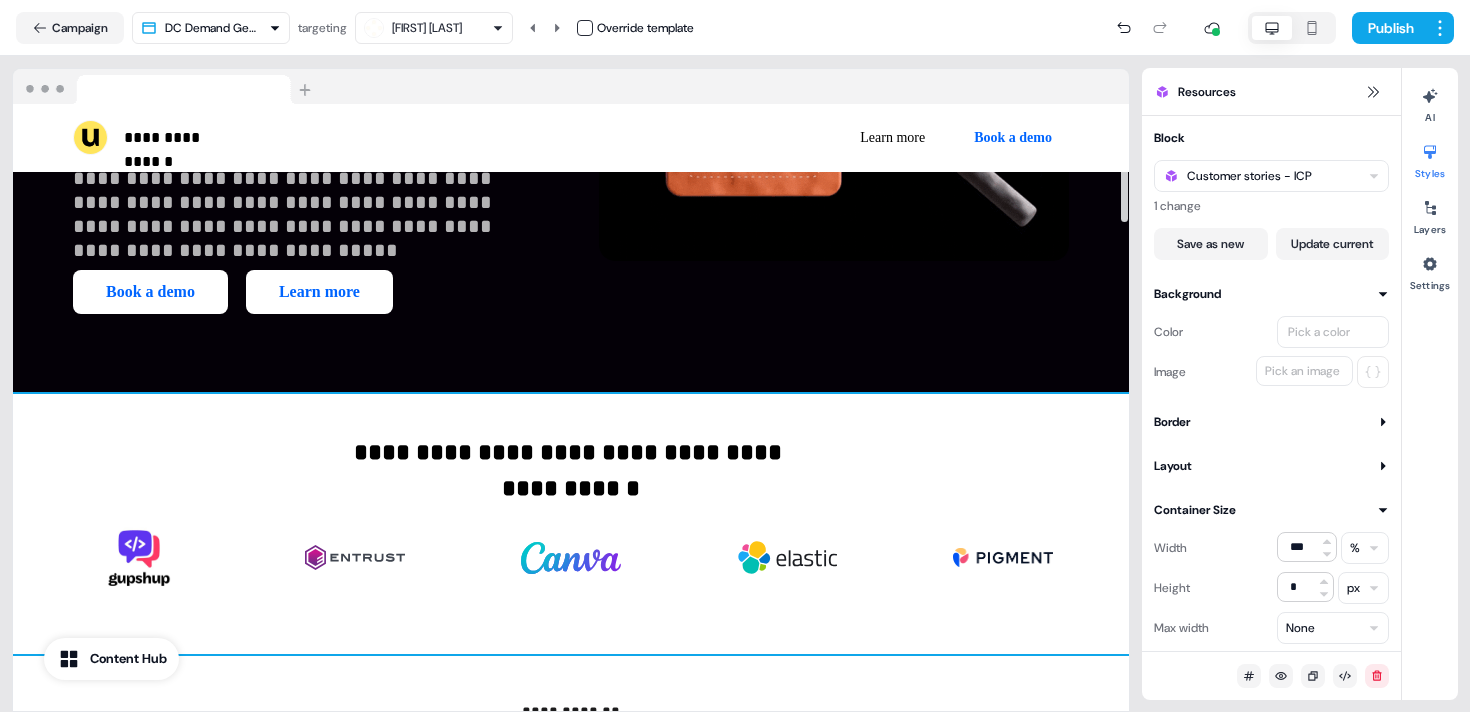 scroll, scrollTop: 511, scrollLeft: 0, axis: vertical 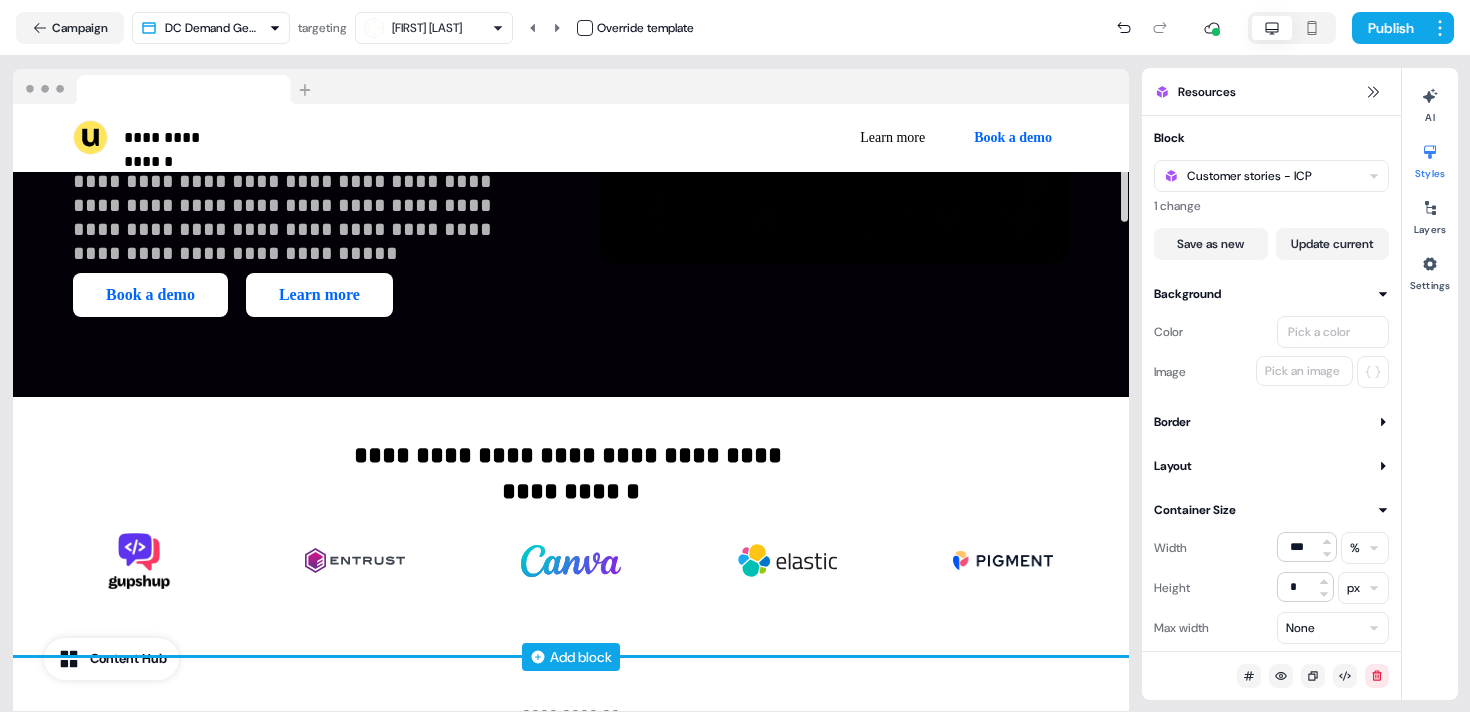 click on "Add block" at bounding box center [581, 657] 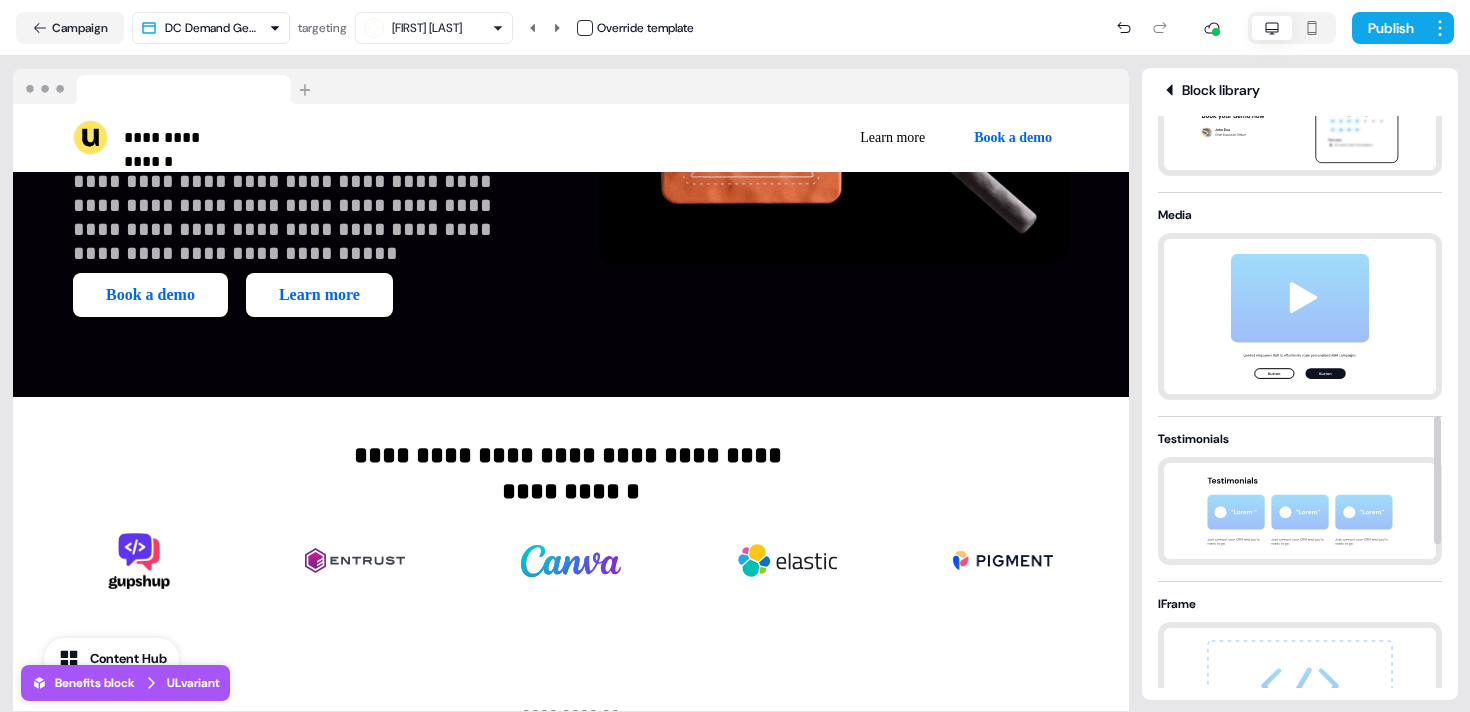 scroll, scrollTop: 1340, scrollLeft: 0, axis: vertical 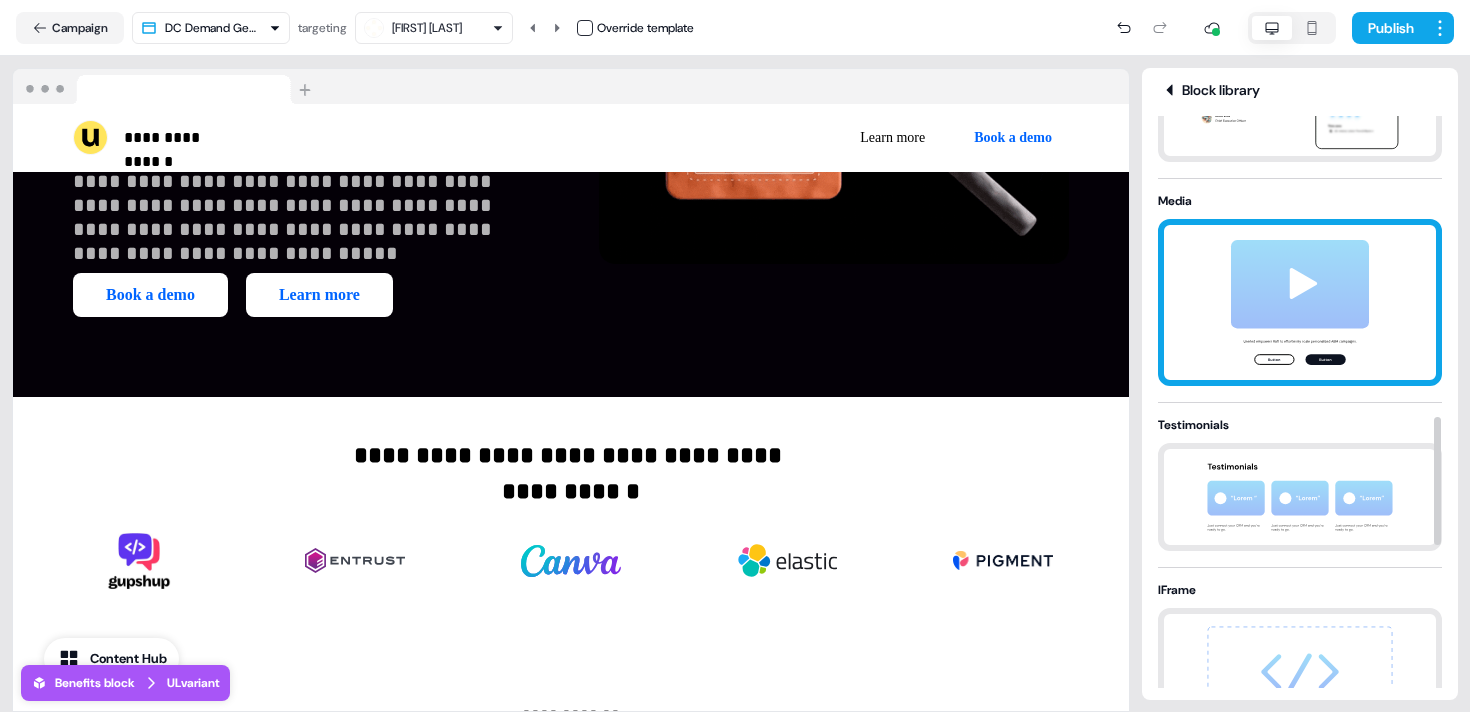 click at bounding box center (1300, 302) 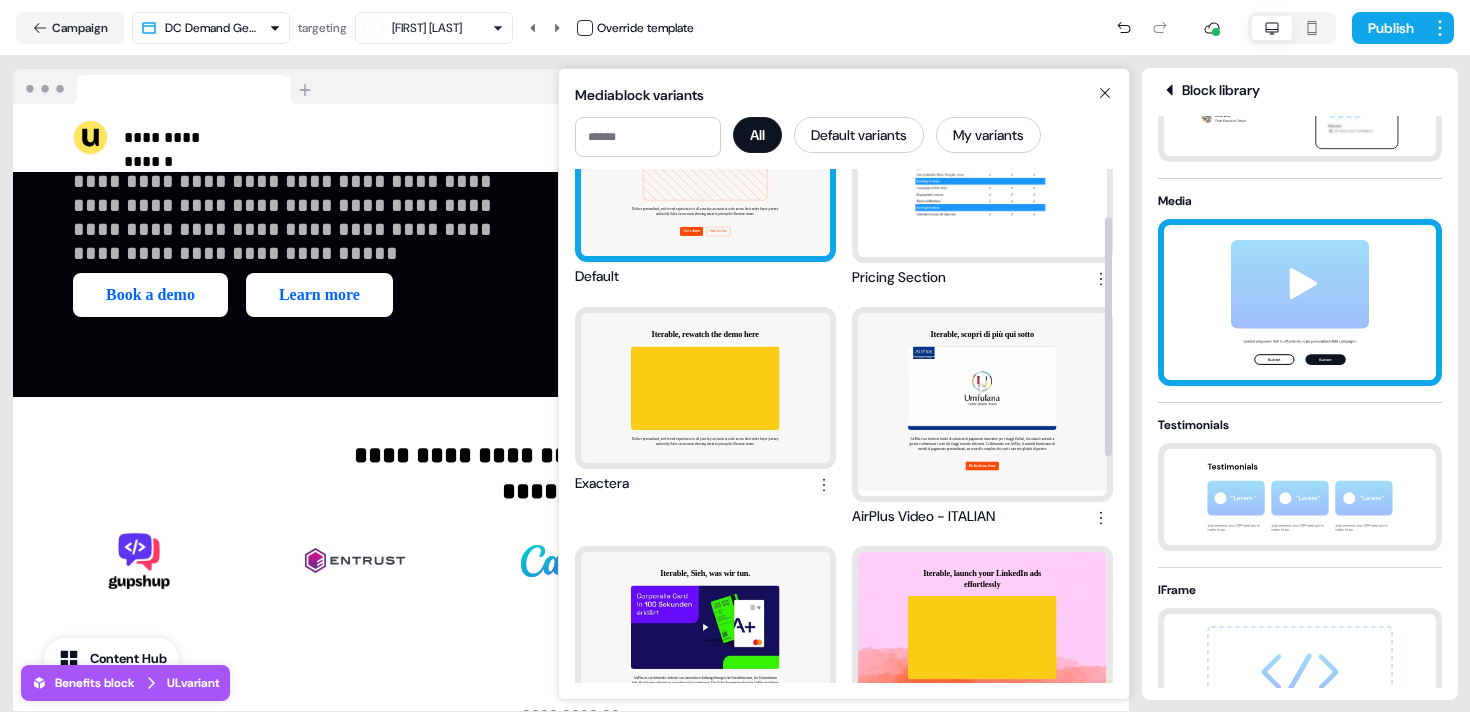 scroll, scrollTop: 0, scrollLeft: 0, axis: both 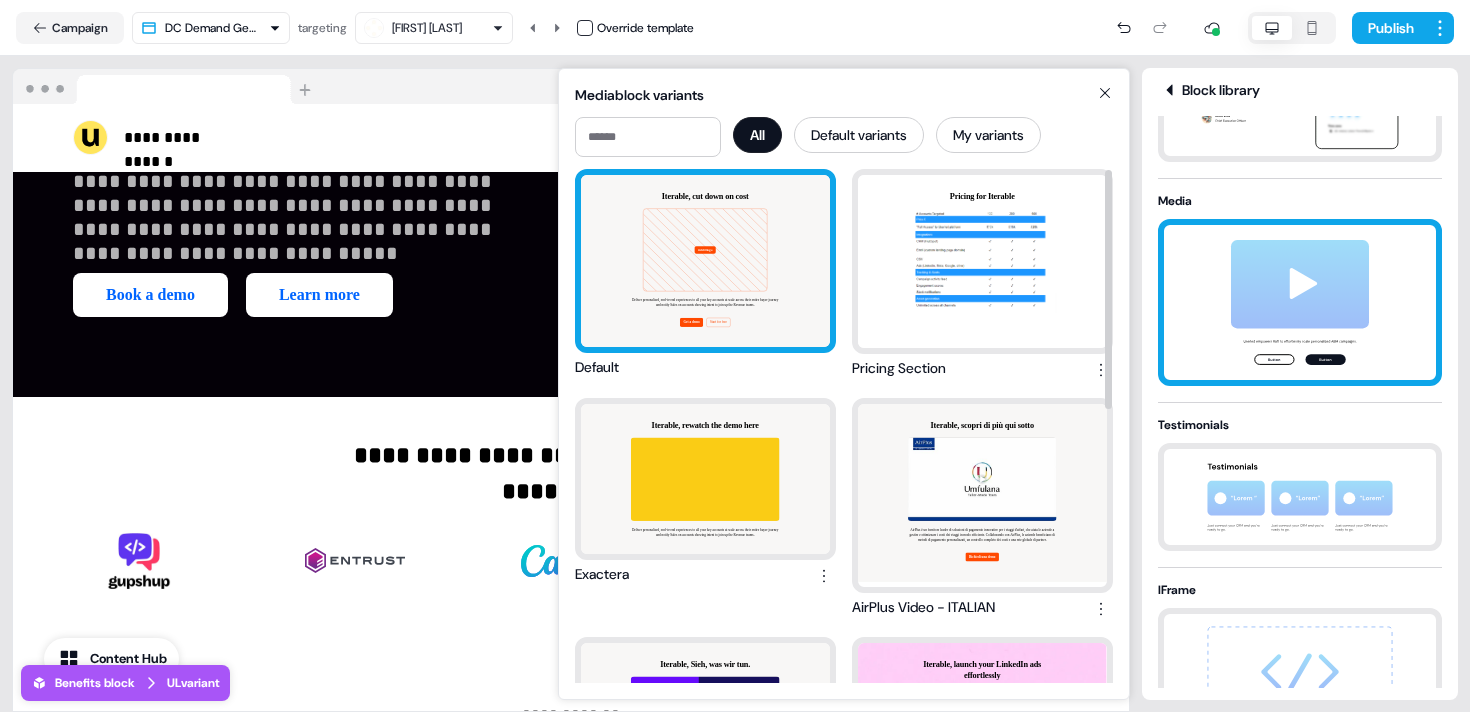 click on "Iterable, cut down on cost Add image Deliver personalised, end-to-end experiences to all your key accounts at scale across their entire buyer journey and notify Sales on accounts showing intent to join up the Revenue teams. Get a demo Start for free" at bounding box center [705, 261] 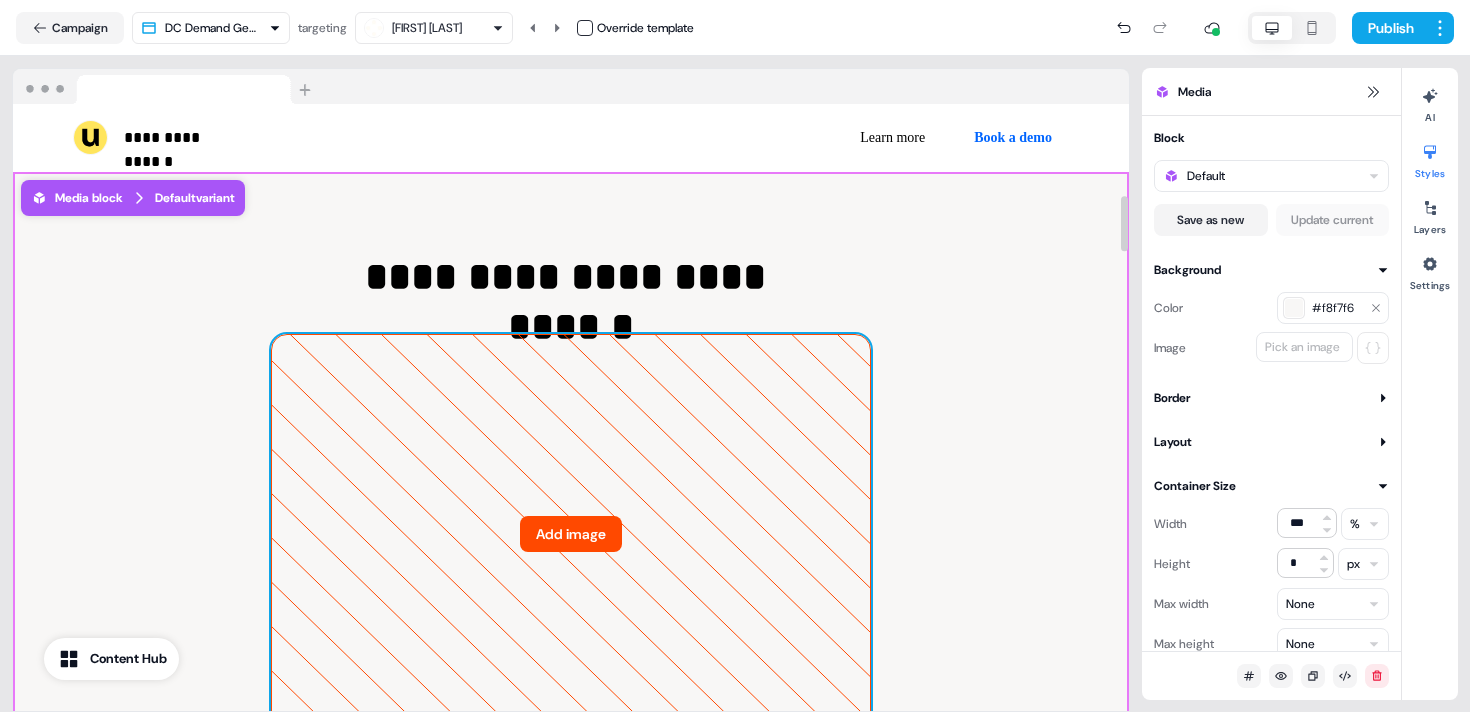 scroll, scrollTop: 997, scrollLeft: 0, axis: vertical 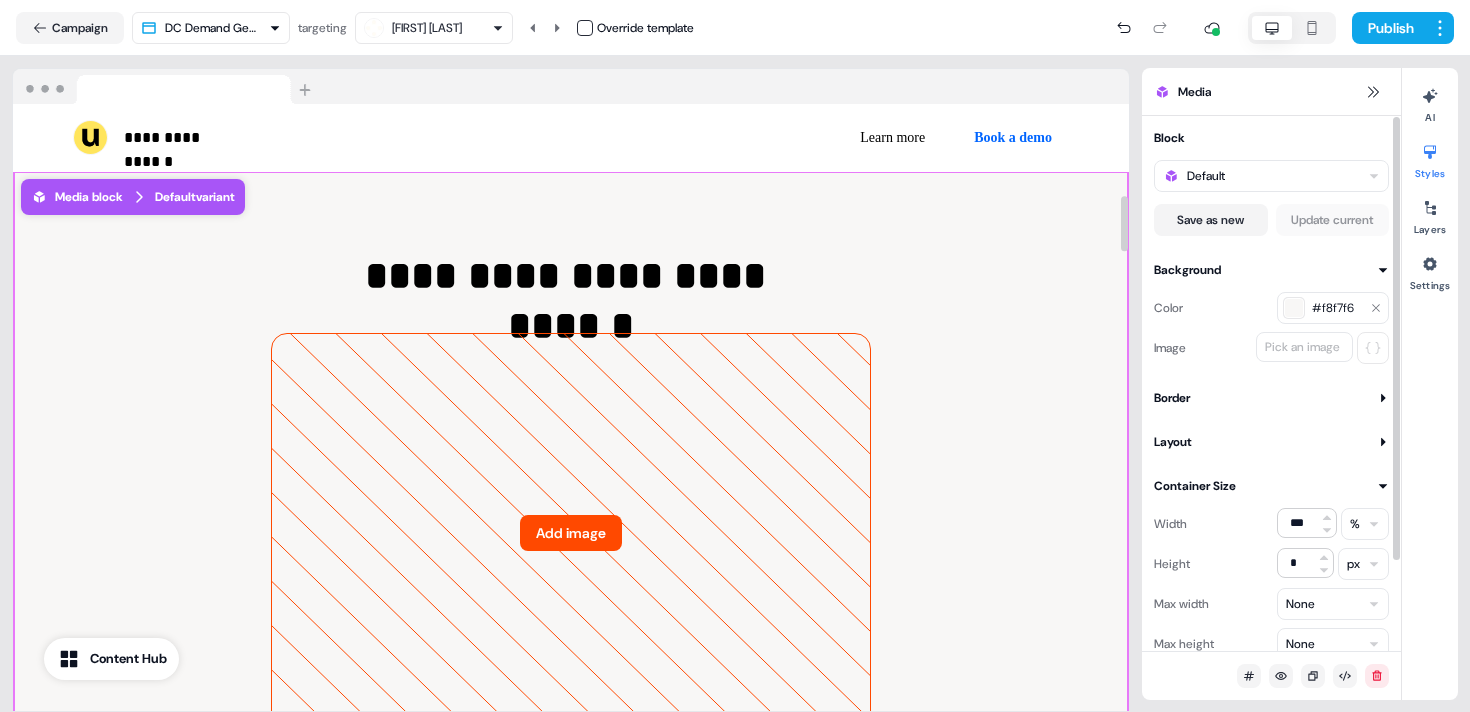 click on "**********" at bounding box center (571, 598) 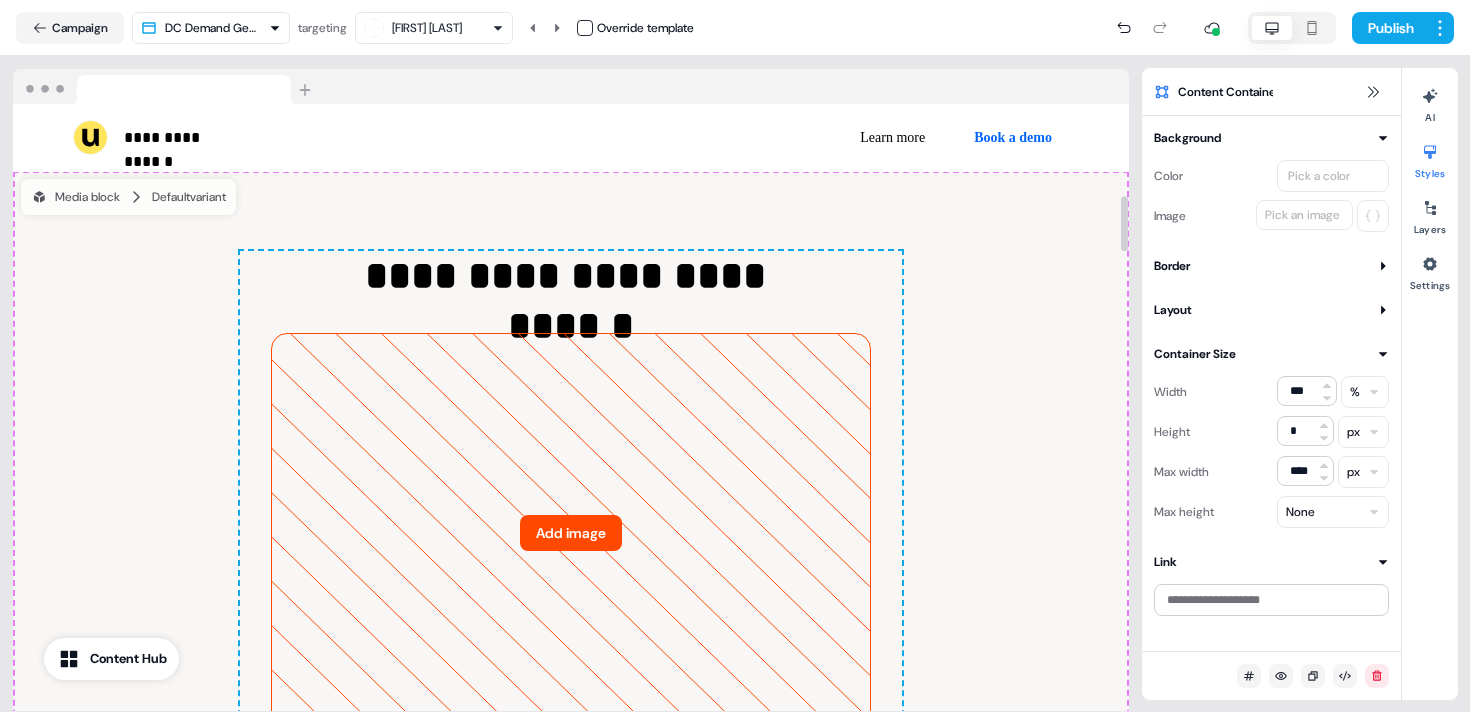 scroll, scrollTop: 853, scrollLeft: 0, axis: vertical 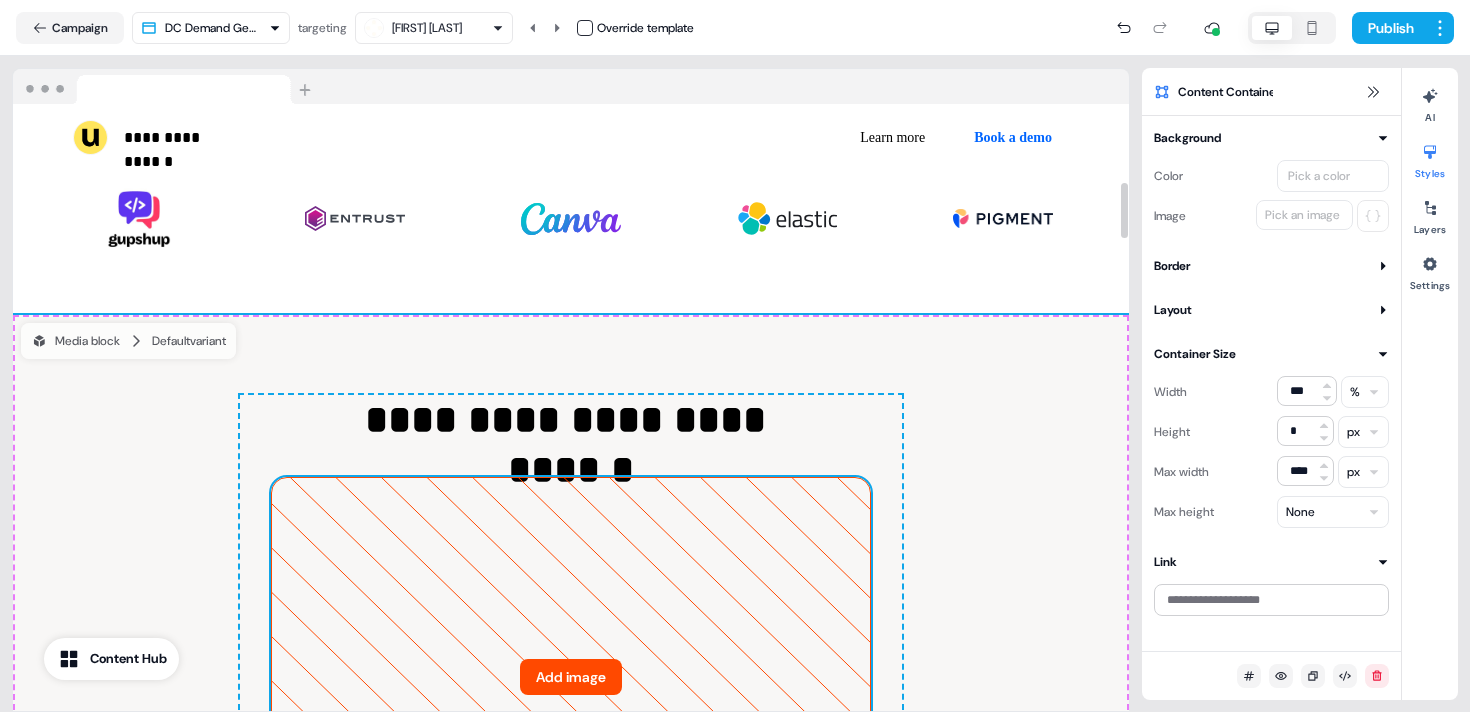 click on "Add image" at bounding box center [571, 677] 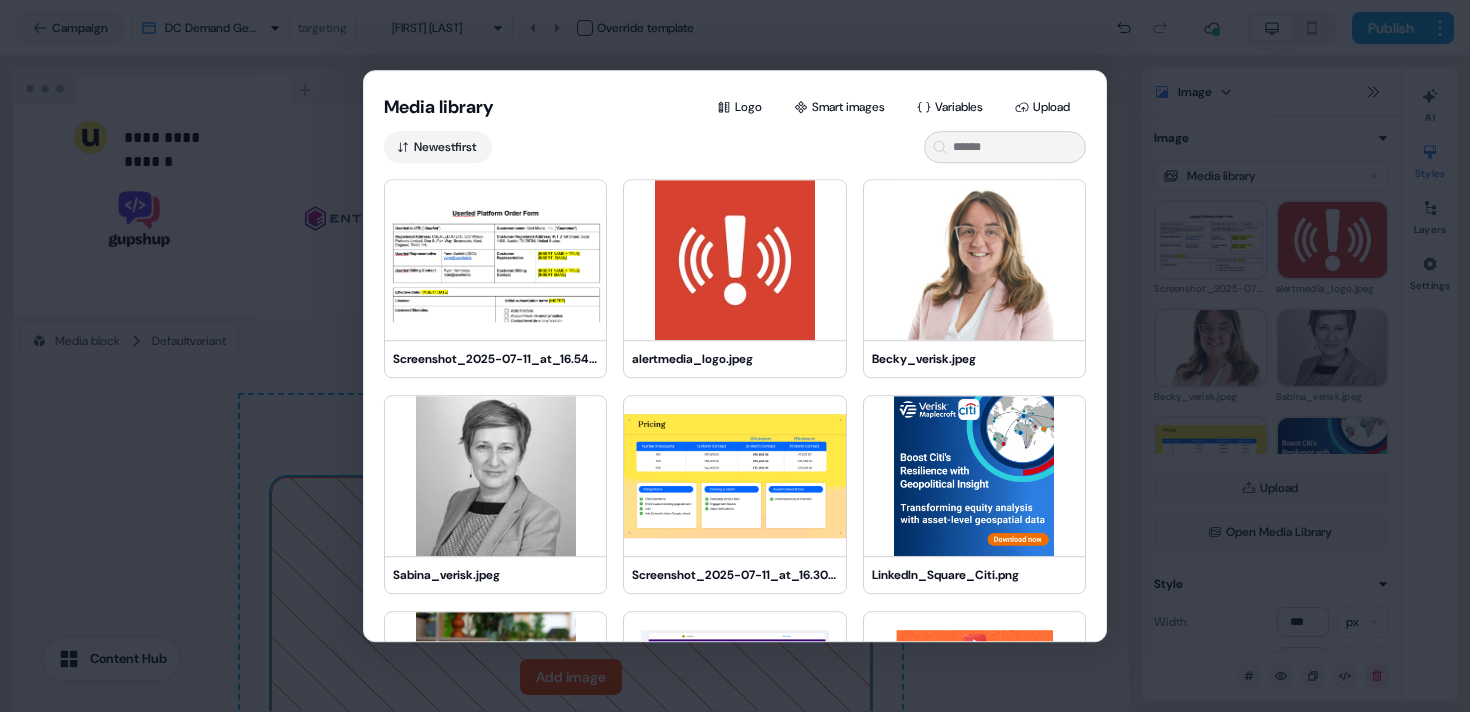 click on "Media library Logo Smart images Variables Upload Newest  first Screenshot_2025-07-11_at_16.54.07.png alertmedia_logo.jpeg [FIRST]_[LAST].jpeg [FIRST]_[LAST].jpeg Screenshot_2025-07-11_at_16.30.13.png LinkedIn_Square_Citi.png gl.jpeg Screenshot_2025-06-24_at_12.20.22.png Screenshot_2025-07-10_at_15.12.33.png Screenshot_2025-07-11_at_11.41.58.png Screenshot_2025-07-11_at_11.40.21.png Screenshot_2025-07-11_at_11.39.37.png" at bounding box center (735, 356) 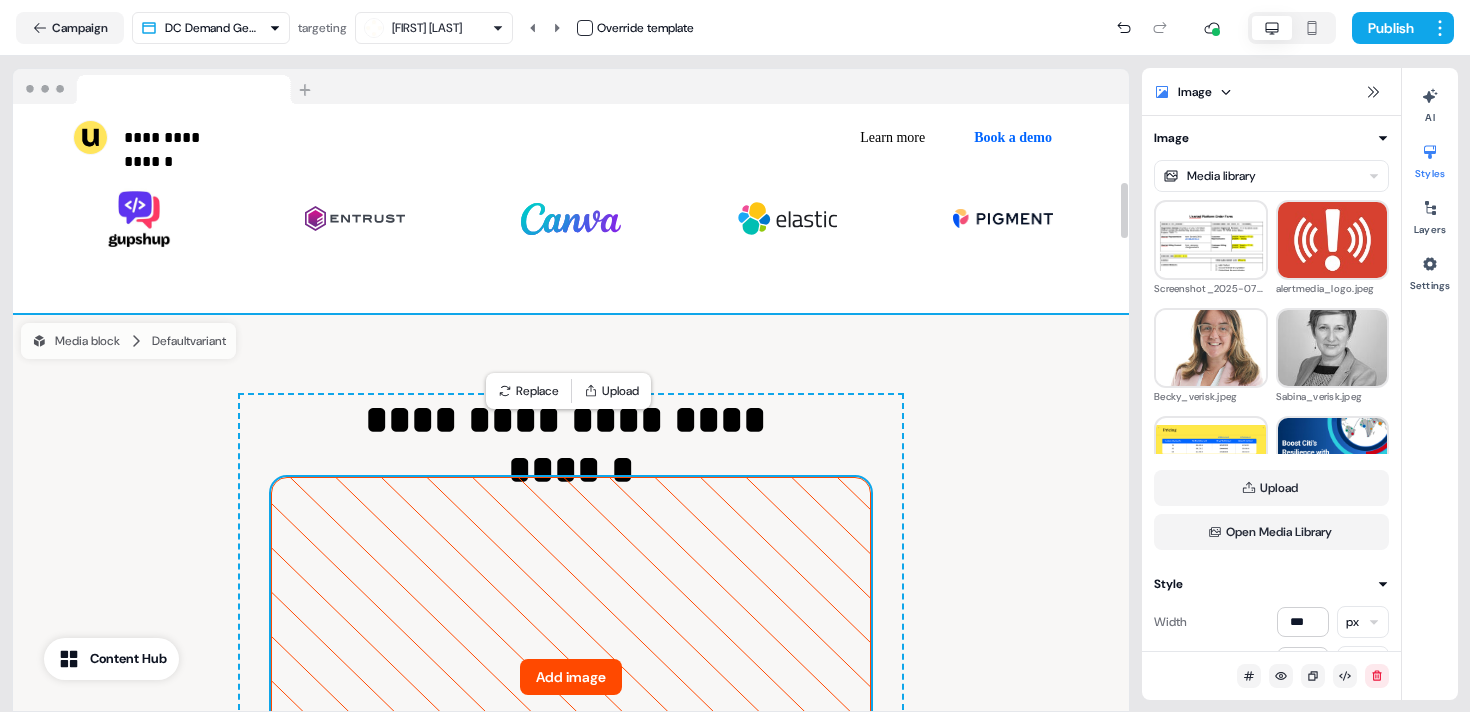 click on "**********" at bounding box center [571, 742] 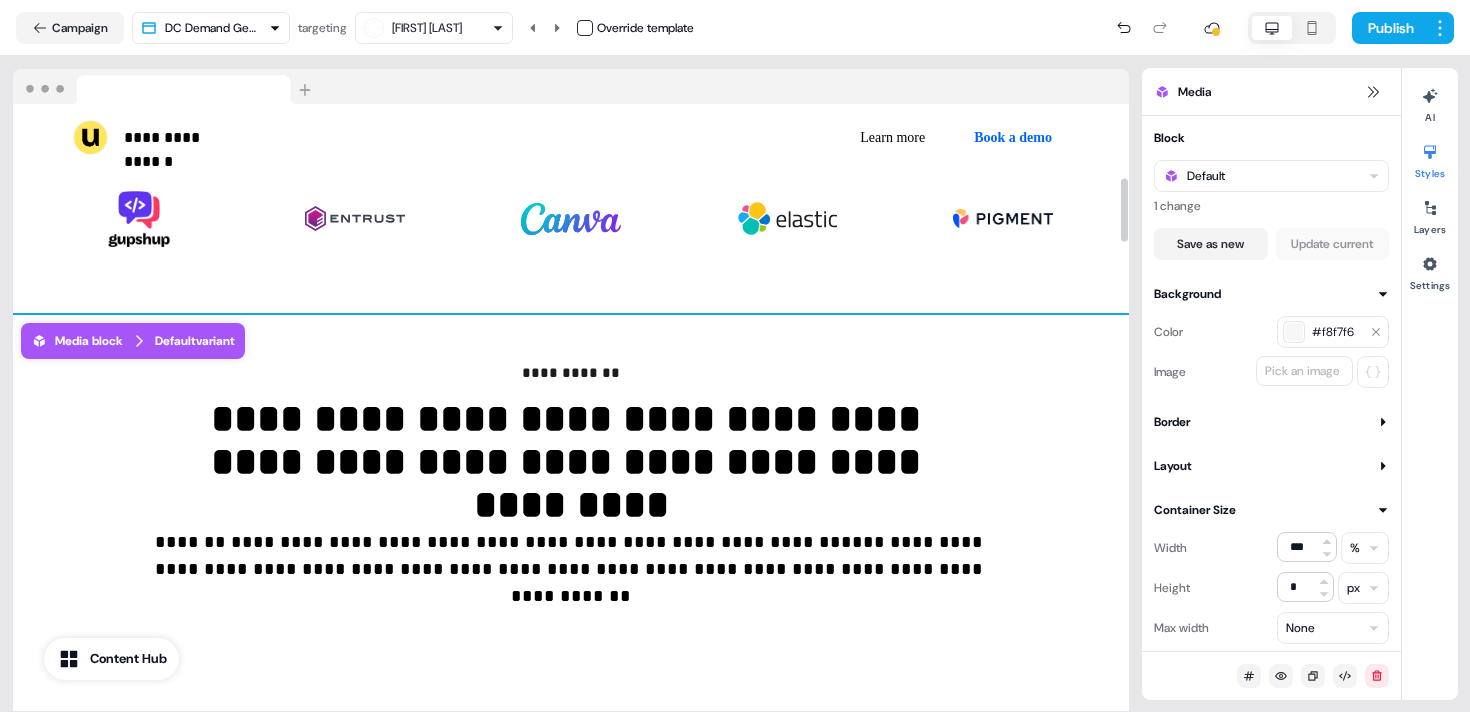 scroll, scrollTop: 700, scrollLeft: 0, axis: vertical 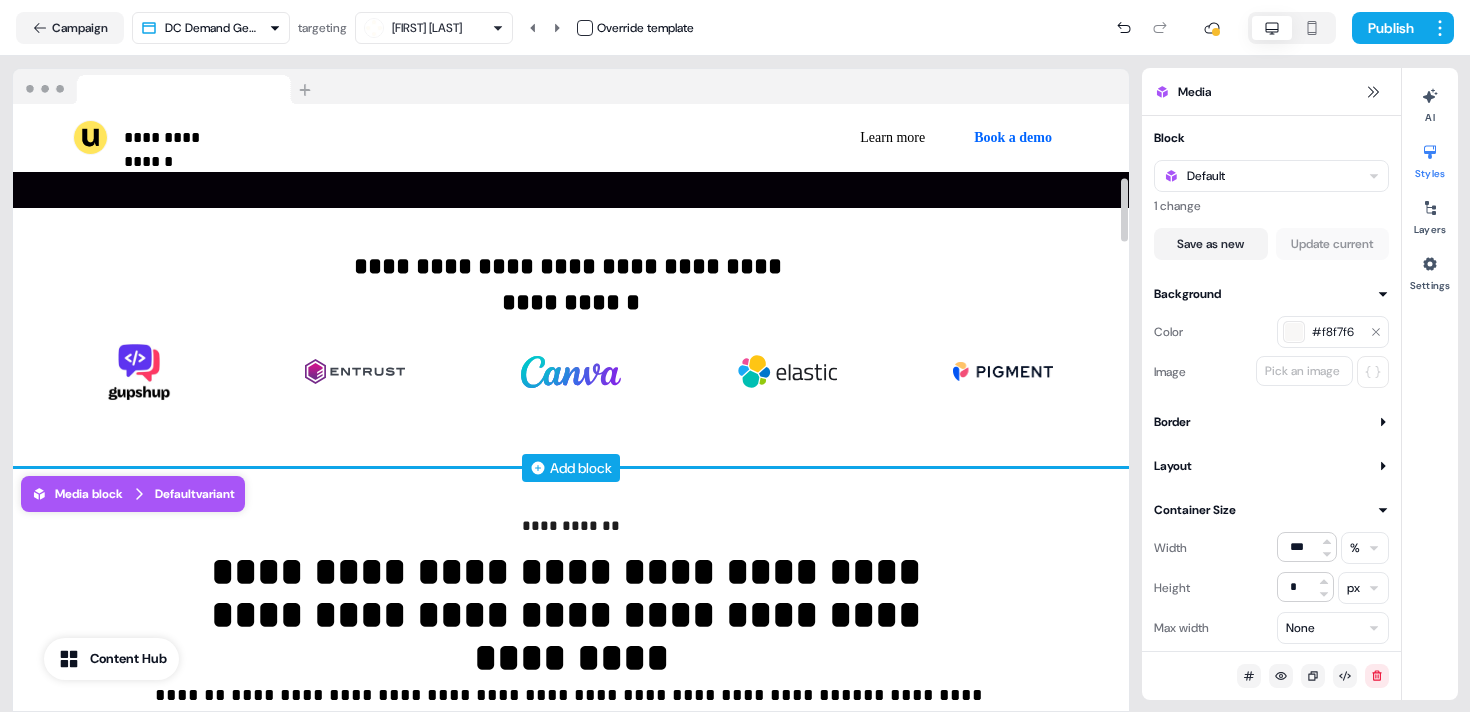 click on "Add block" at bounding box center (581, 468) 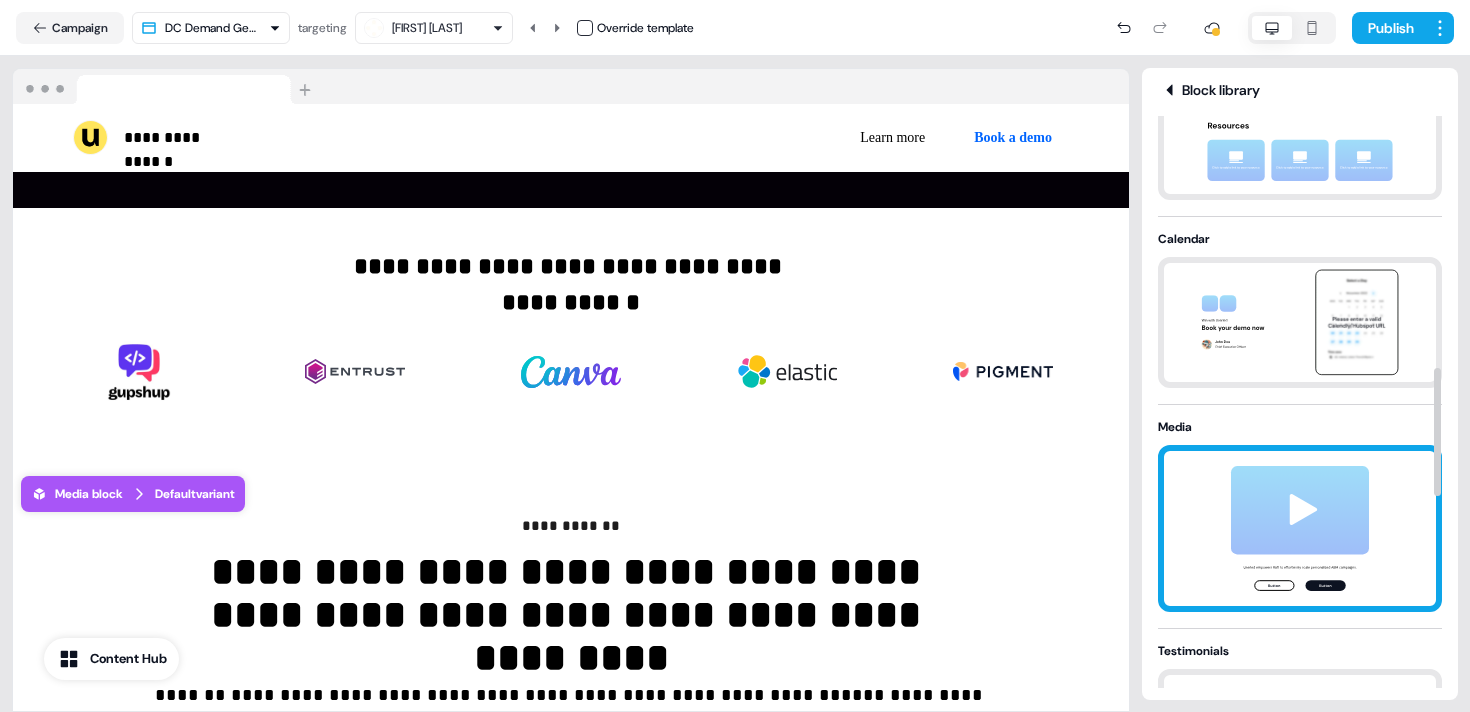 scroll, scrollTop: 1121, scrollLeft: 0, axis: vertical 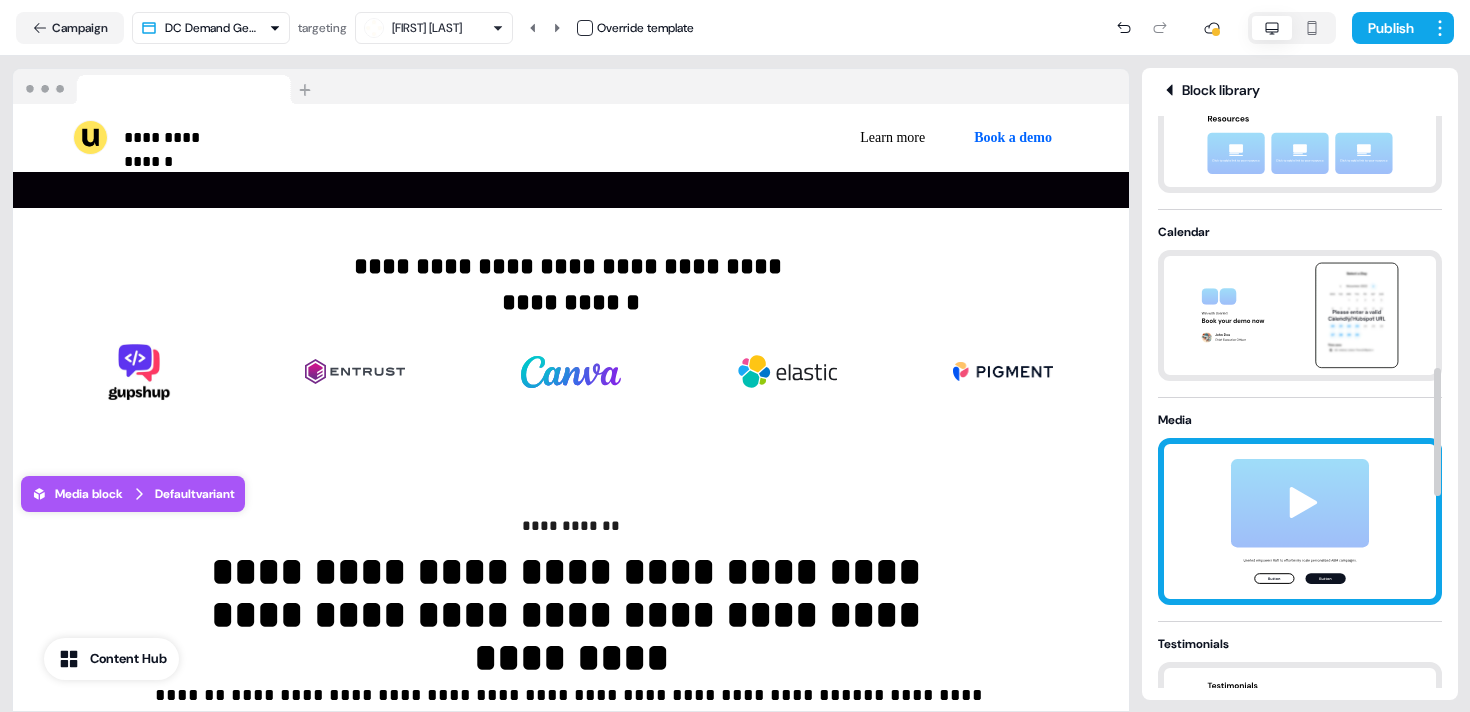 click at bounding box center (1300, 521) 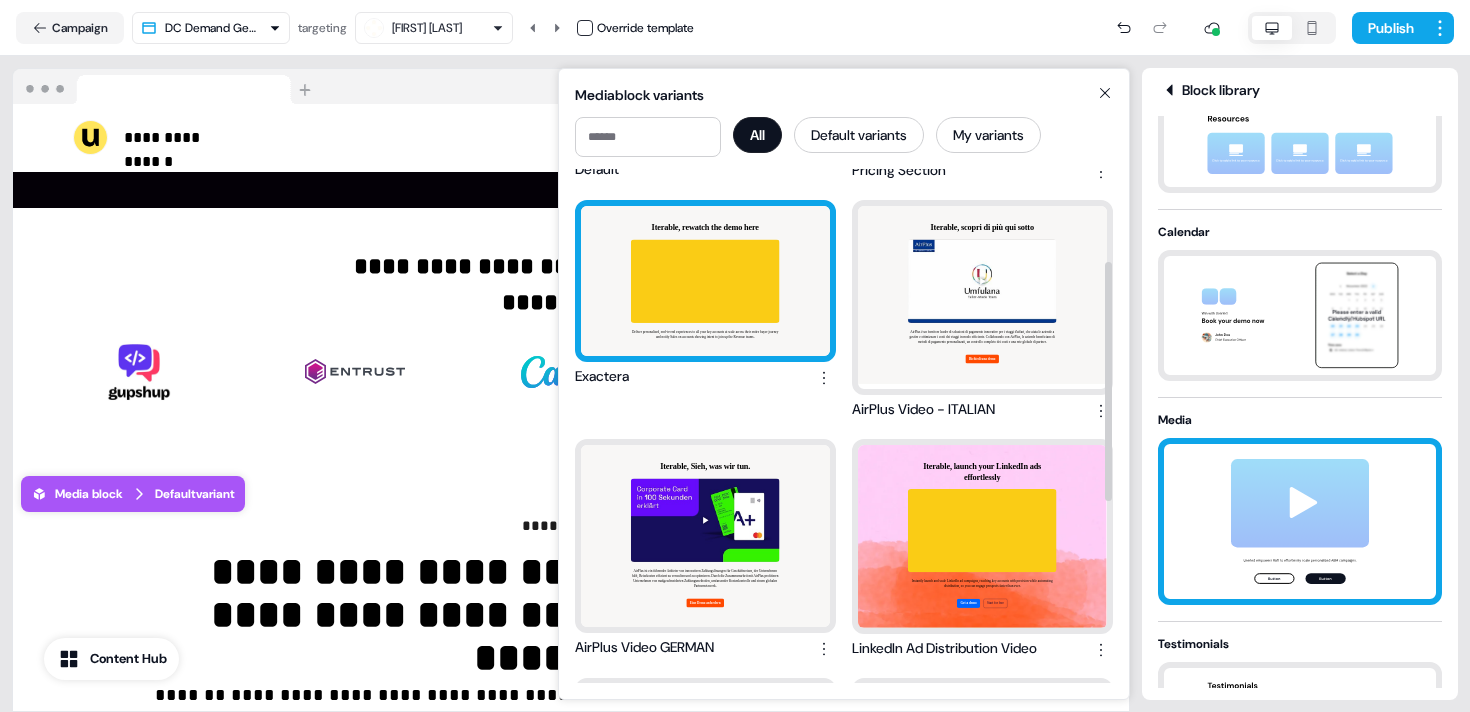 scroll, scrollTop: 205, scrollLeft: 0, axis: vertical 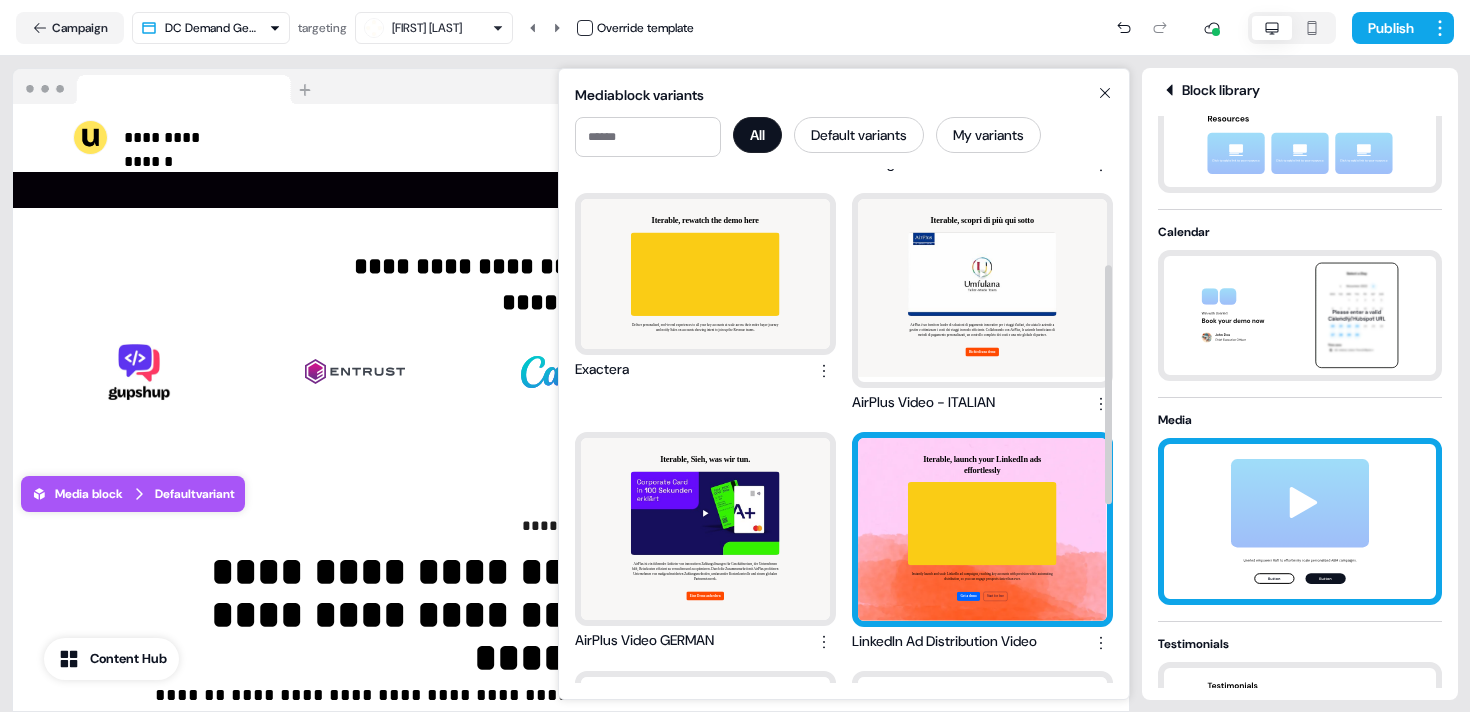 click on "LinkedIn Ad Distribution Video" at bounding box center (944, 643) 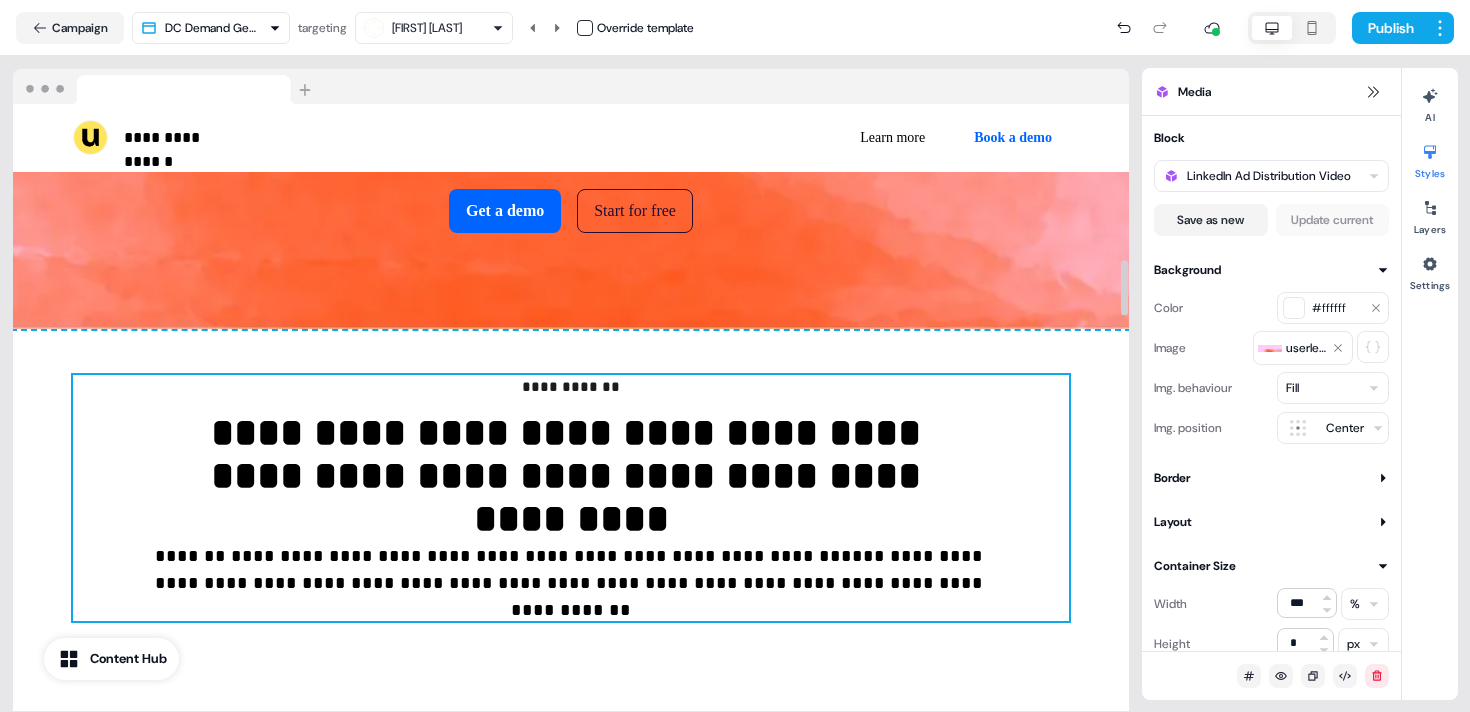 scroll, scrollTop: 1689, scrollLeft: 0, axis: vertical 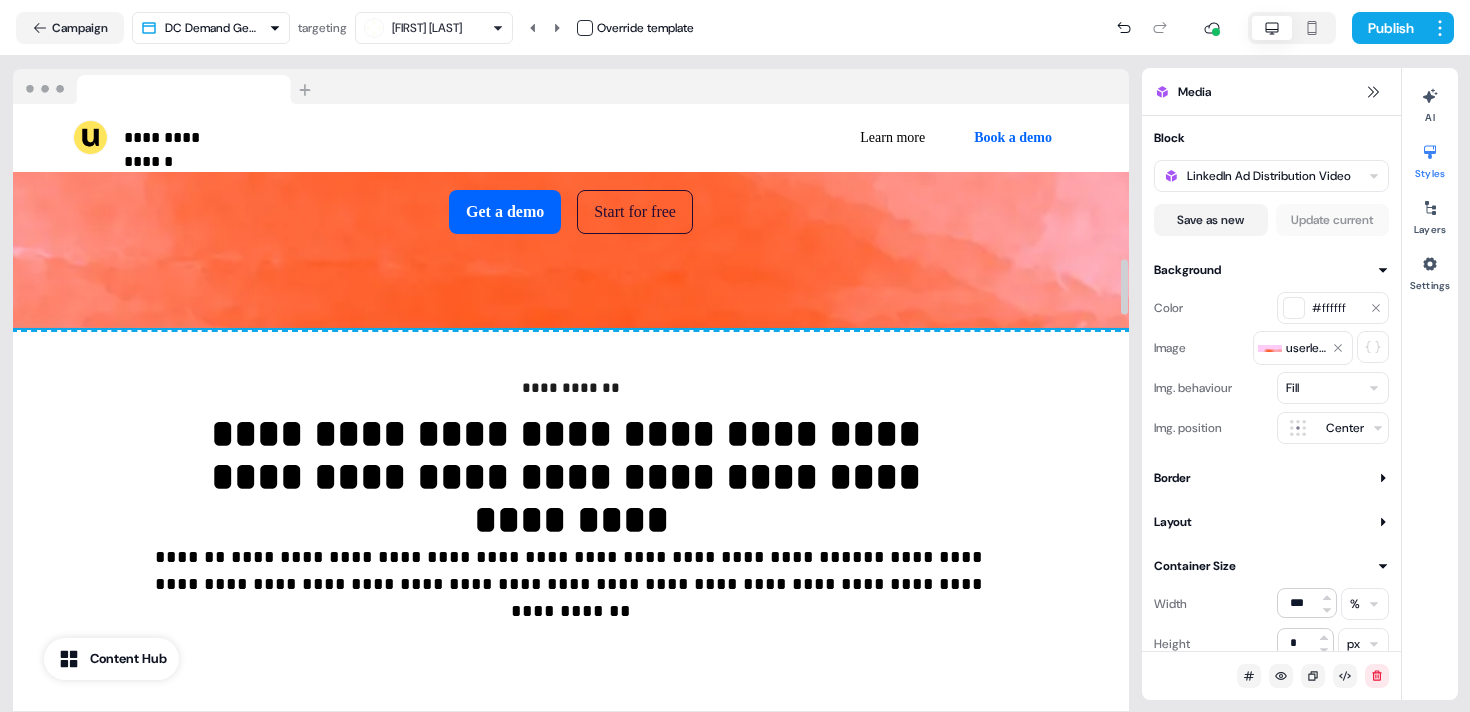 click on "**********" at bounding box center [571, 1196] 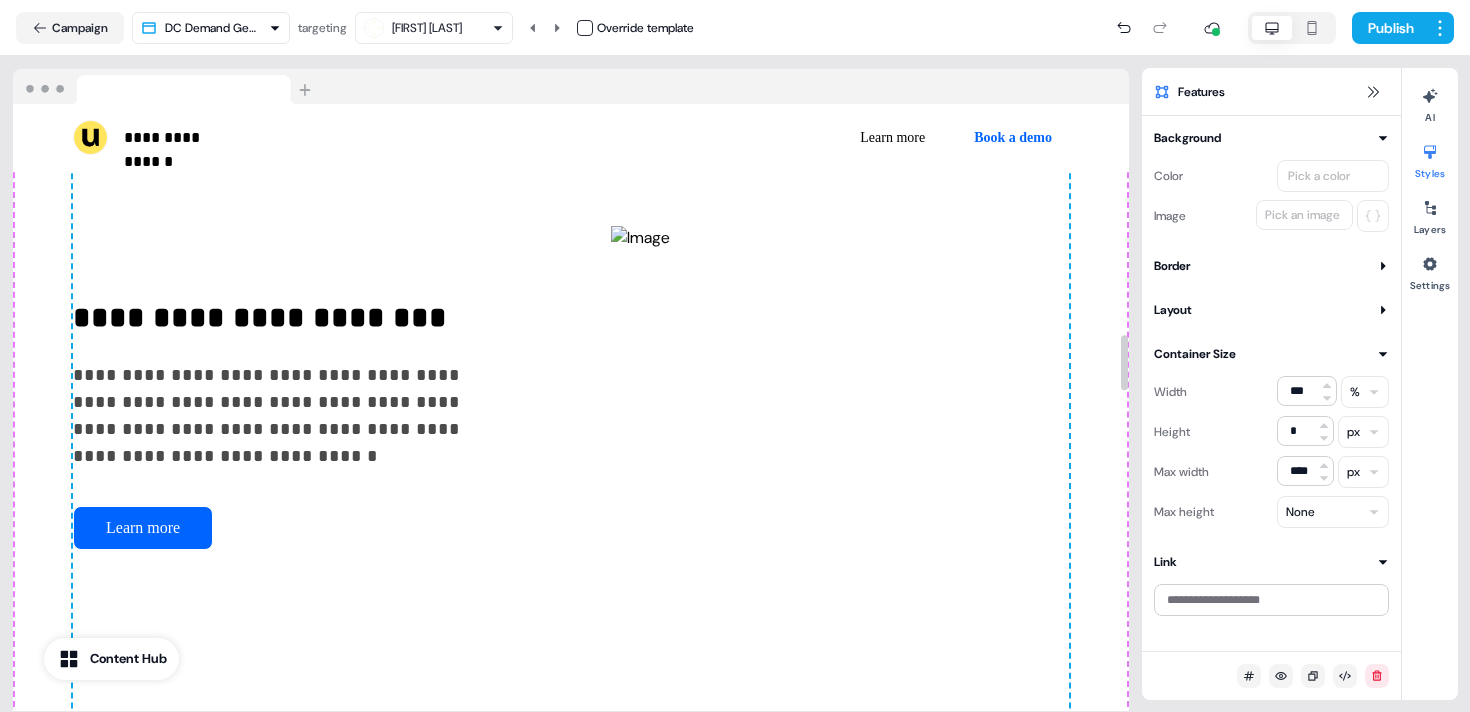 scroll, scrollTop: 0, scrollLeft: 0, axis: both 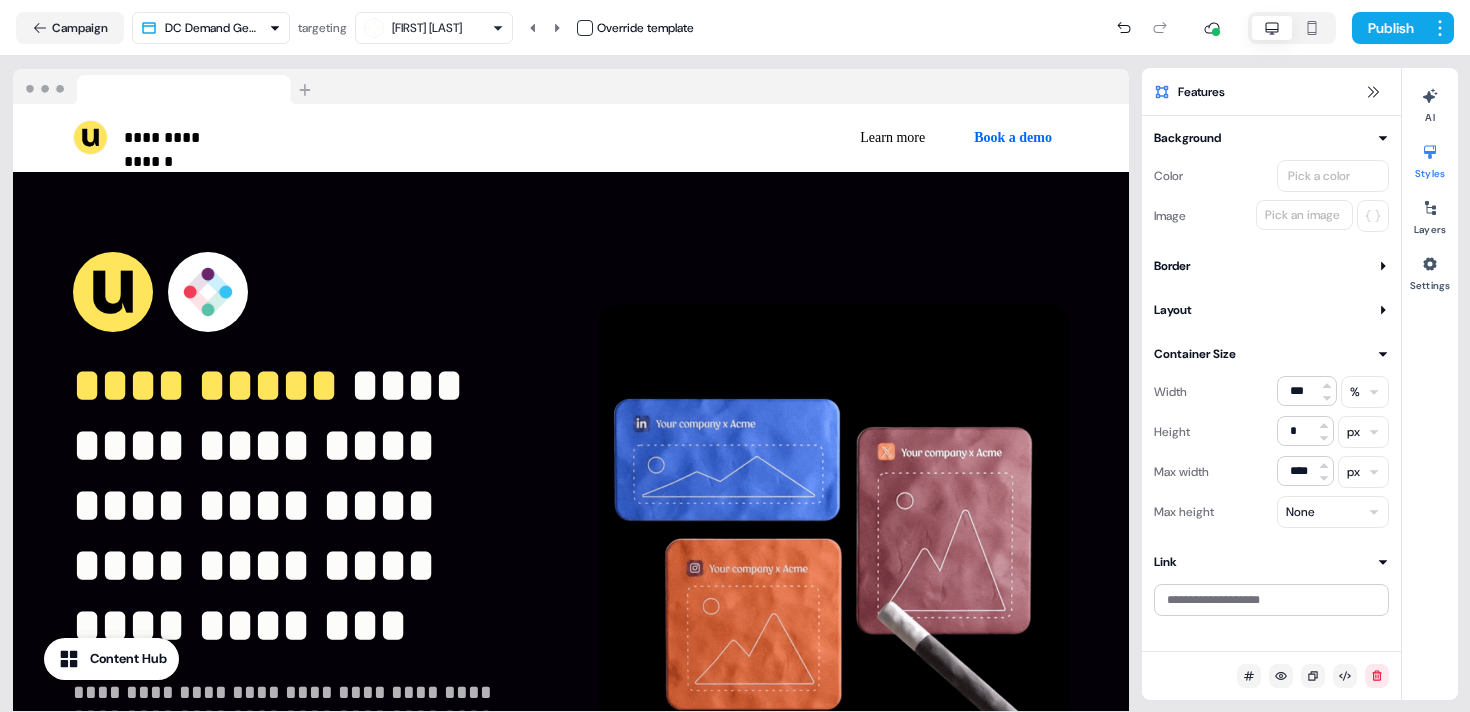 click at bounding box center (585, 28) 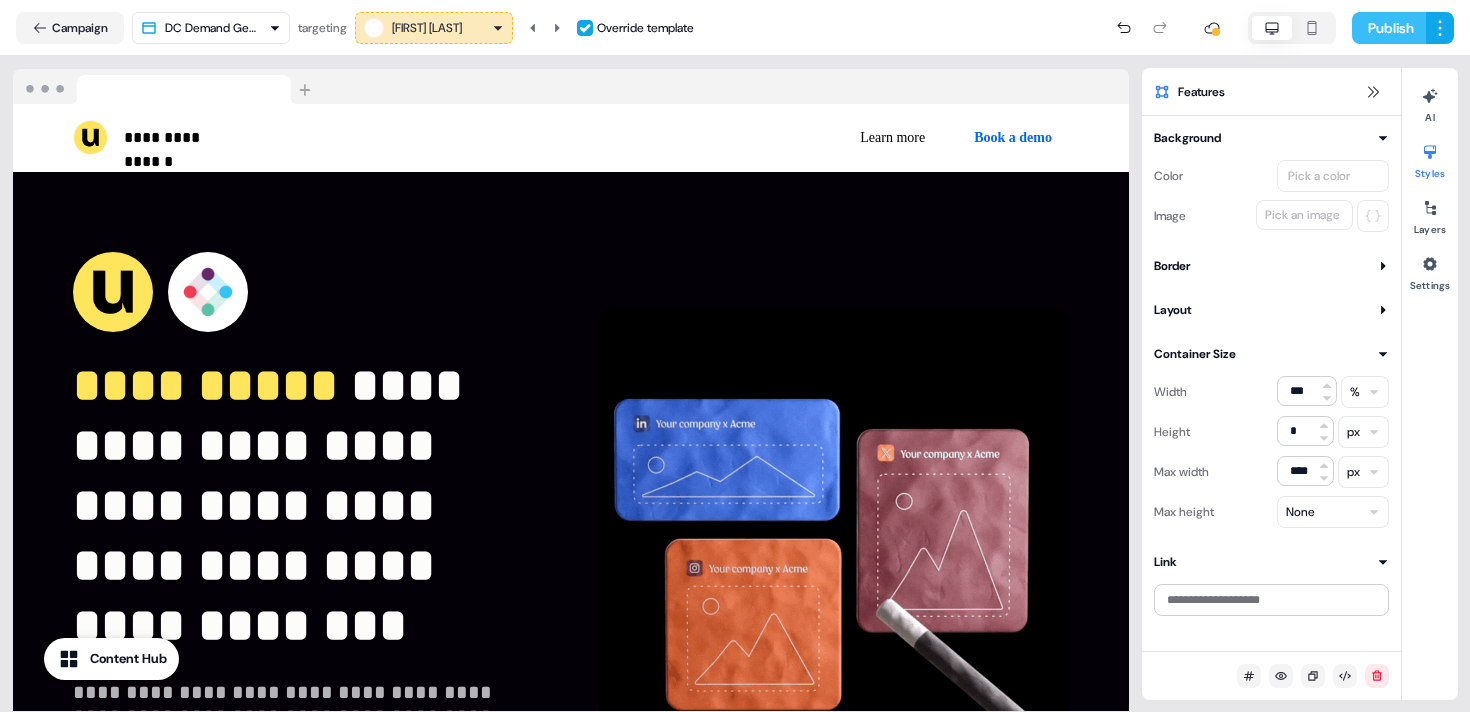 click on "Publish" at bounding box center (1389, 28) 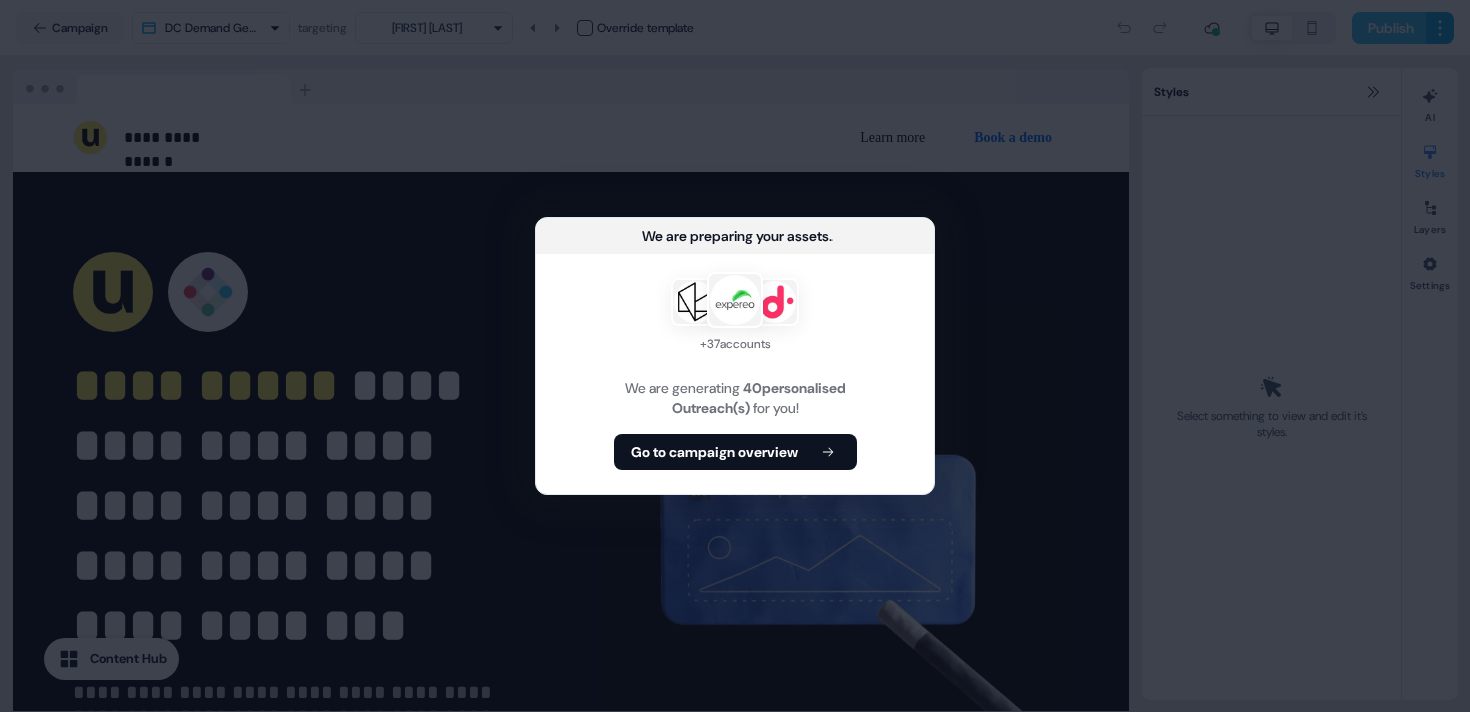 scroll, scrollTop: 1780, scrollLeft: 0, axis: vertical 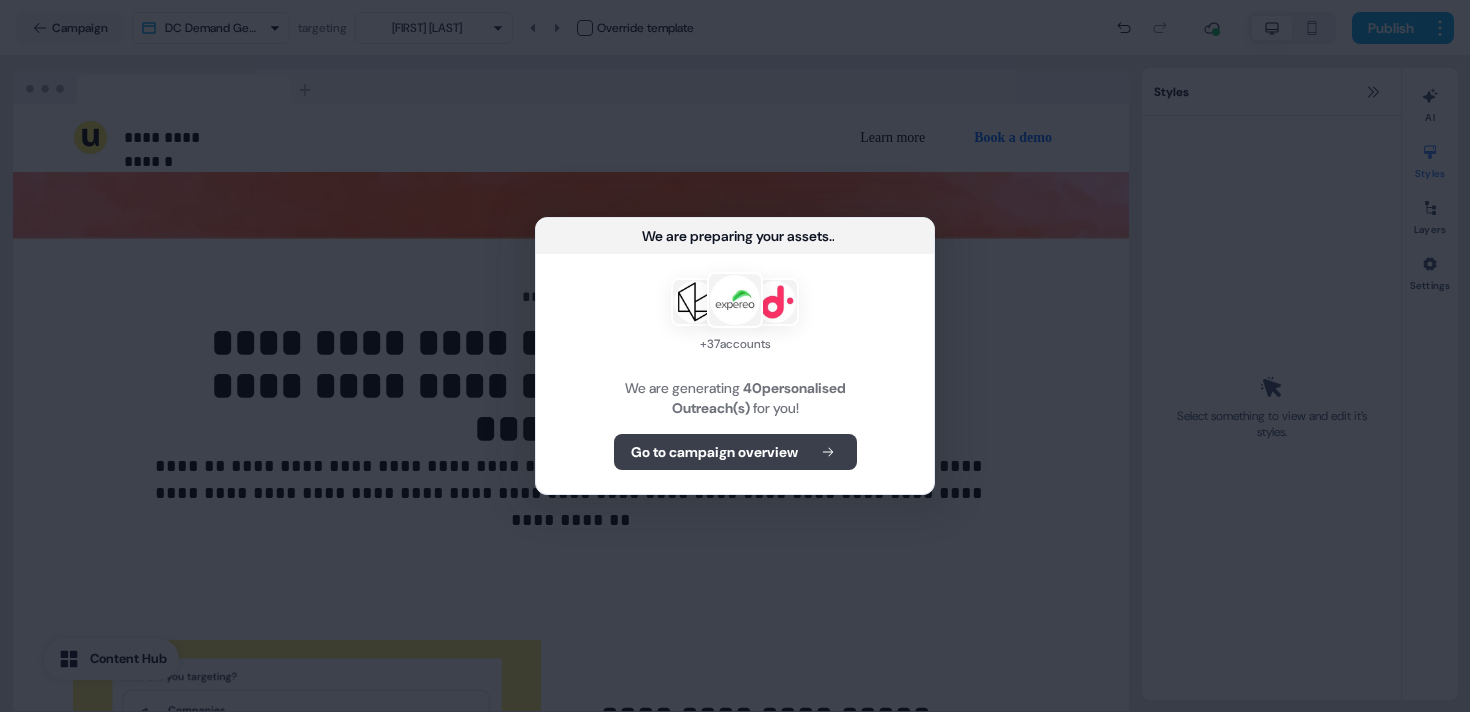 click on "Go to campaign overview" at bounding box center (735, 452) 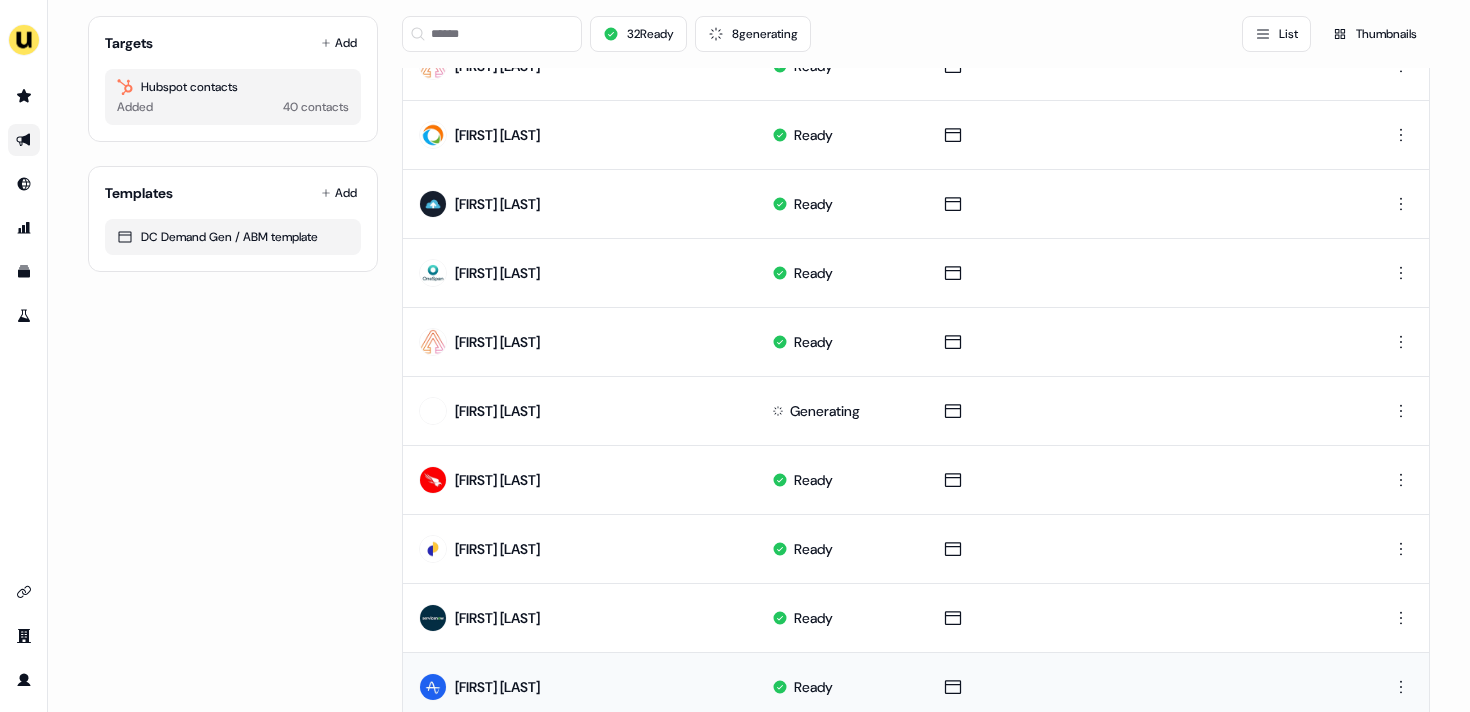 scroll, scrollTop: 0, scrollLeft: 0, axis: both 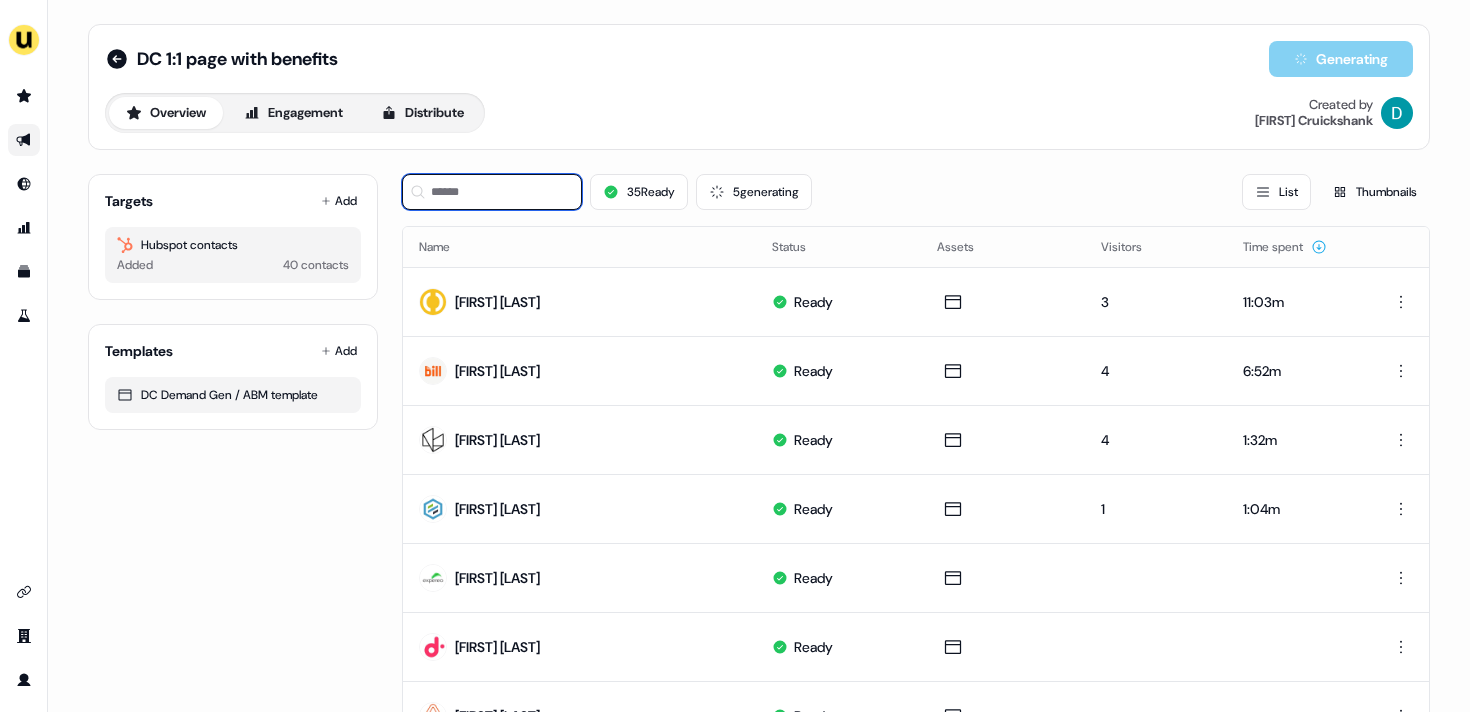 click at bounding box center (492, 192) 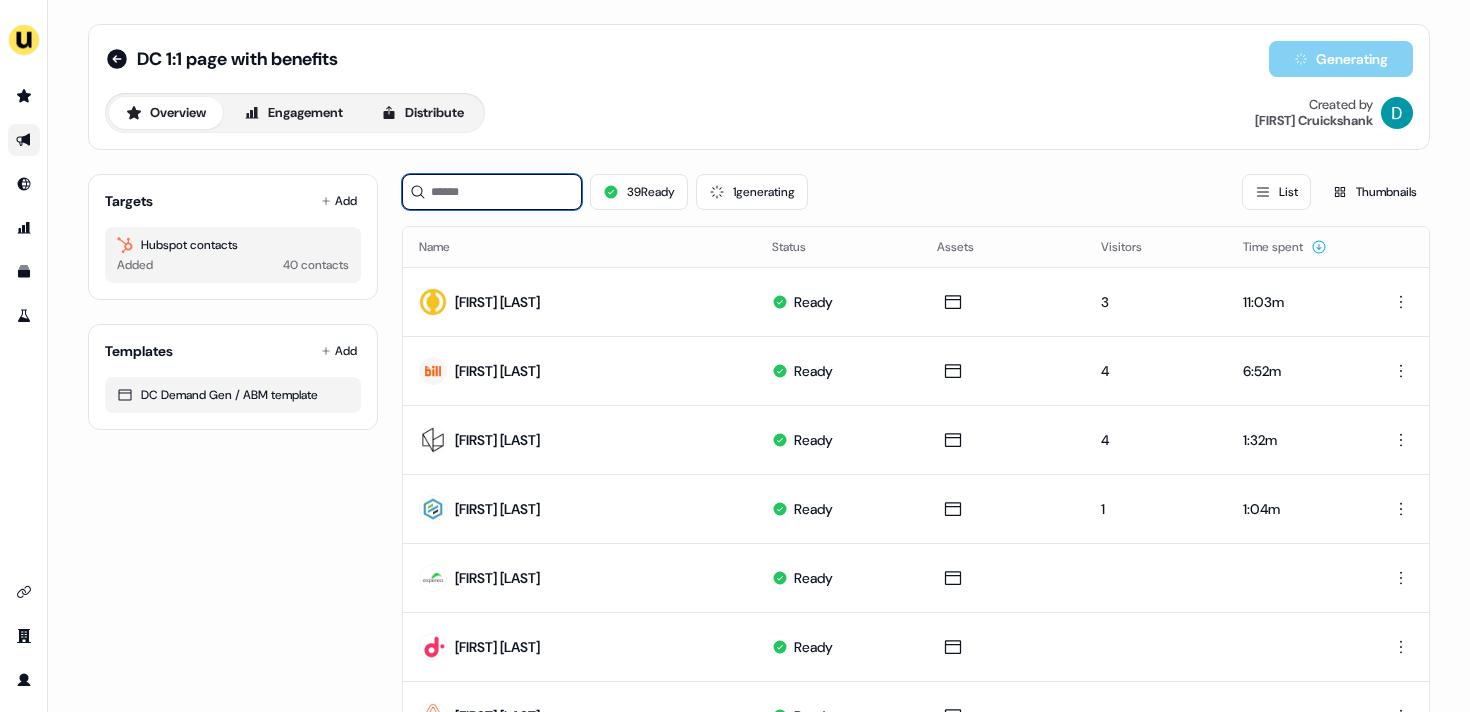 type on "*" 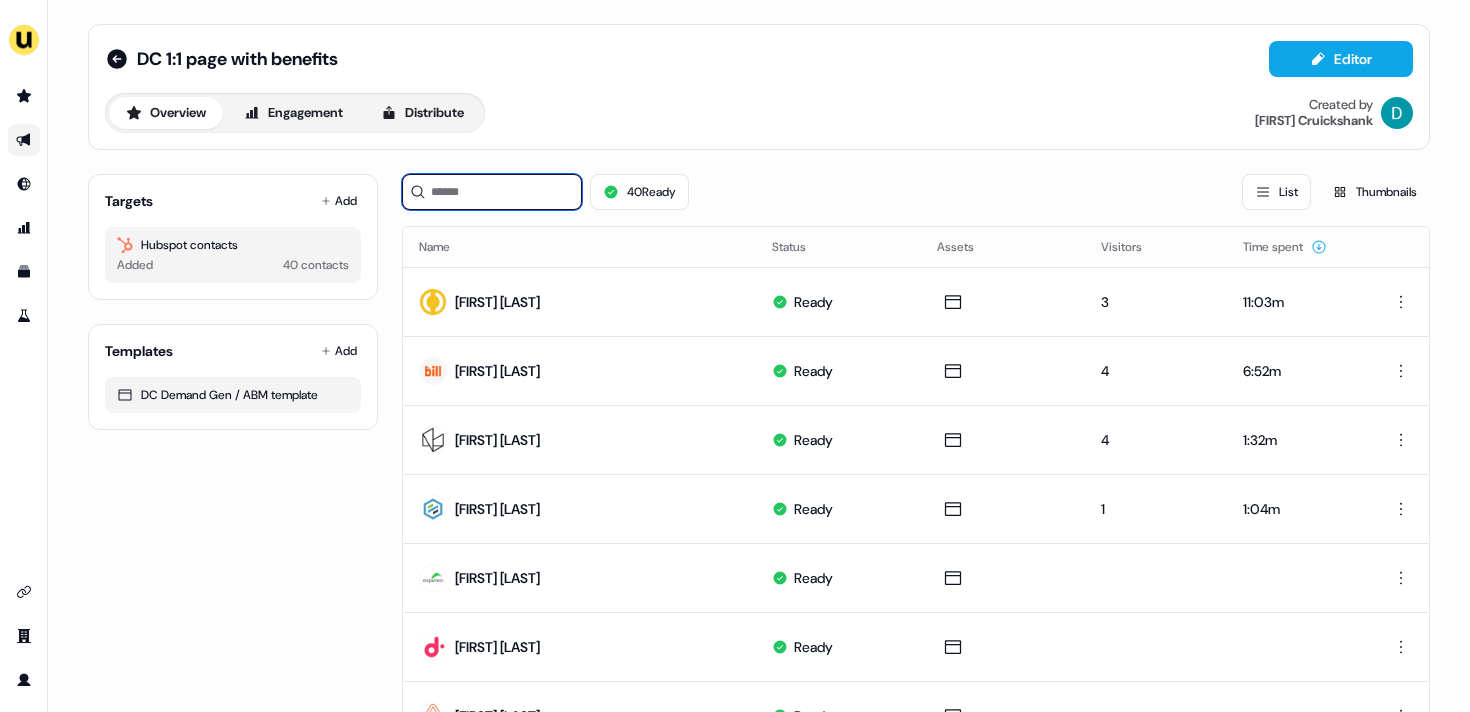 type on "*" 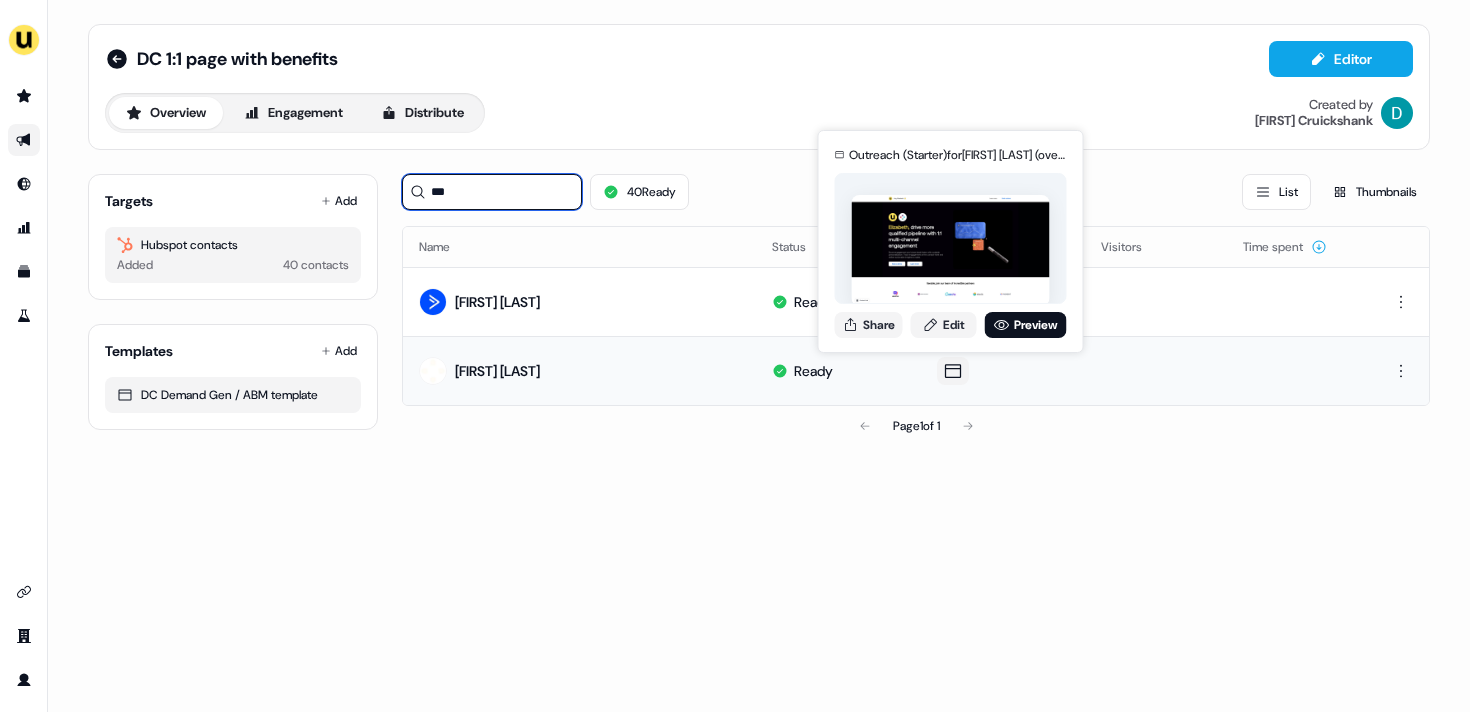 type on "***" 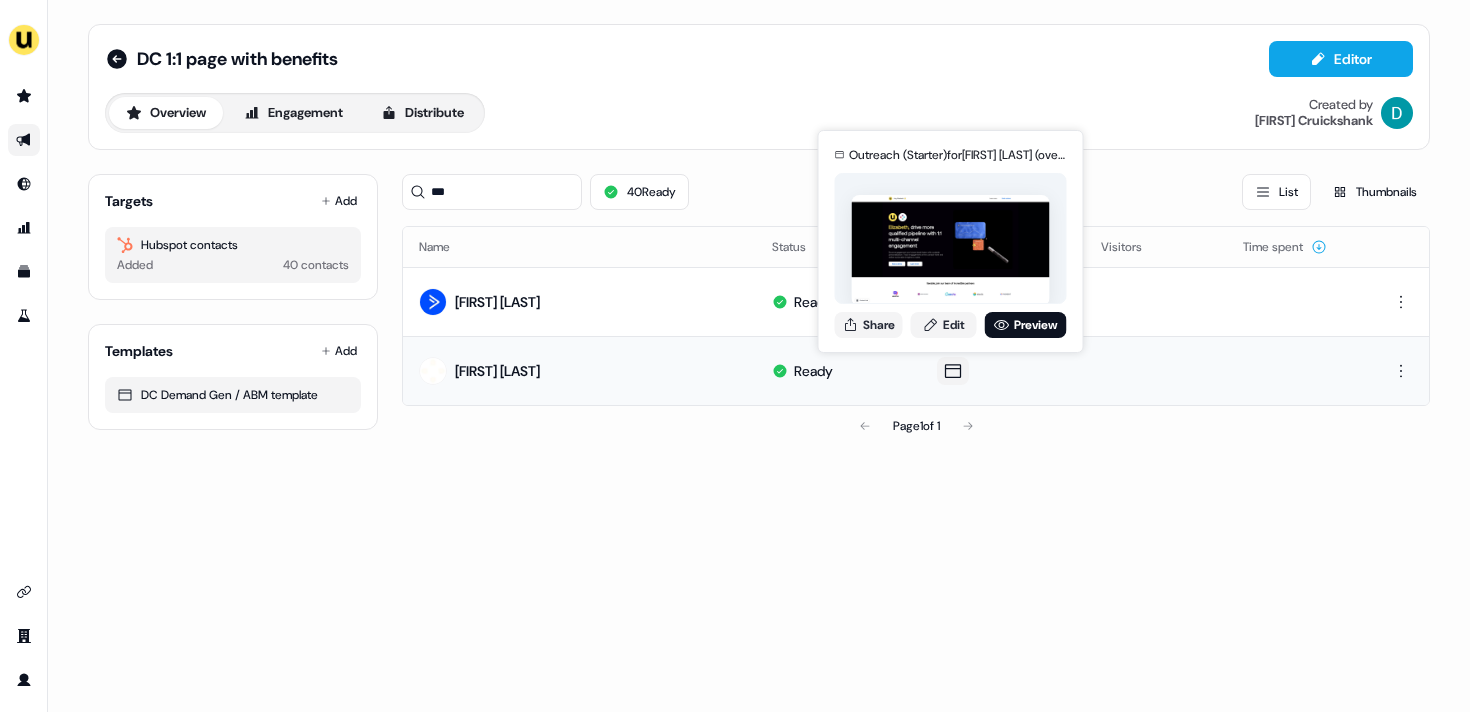 click on "Outreach (Starter)  for  [FIRST] [LAST]   (overridden) Share Edit Preview" at bounding box center [951, 241] 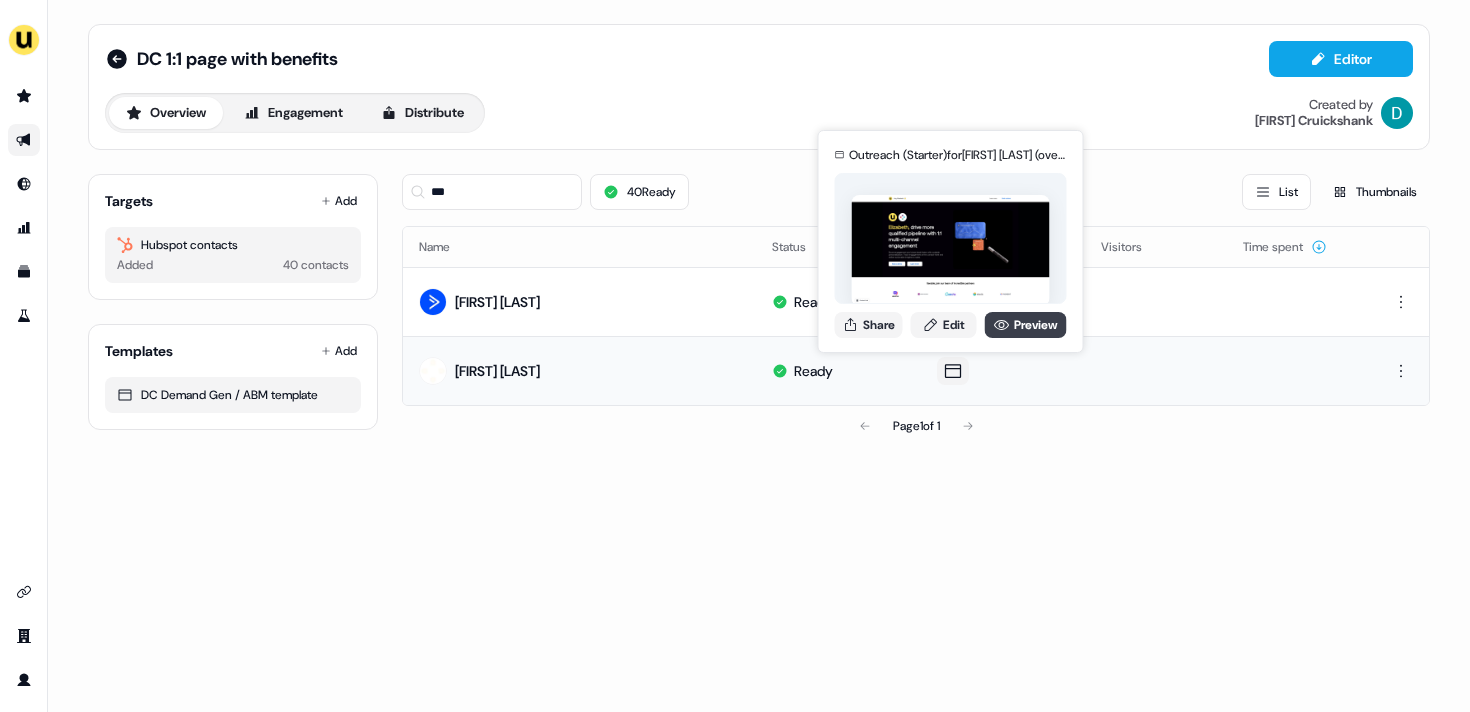 click on "Preview" at bounding box center [1026, 325] 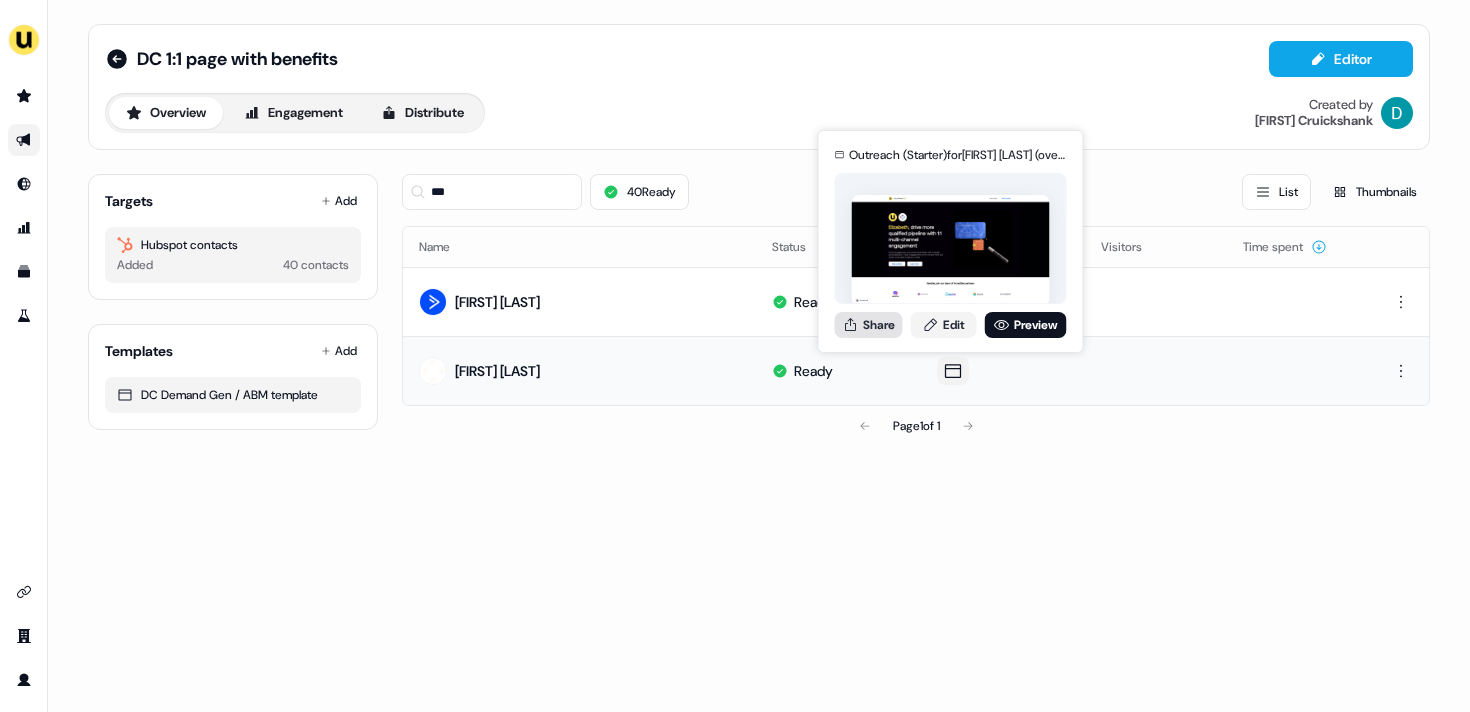 click on "Share" at bounding box center (869, 325) 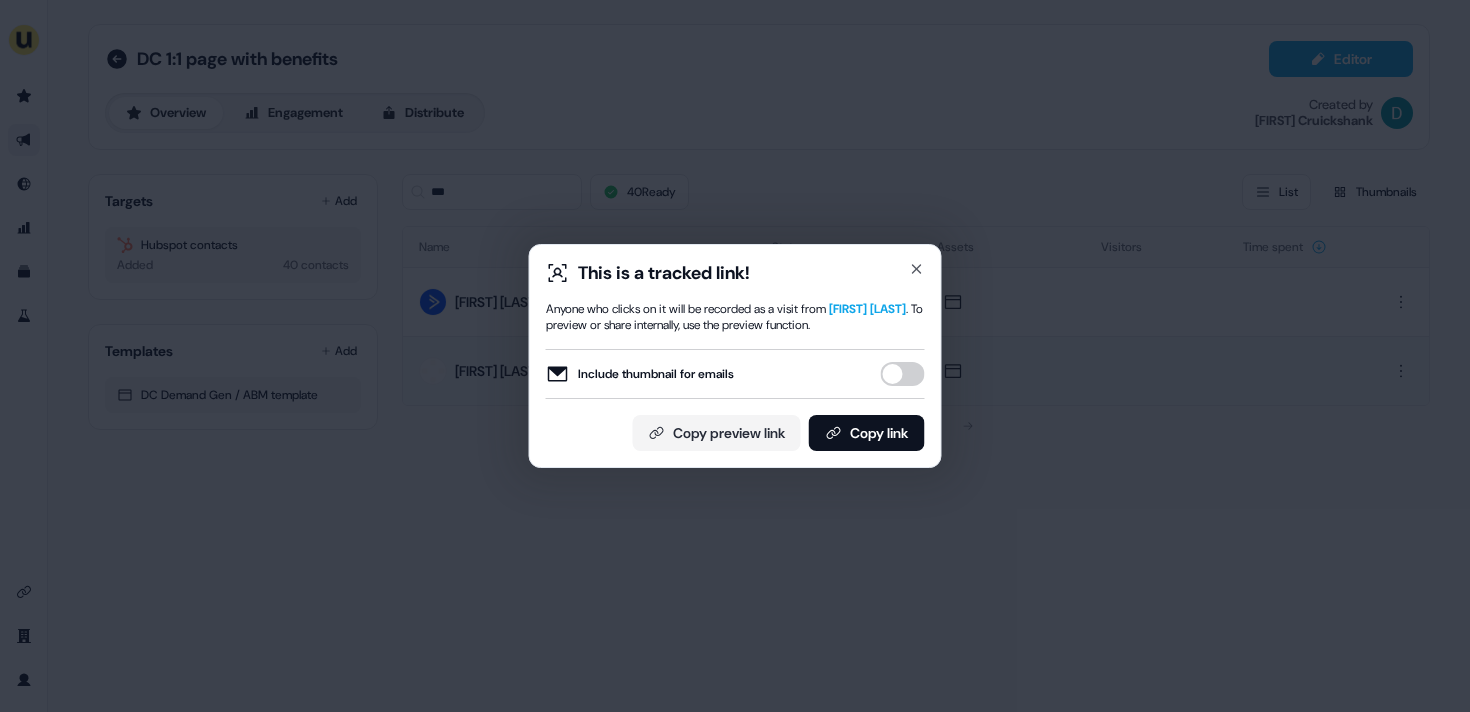 click on "Include thumbnail for emails" at bounding box center [735, 374] 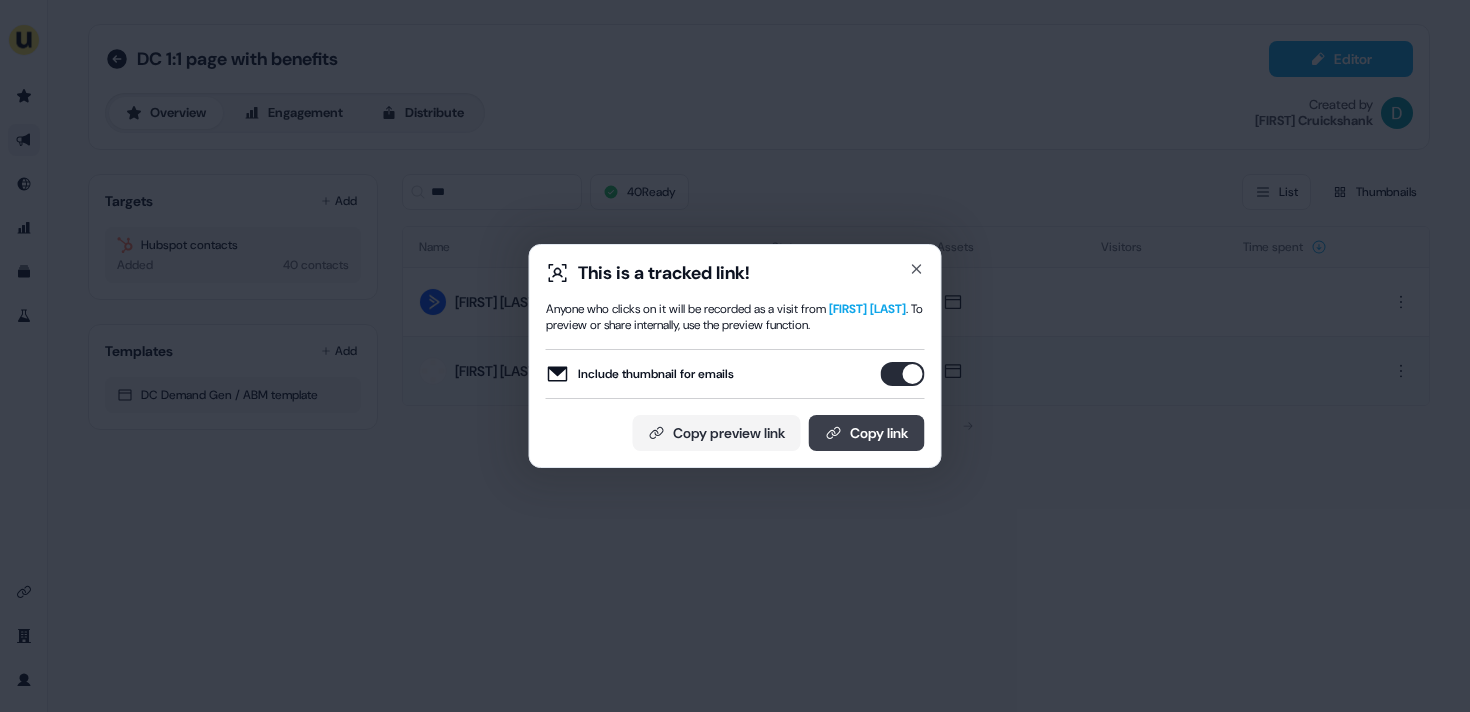 click on "Copy link" at bounding box center (867, 433) 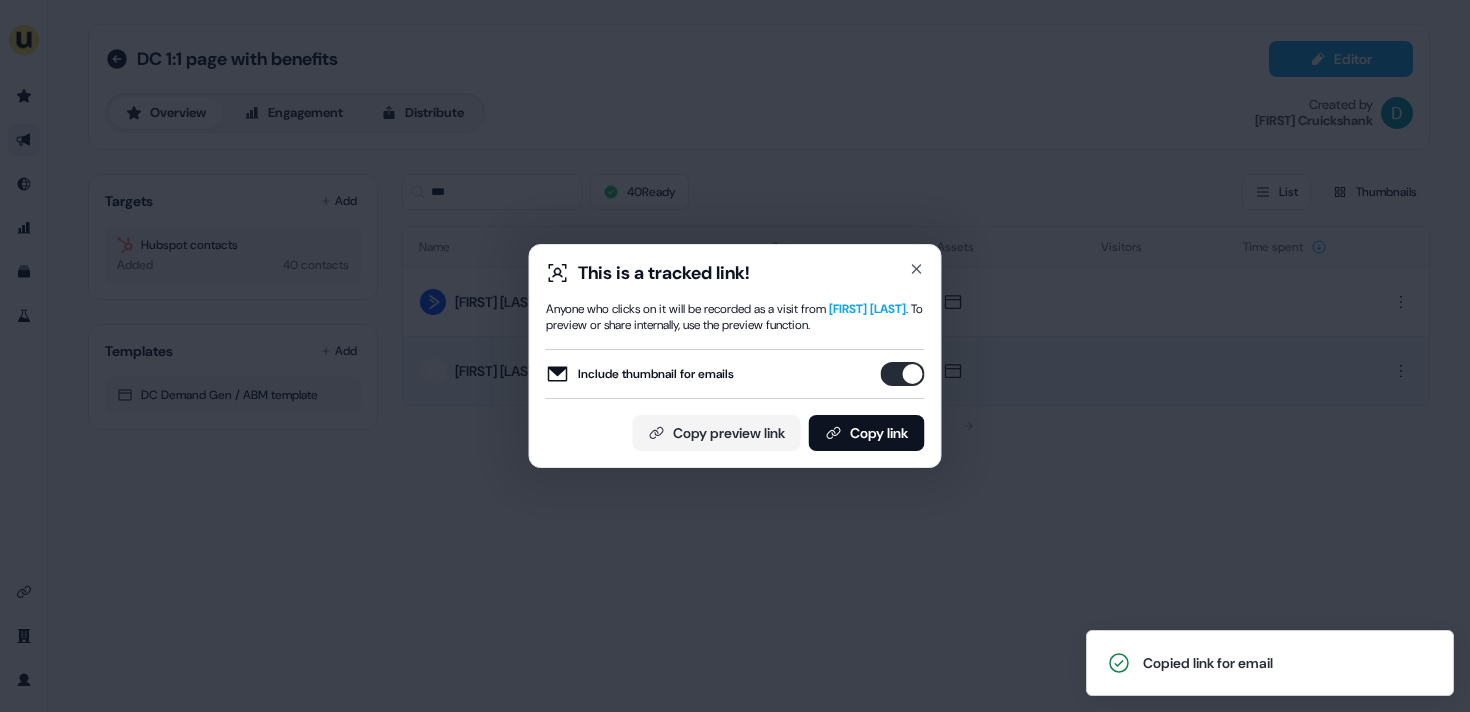 type 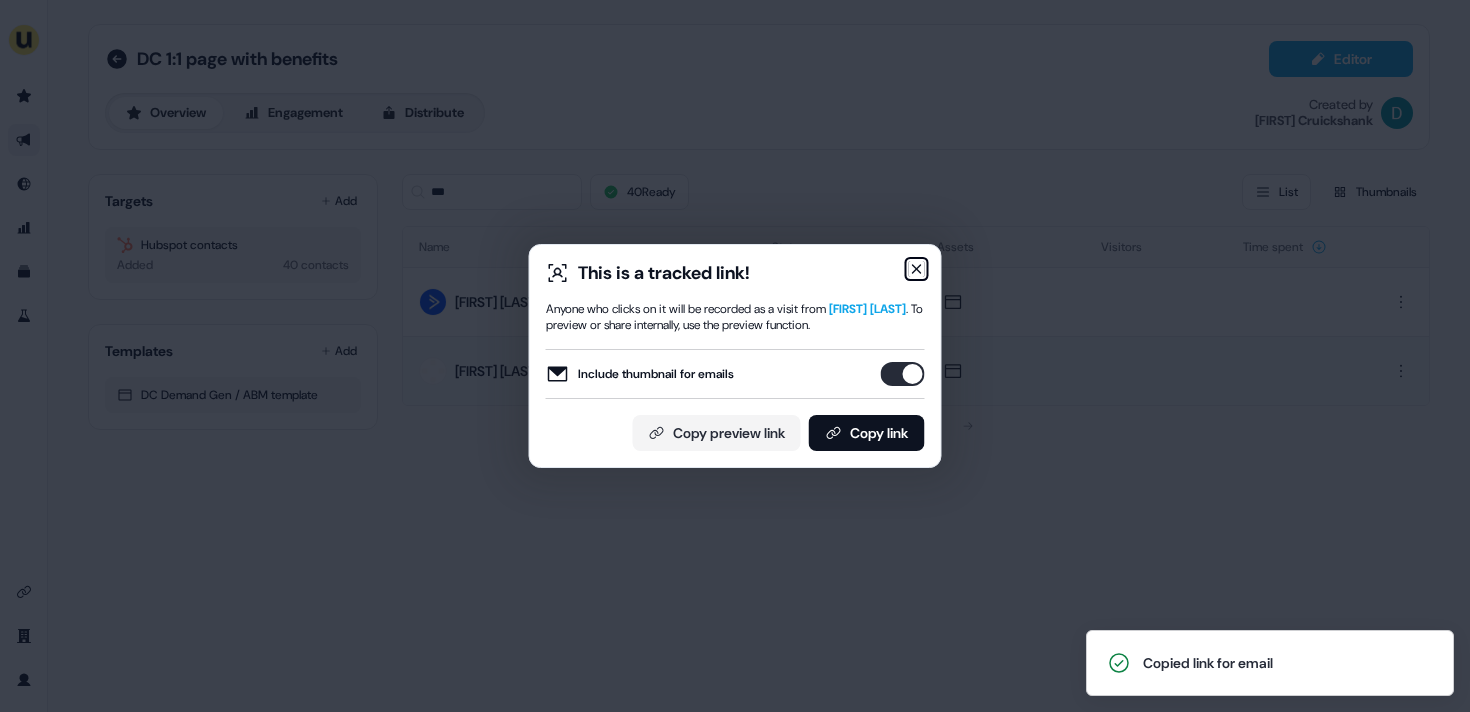 click 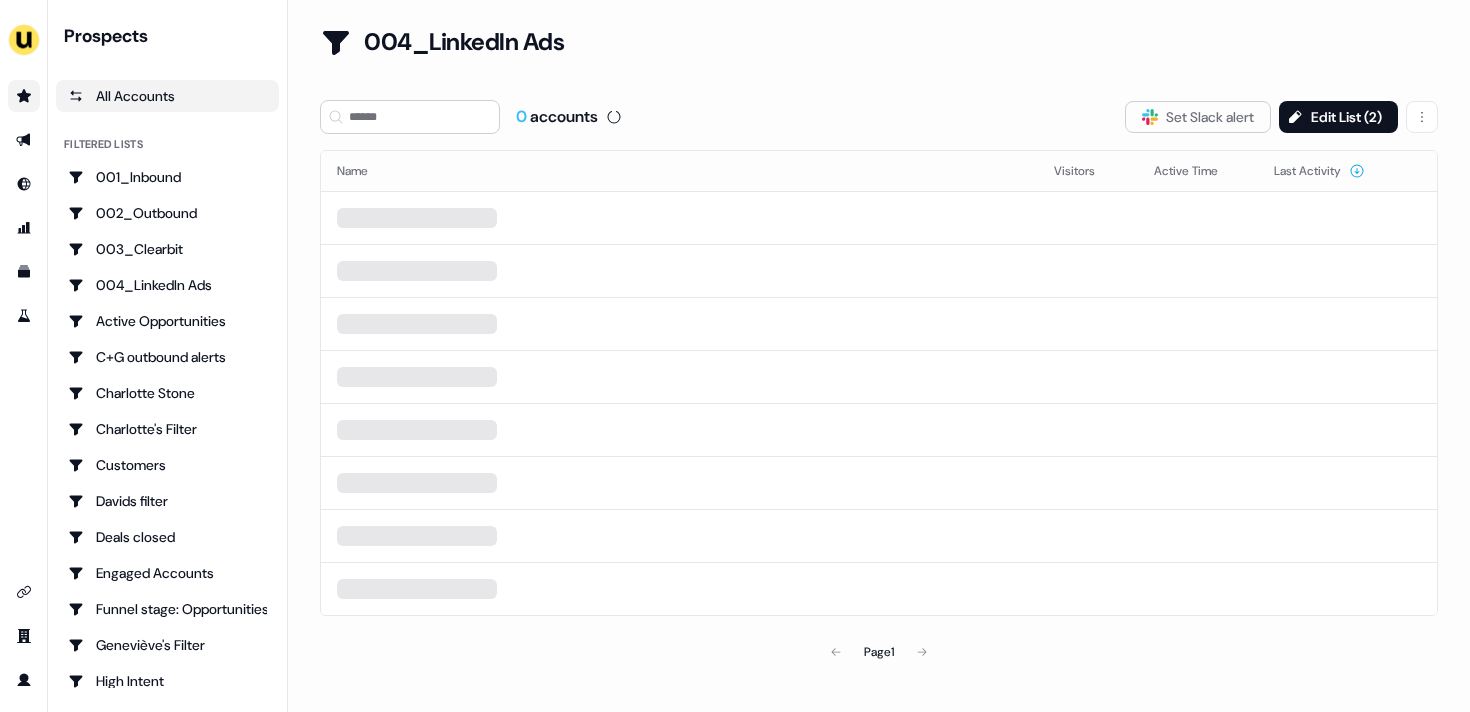 scroll, scrollTop: 0, scrollLeft: 0, axis: both 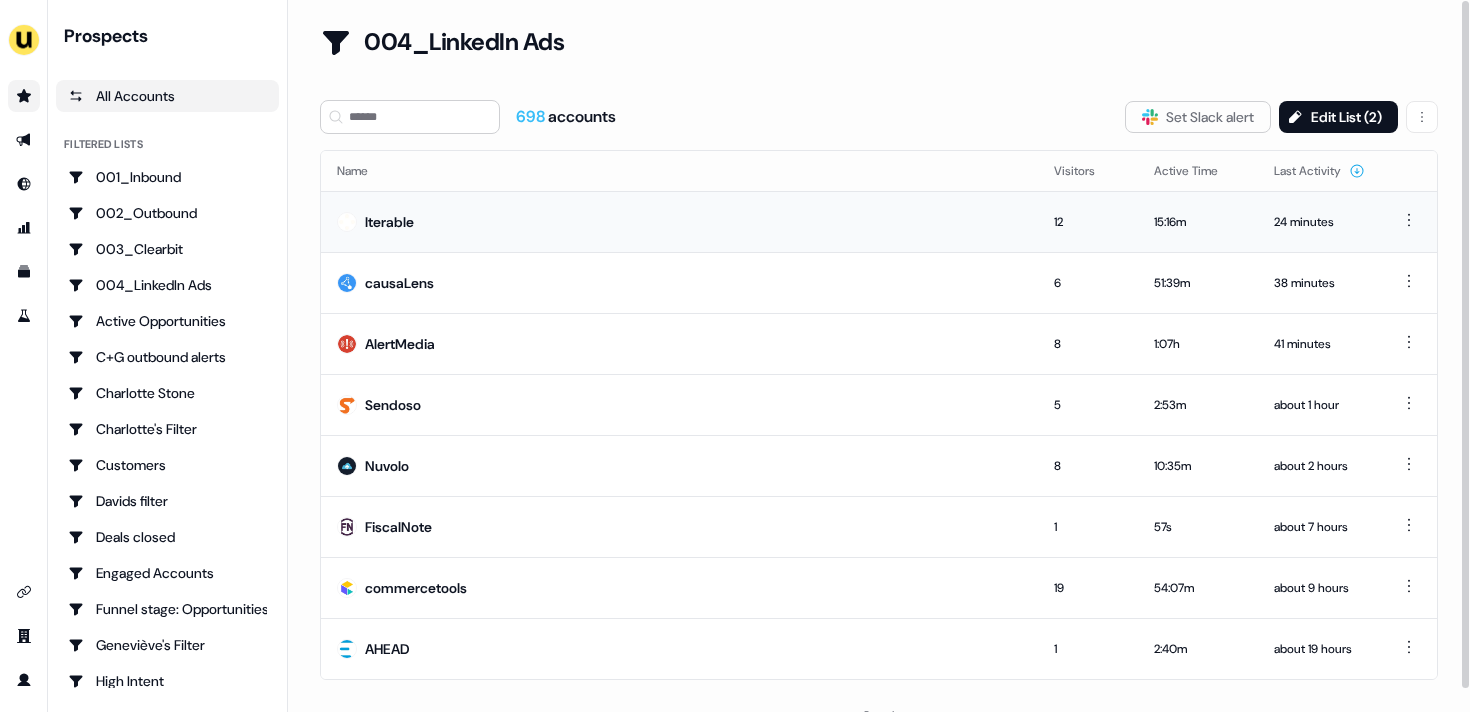 click on "Iterable" at bounding box center (679, 221) 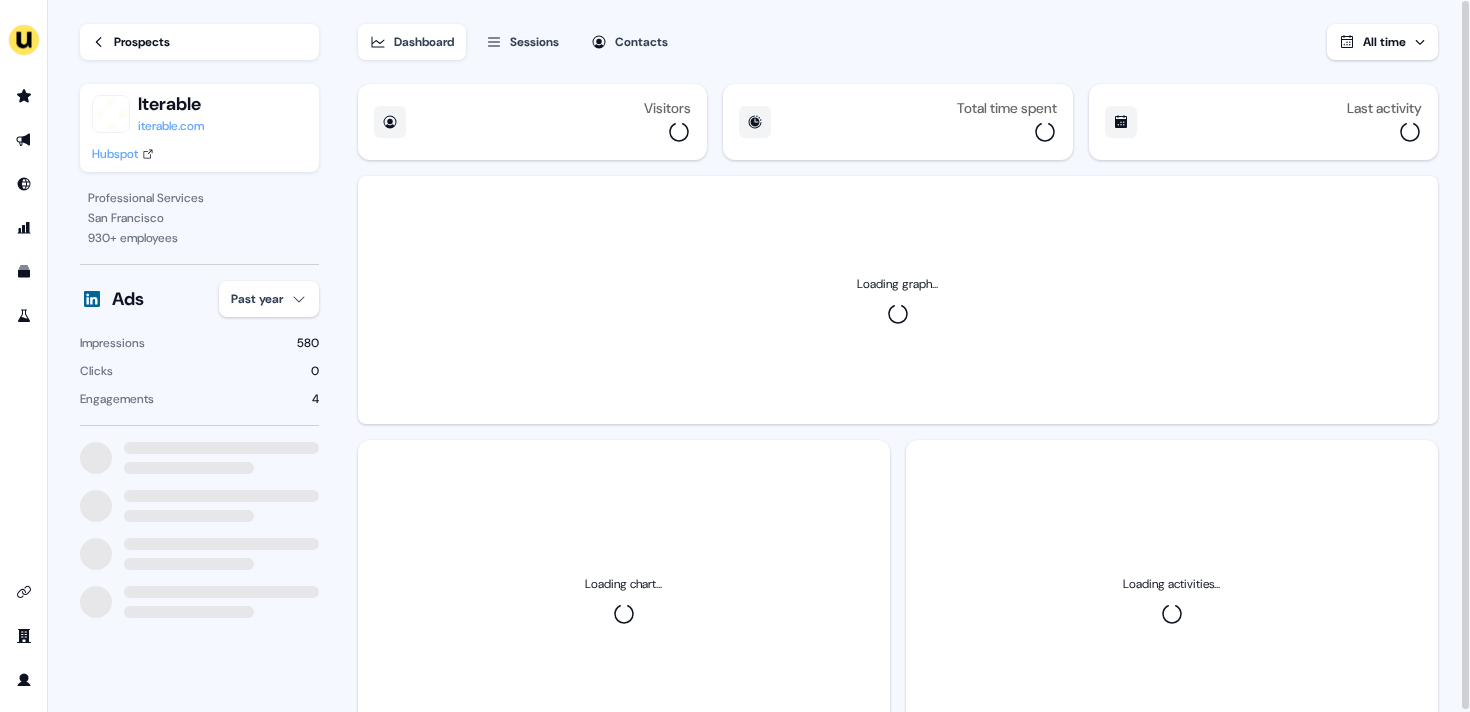 click on "Loading graph..." at bounding box center (898, 300) 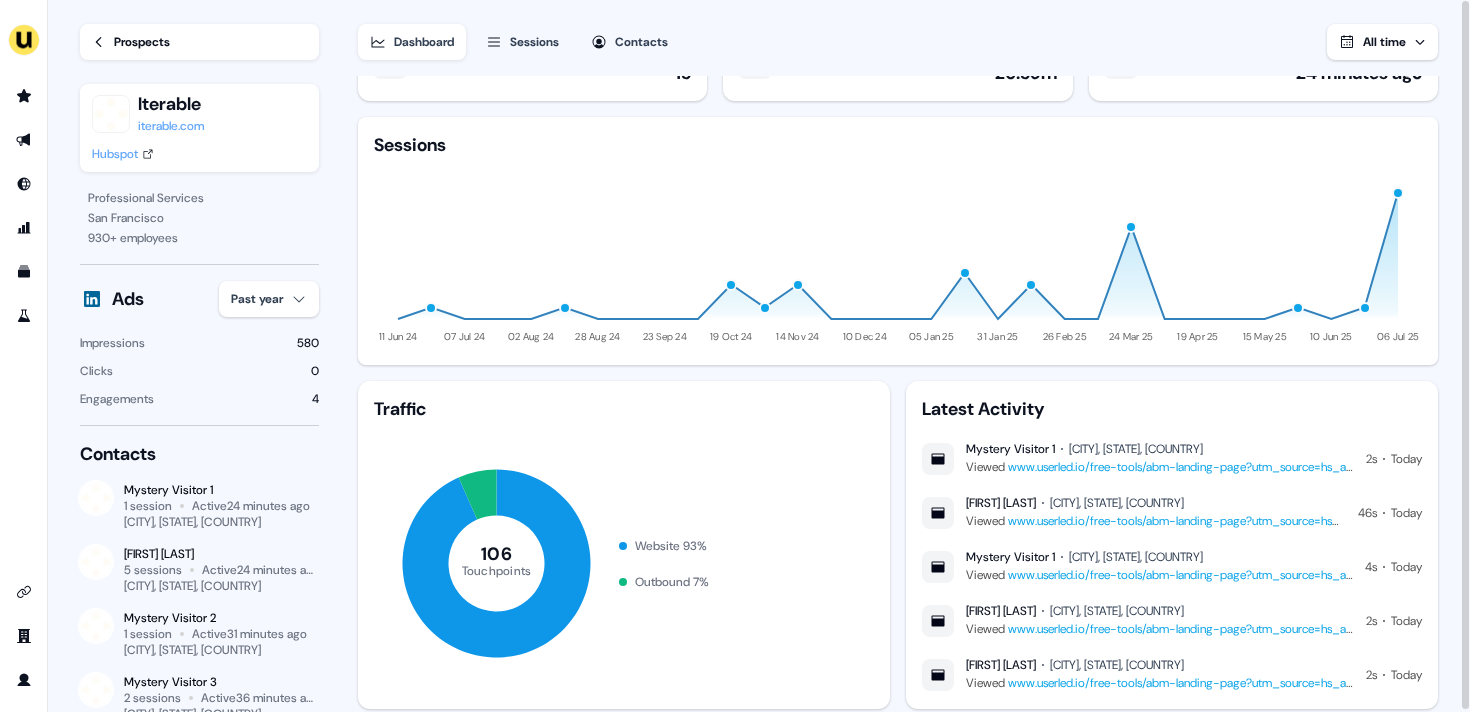 scroll, scrollTop: 110, scrollLeft: 0, axis: vertical 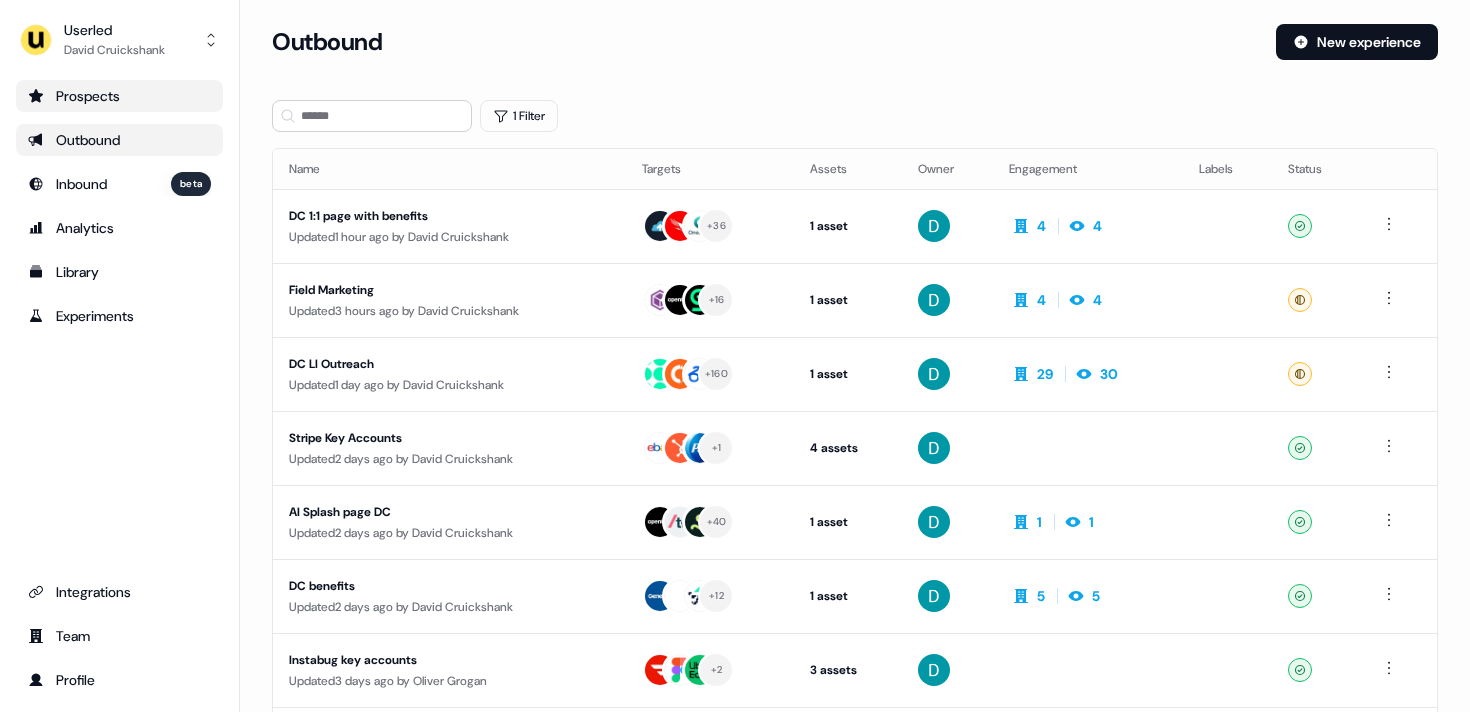 click on "Prospects" at bounding box center (119, 96) 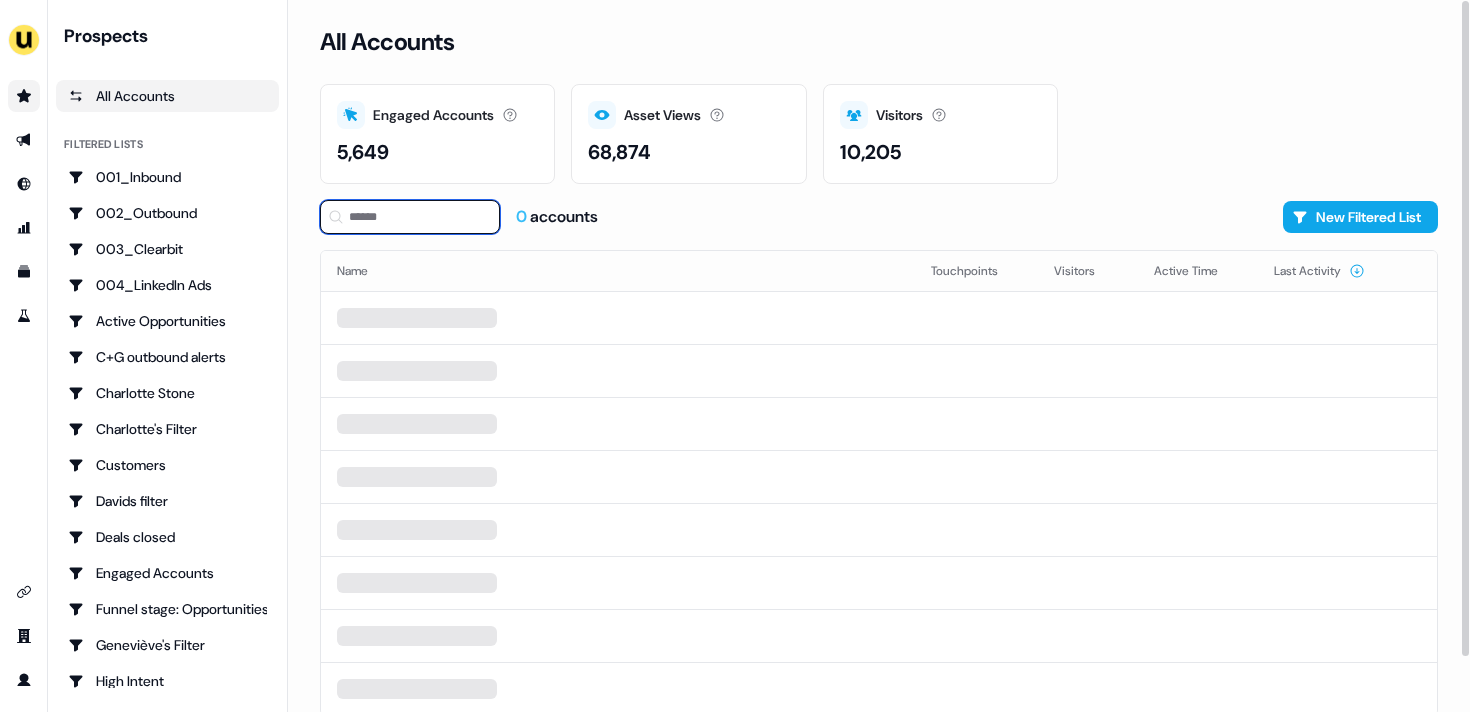 click at bounding box center [410, 217] 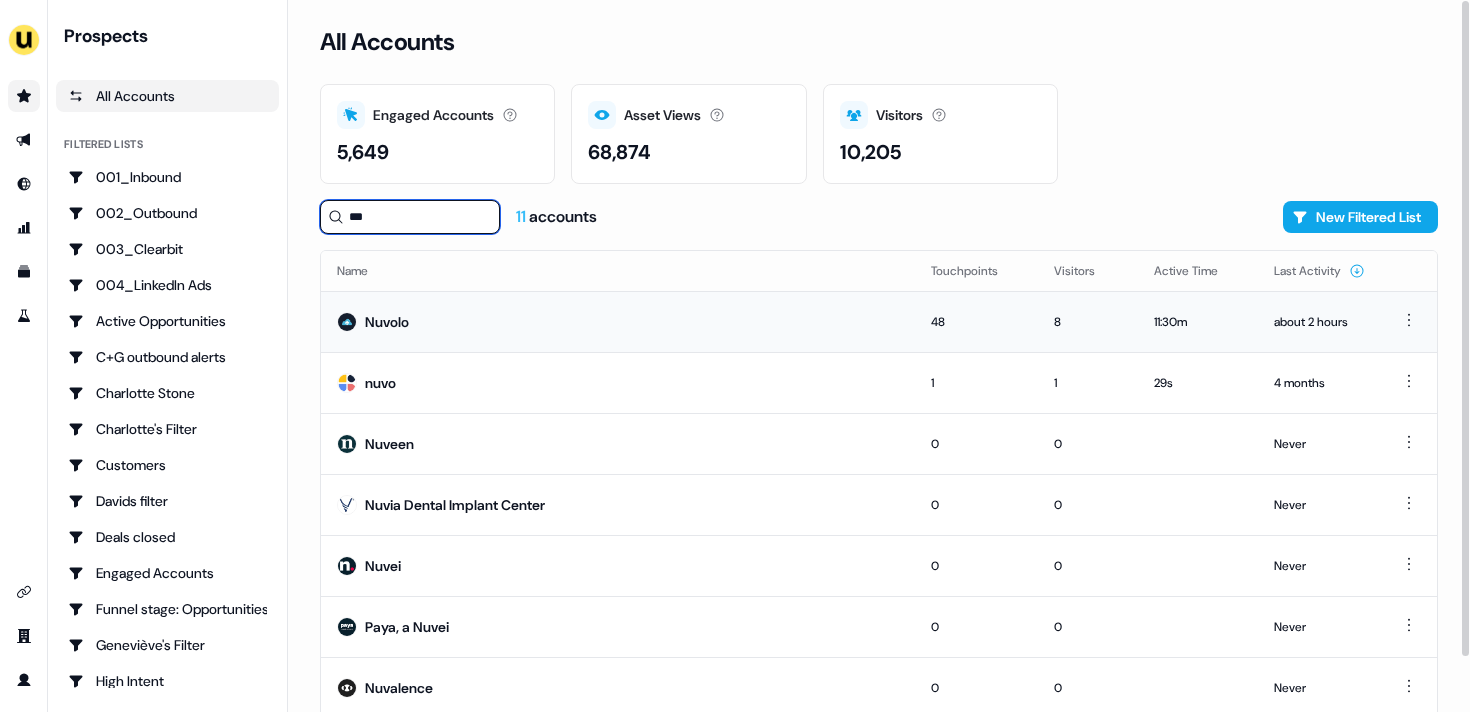 type on "***" 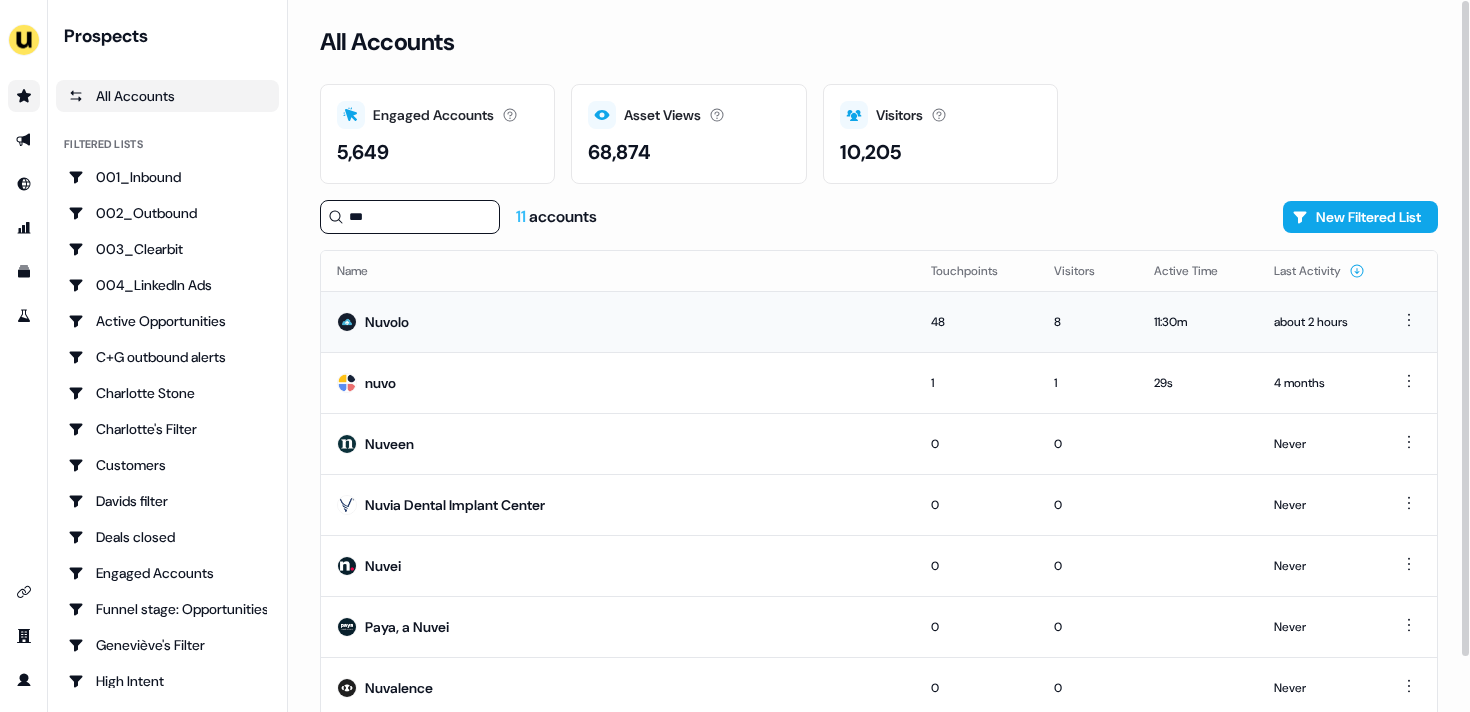 click on "Nuvolo" at bounding box center (618, 321) 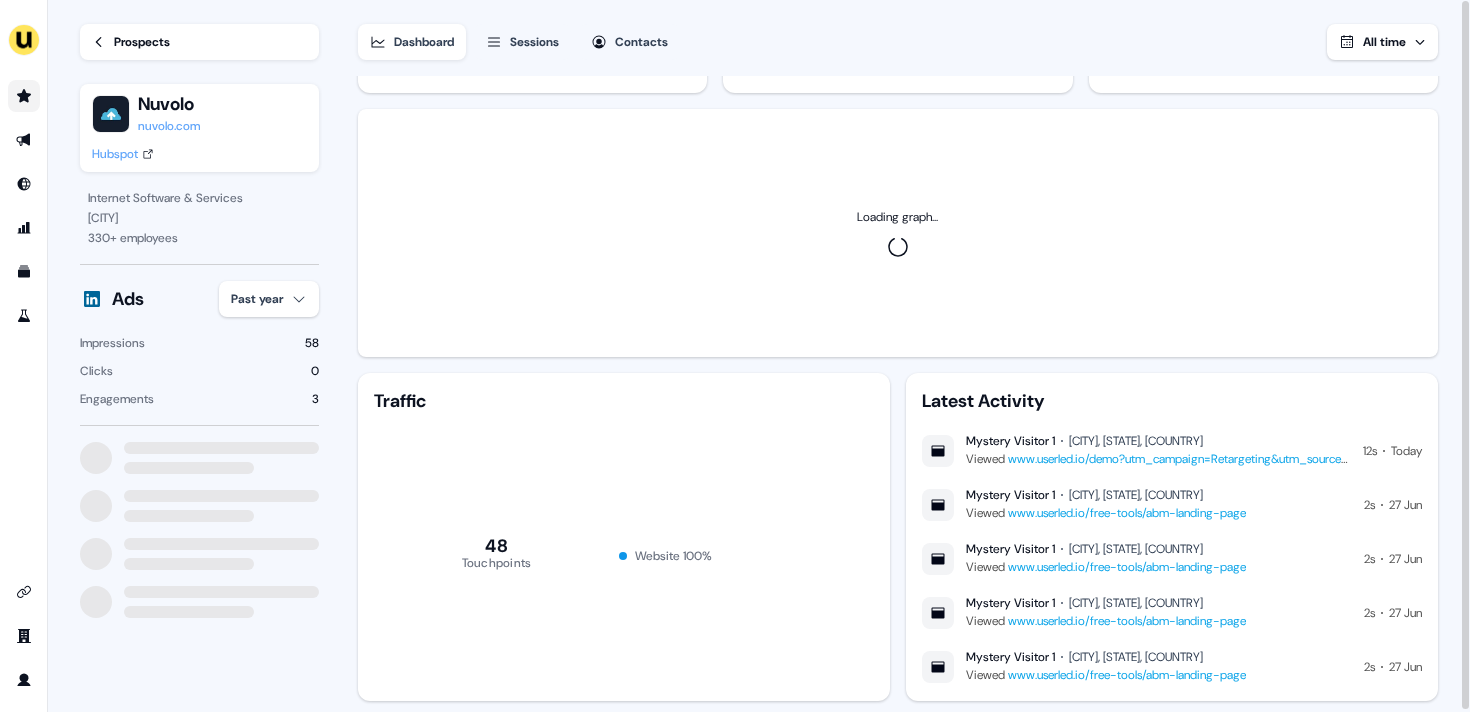 scroll, scrollTop: 71, scrollLeft: 0, axis: vertical 